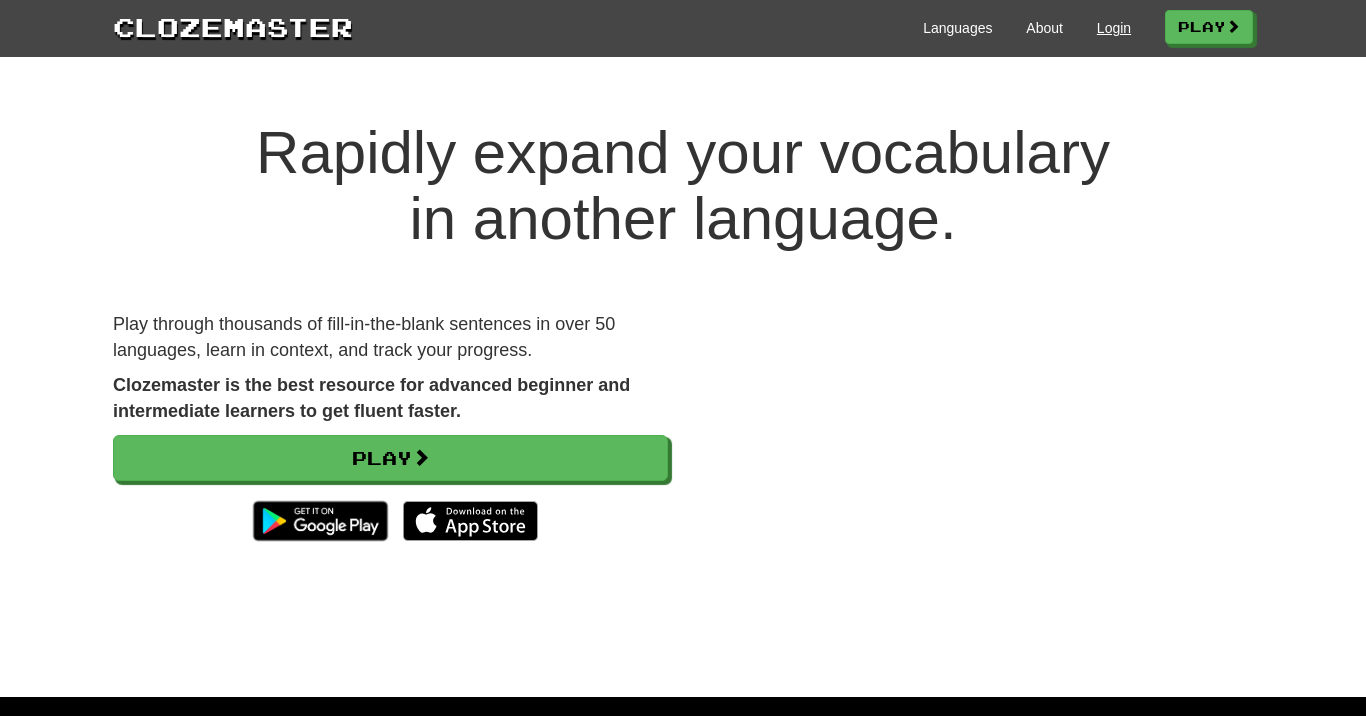 scroll, scrollTop: 0, scrollLeft: 0, axis: both 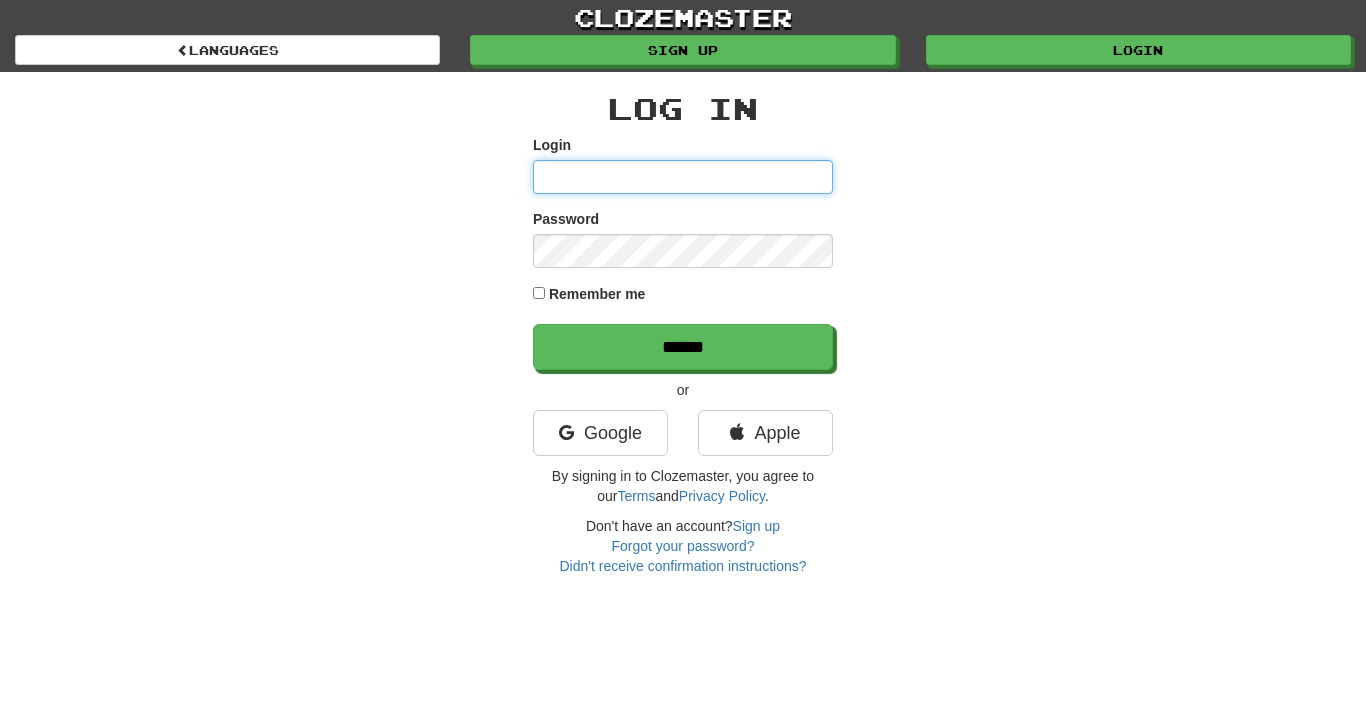 type on "**********" 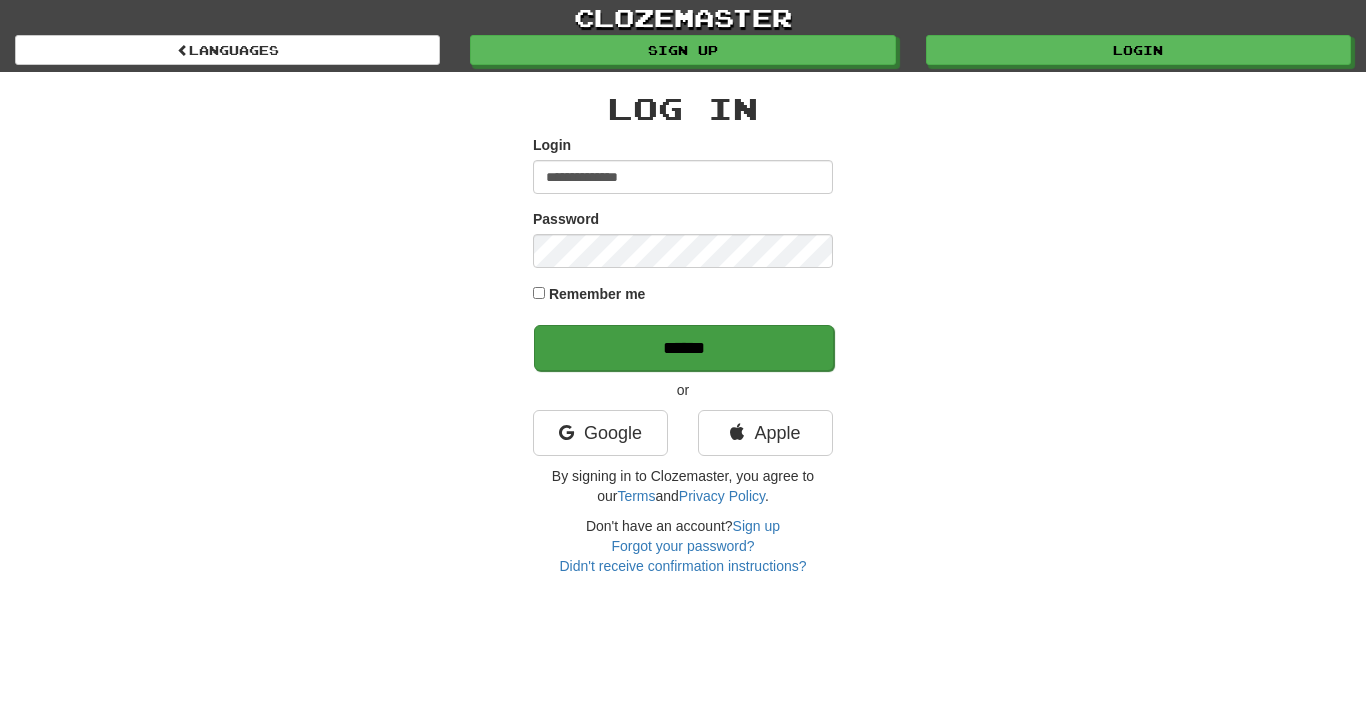 click on "******" at bounding box center [684, 348] 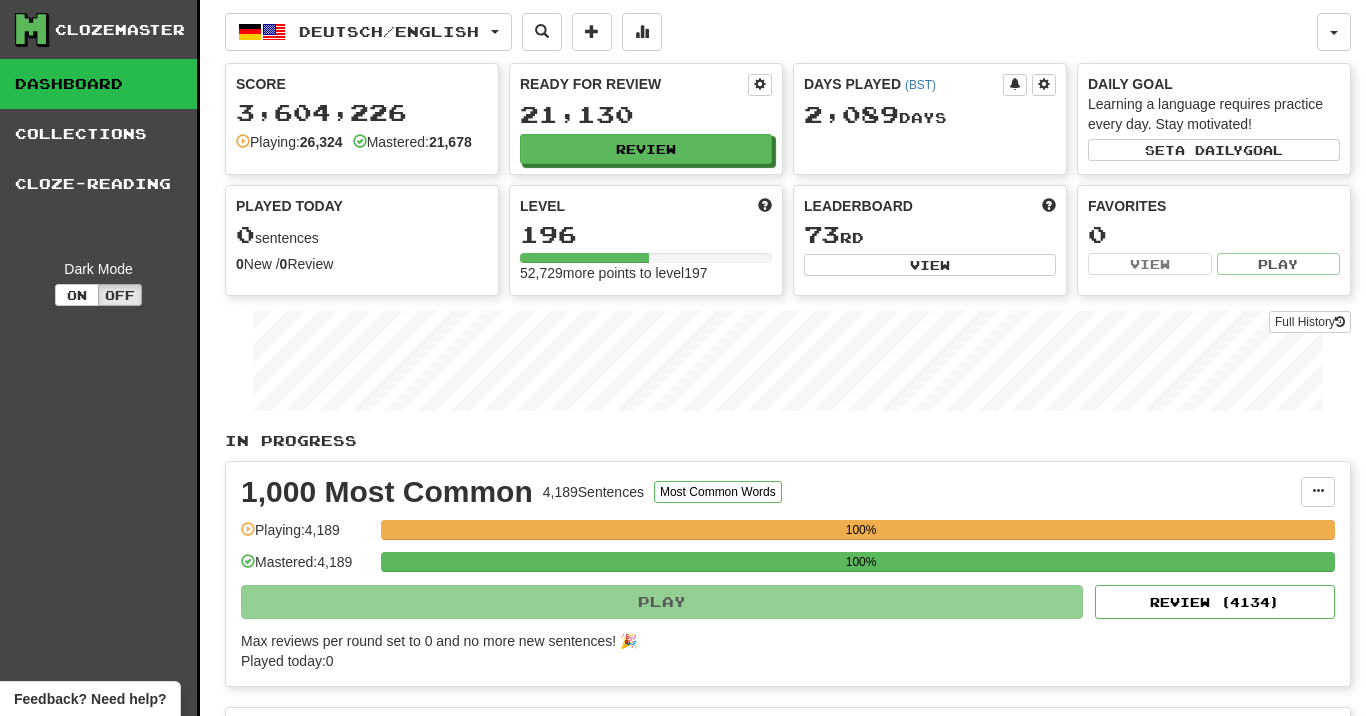 scroll, scrollTop: 0, scrollLeft: 0, axis: both 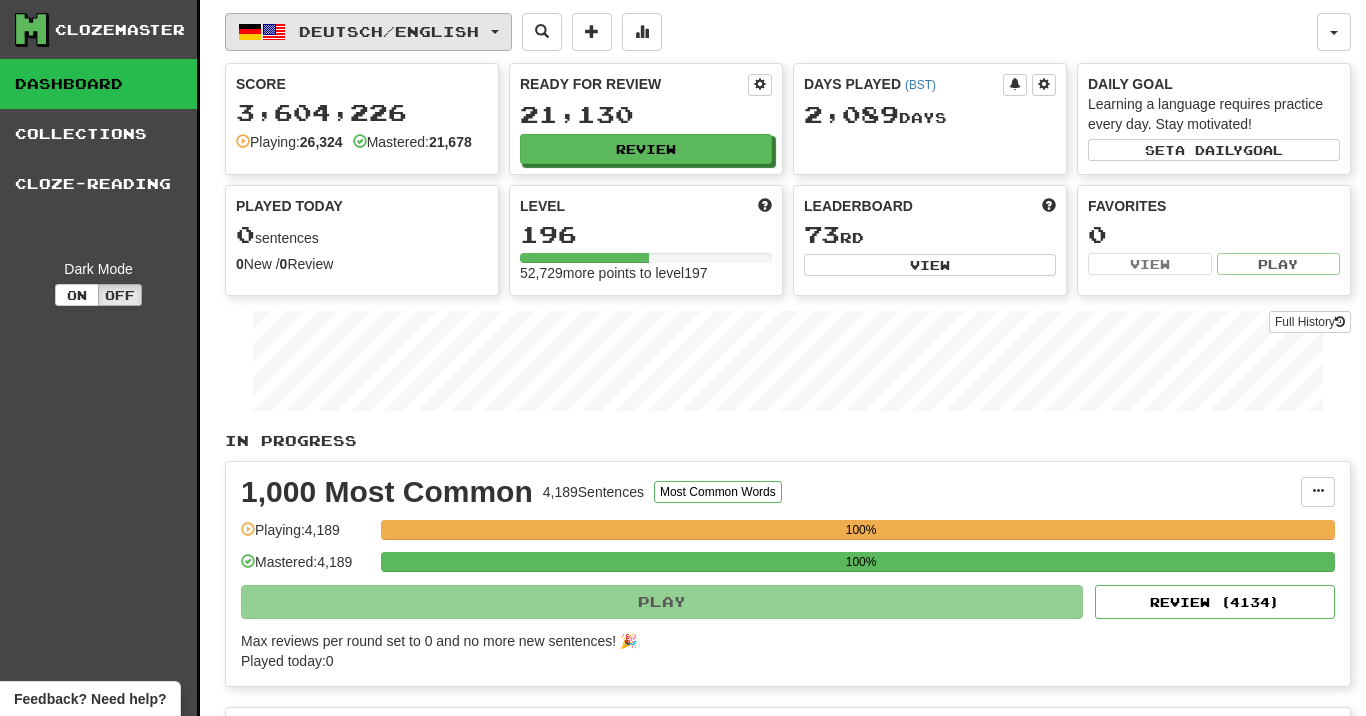 click on "Deutsch  /  English" at bounding box center [368, 32] 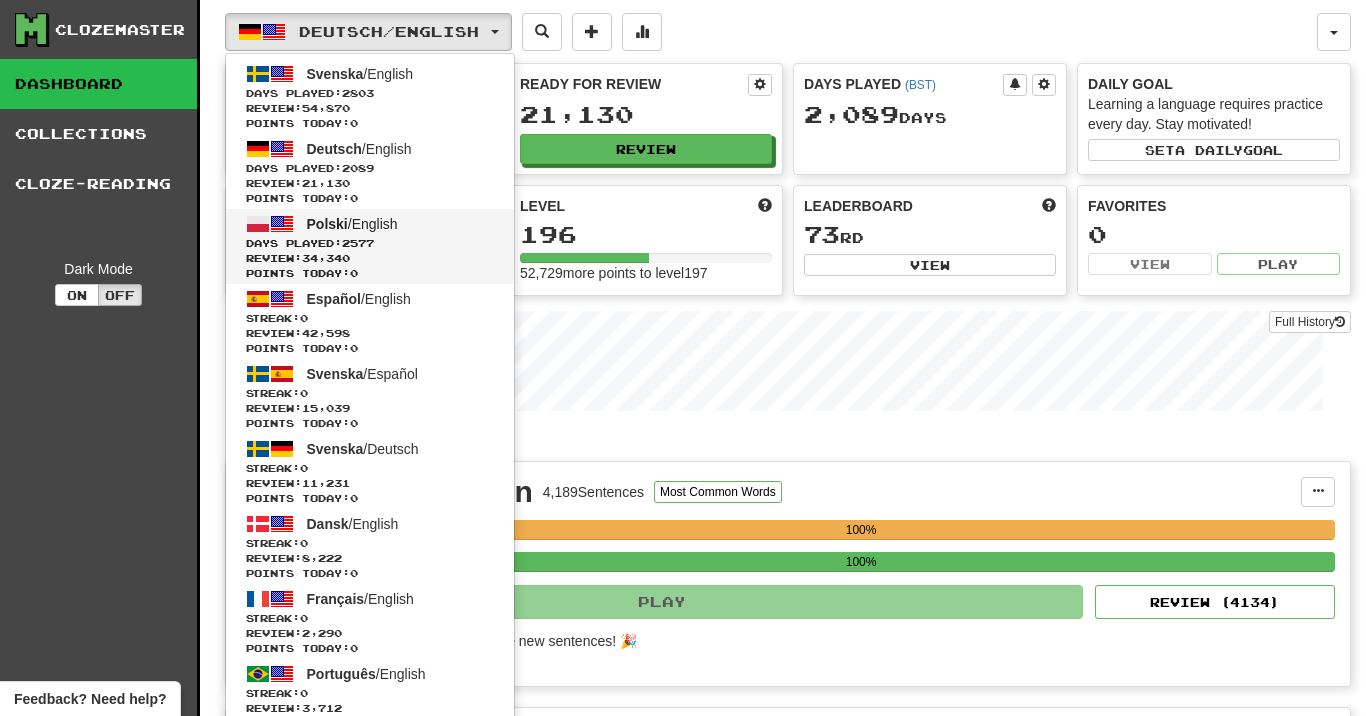 click on "Polski  /  English" at bounding box center (352, 224) 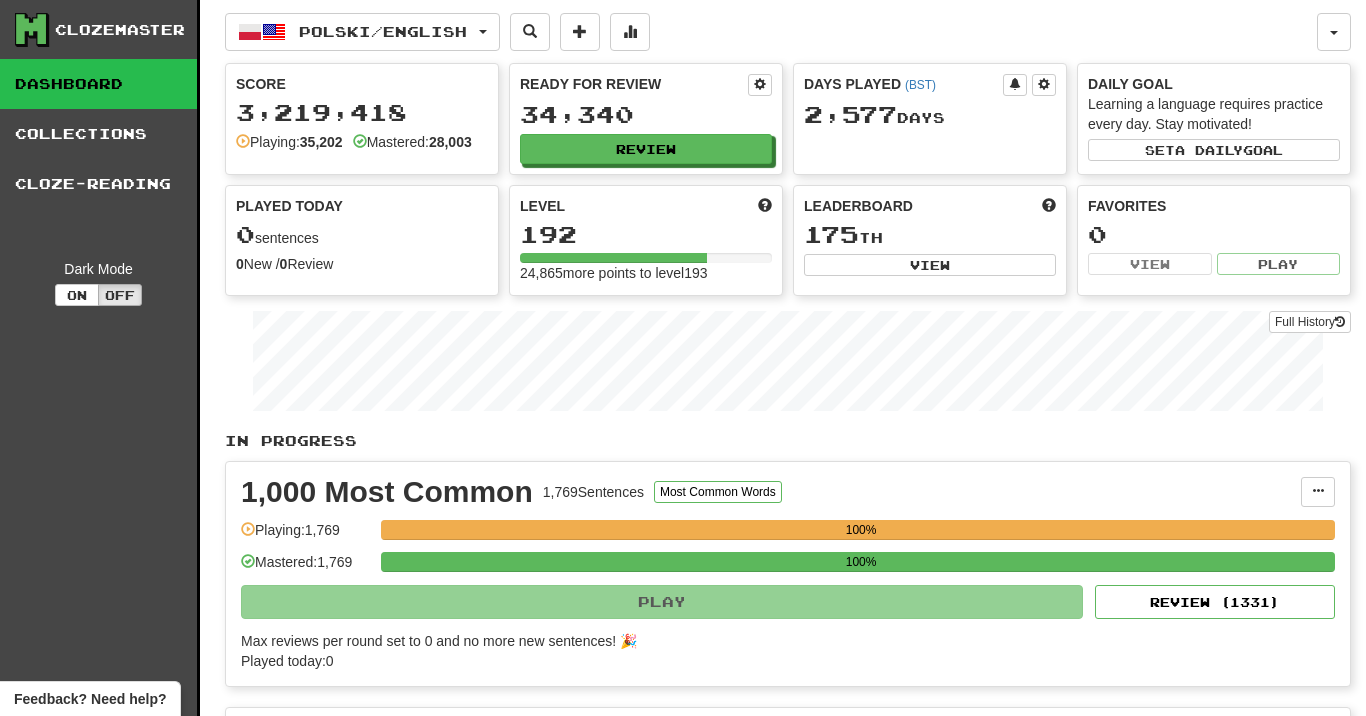 scroll, scrollTop: 0, scrollLeft: 0, axis: both 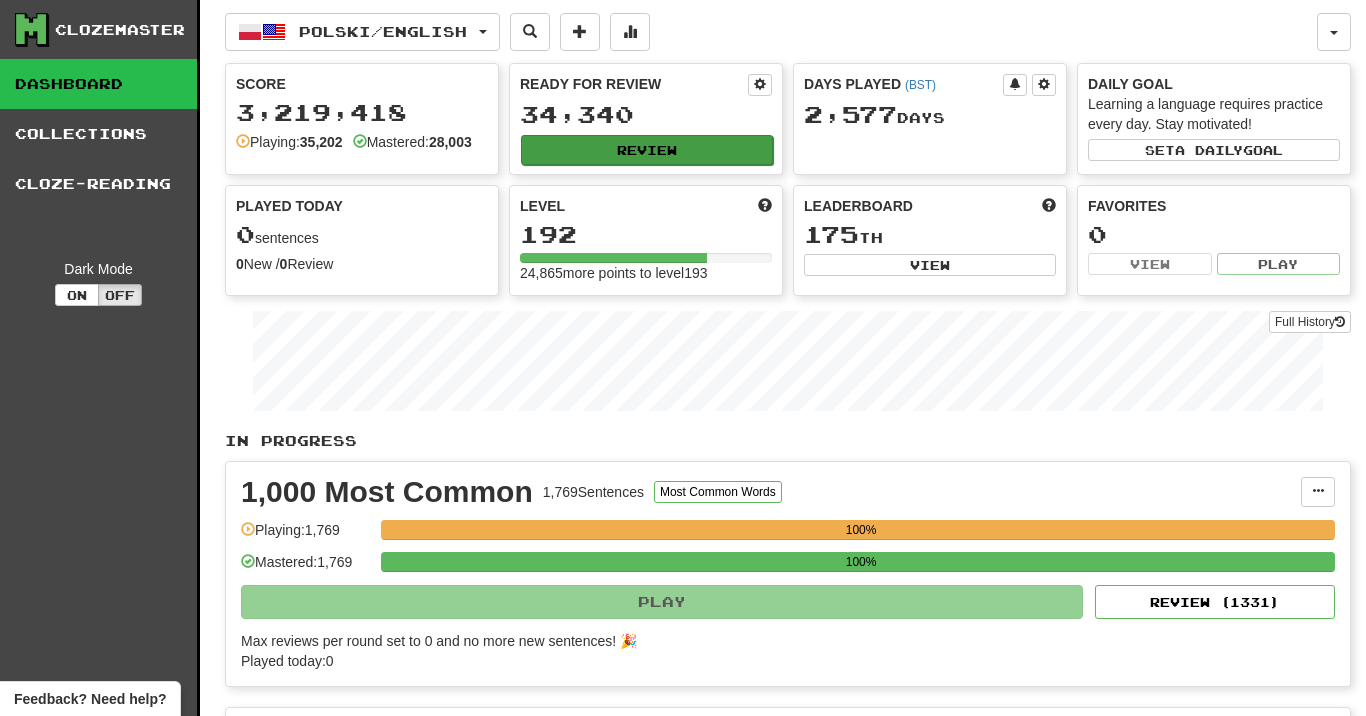click on "Review" at bounding box center [647, 150] 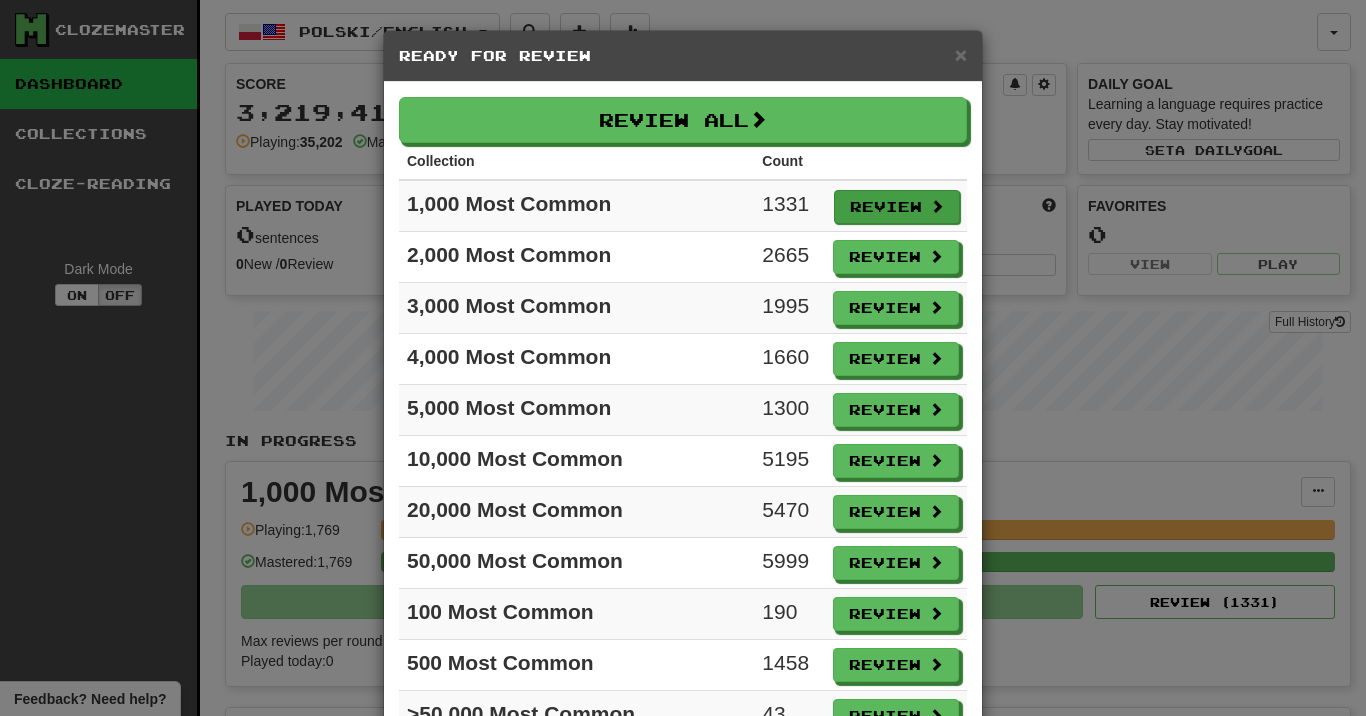 click on "Review" at bounding box center (897, 207) 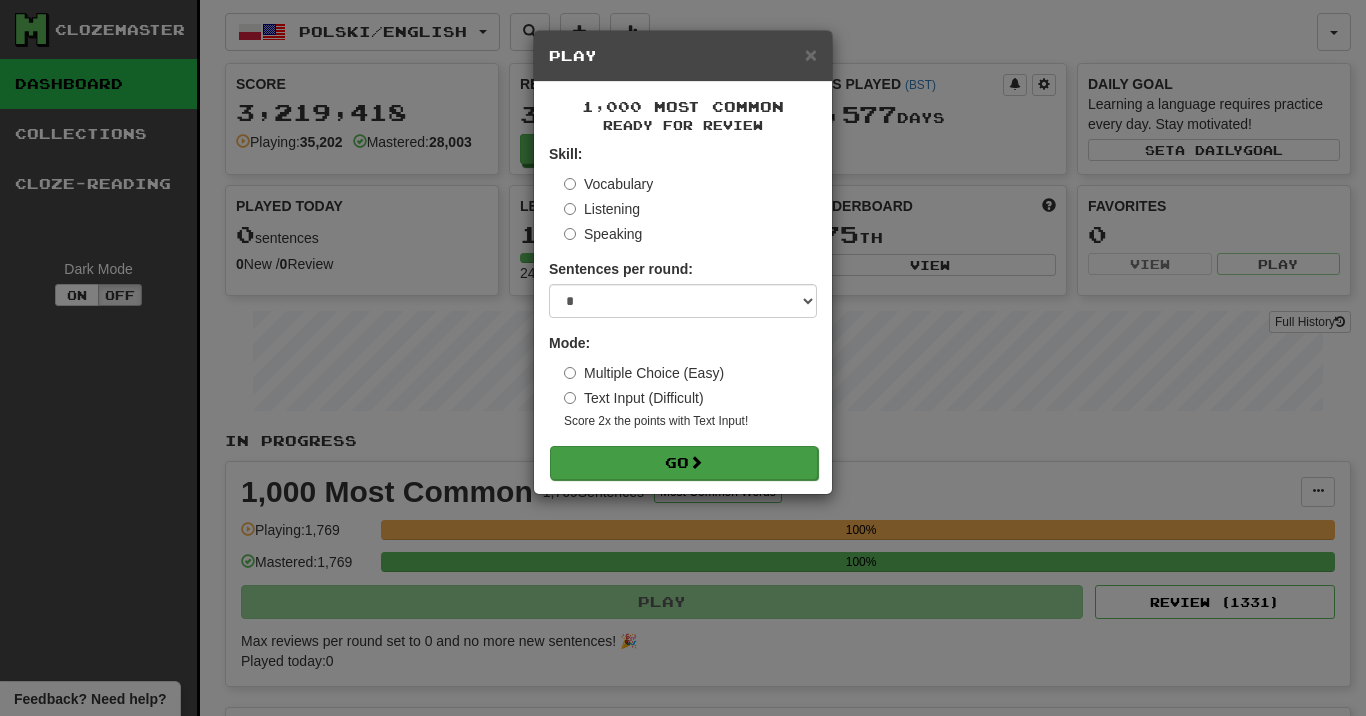click on "Go" at bounding box center (684, 463) 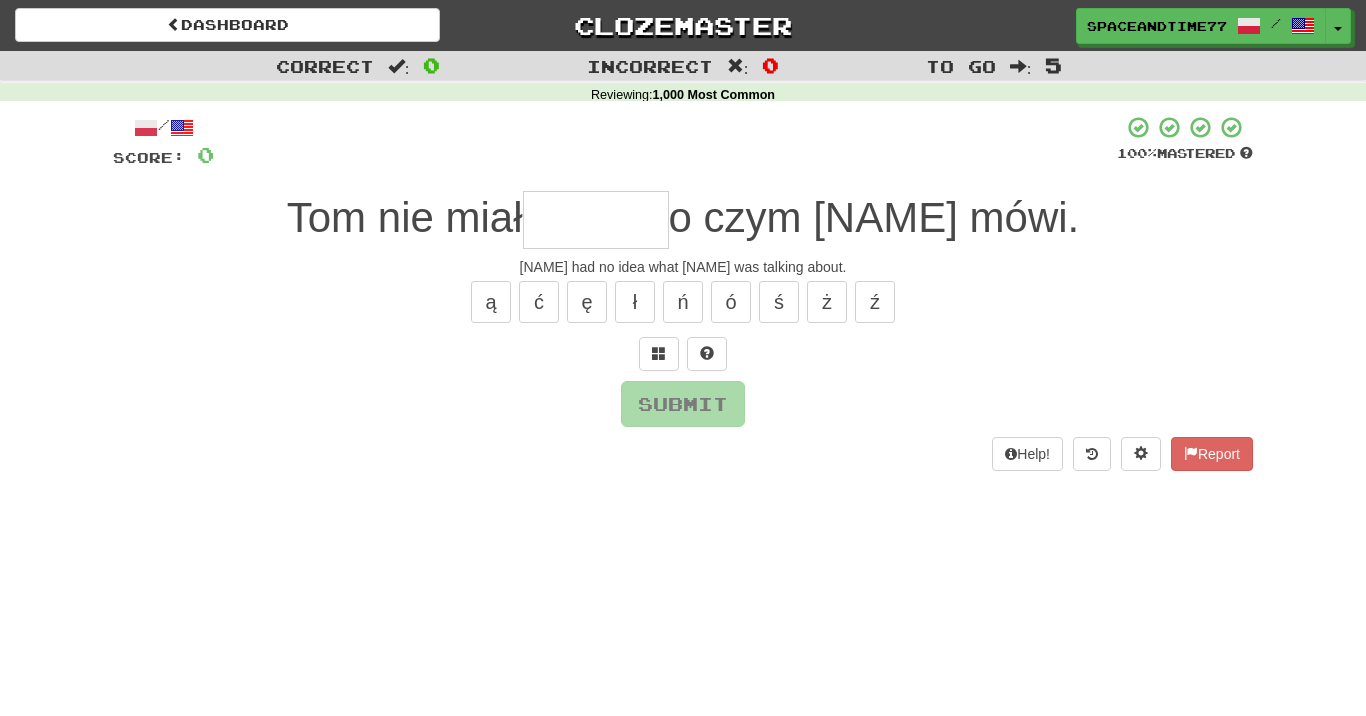 scroll, scrollTop: 0, scrollLeft: 0, axis: both 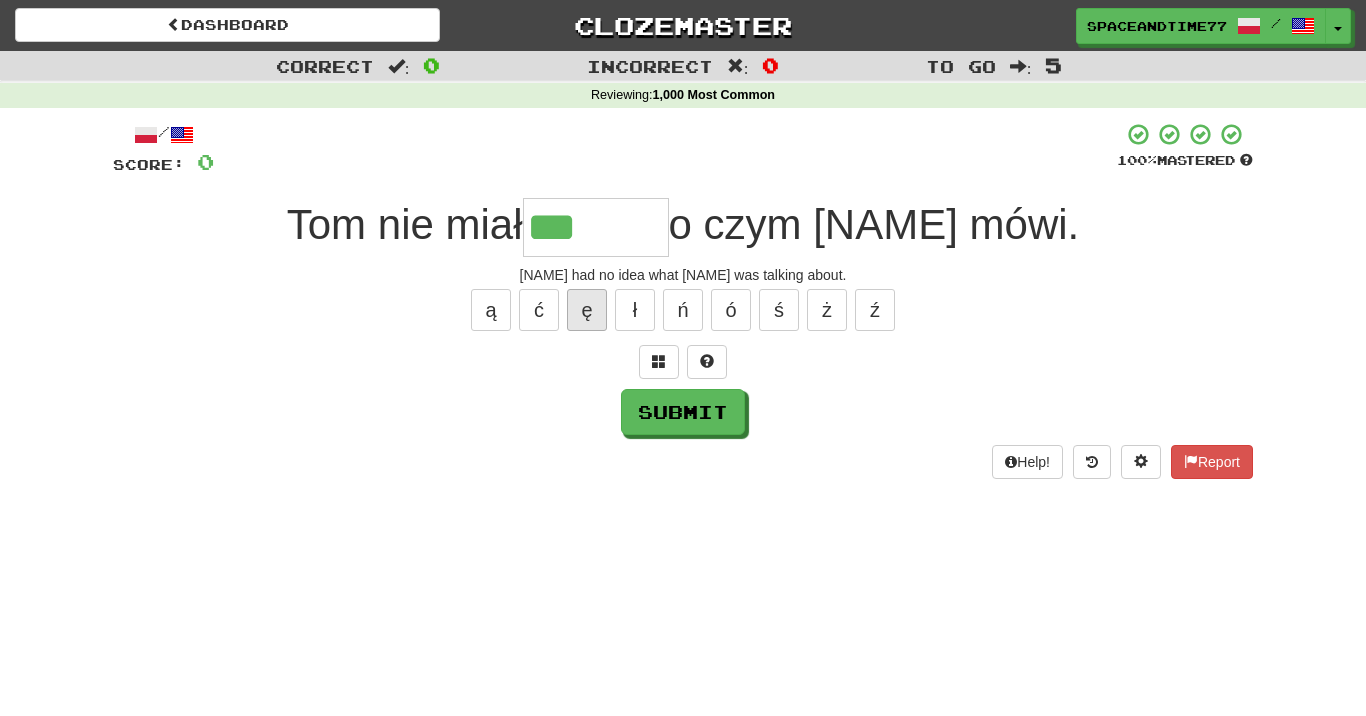 click on "ę" at bounding box center (587, 310) 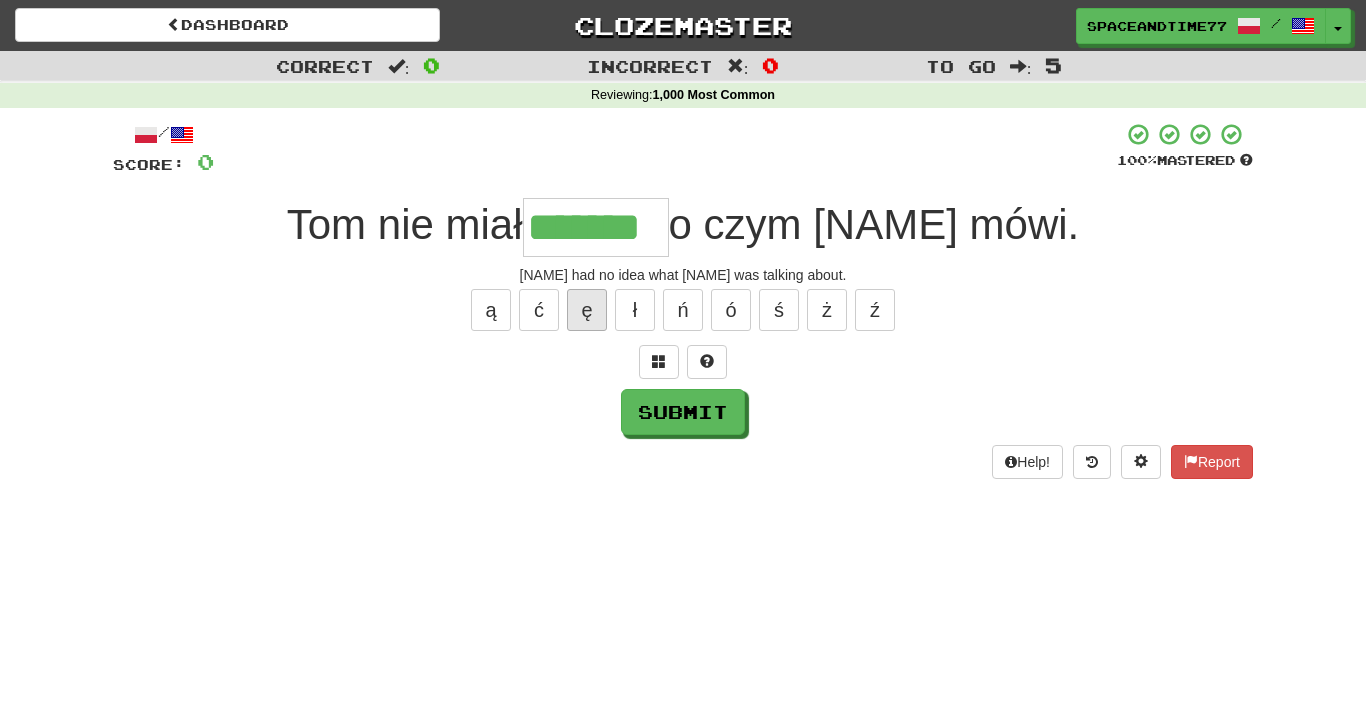 type on "*******" 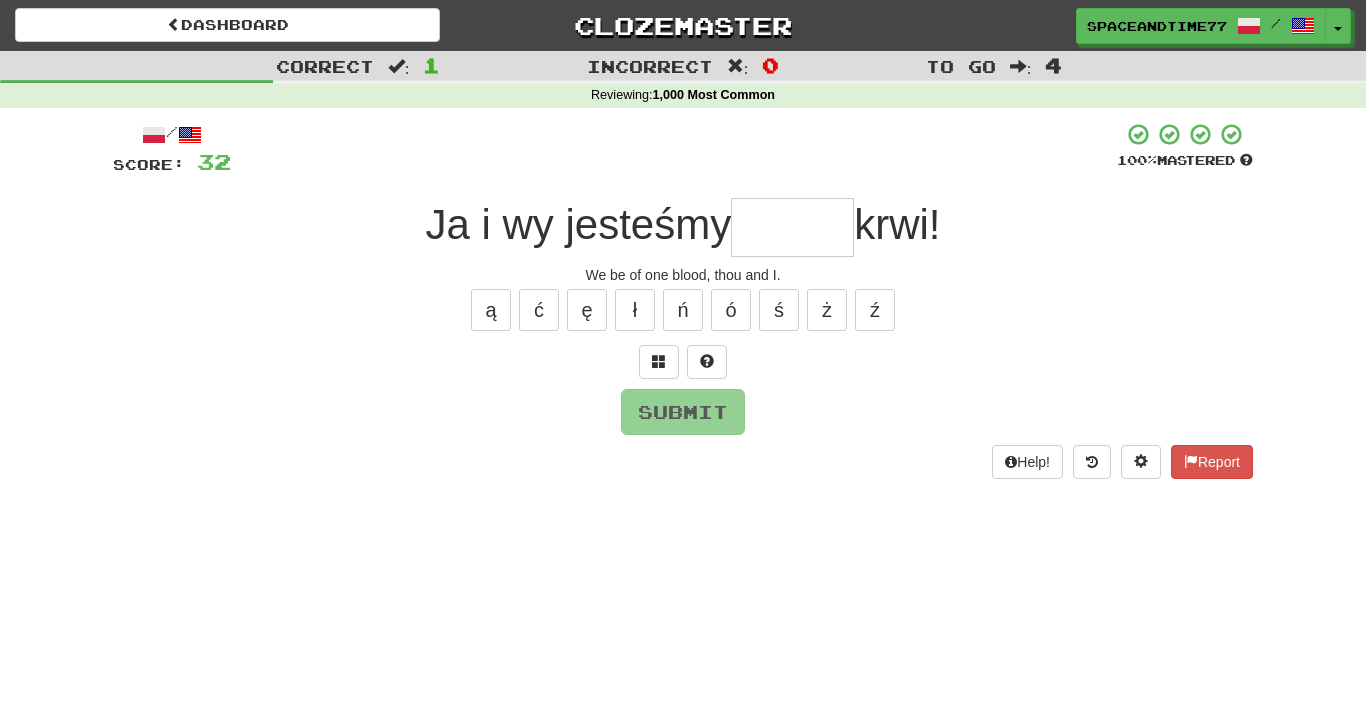 type on "*" 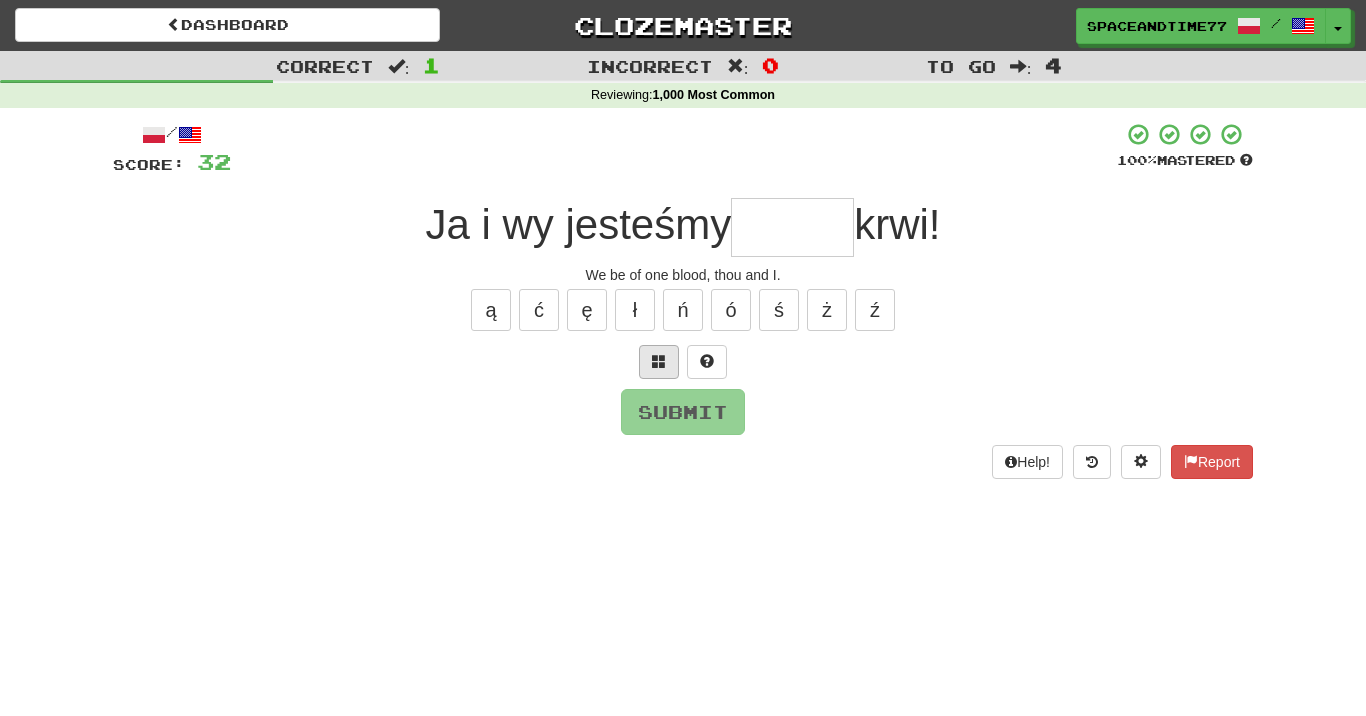 click at bounding box center [659, 362] 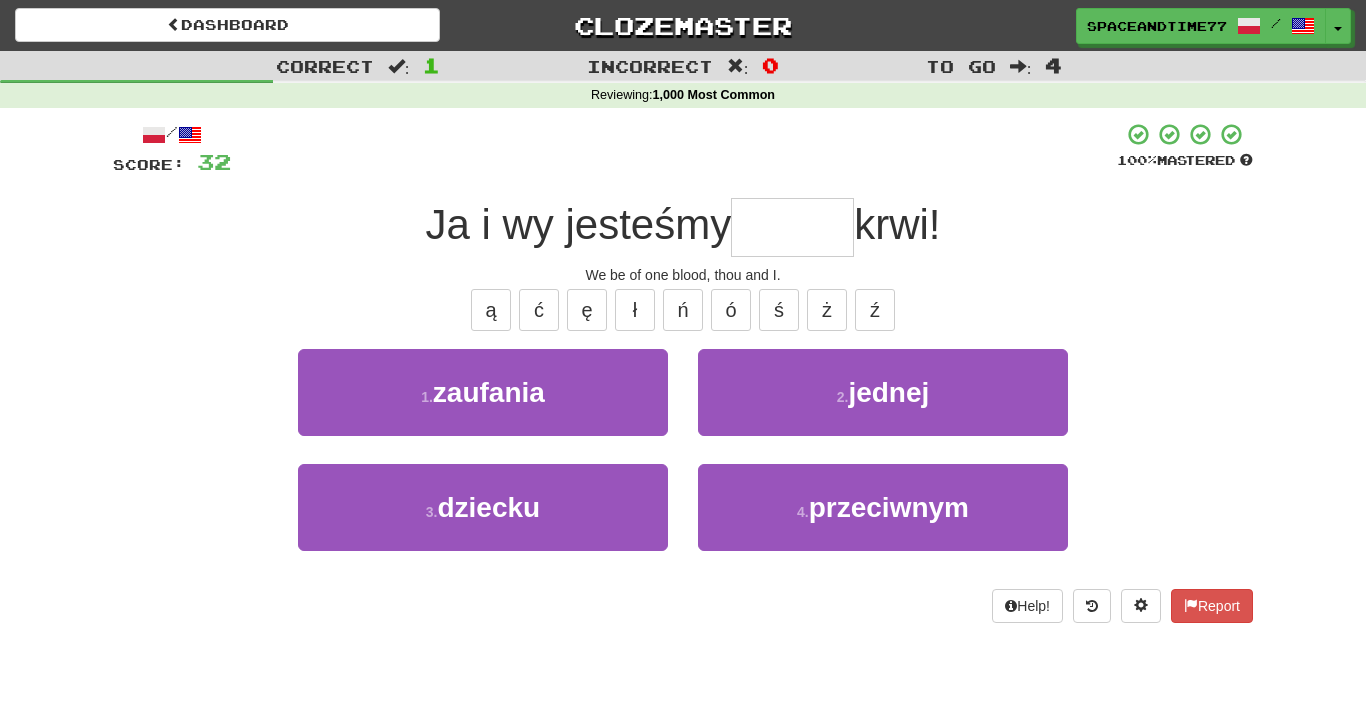 type on "*" 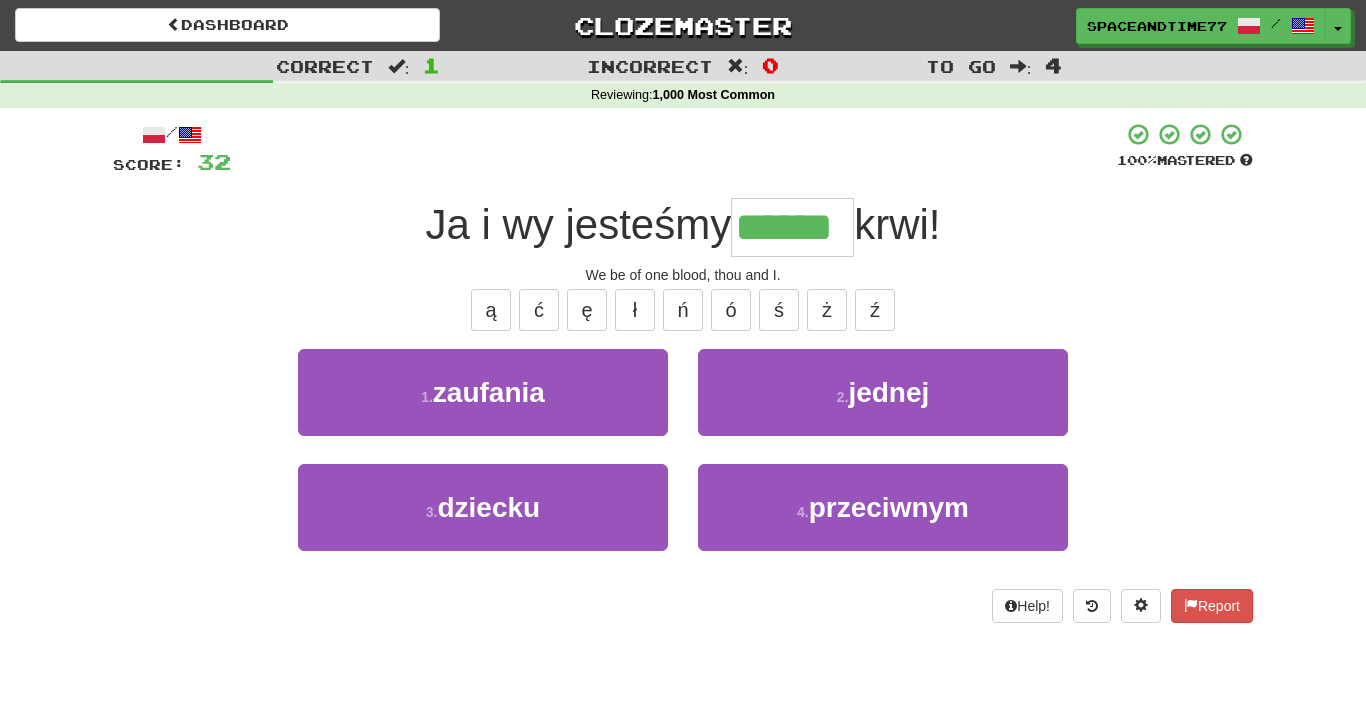 type on "******" 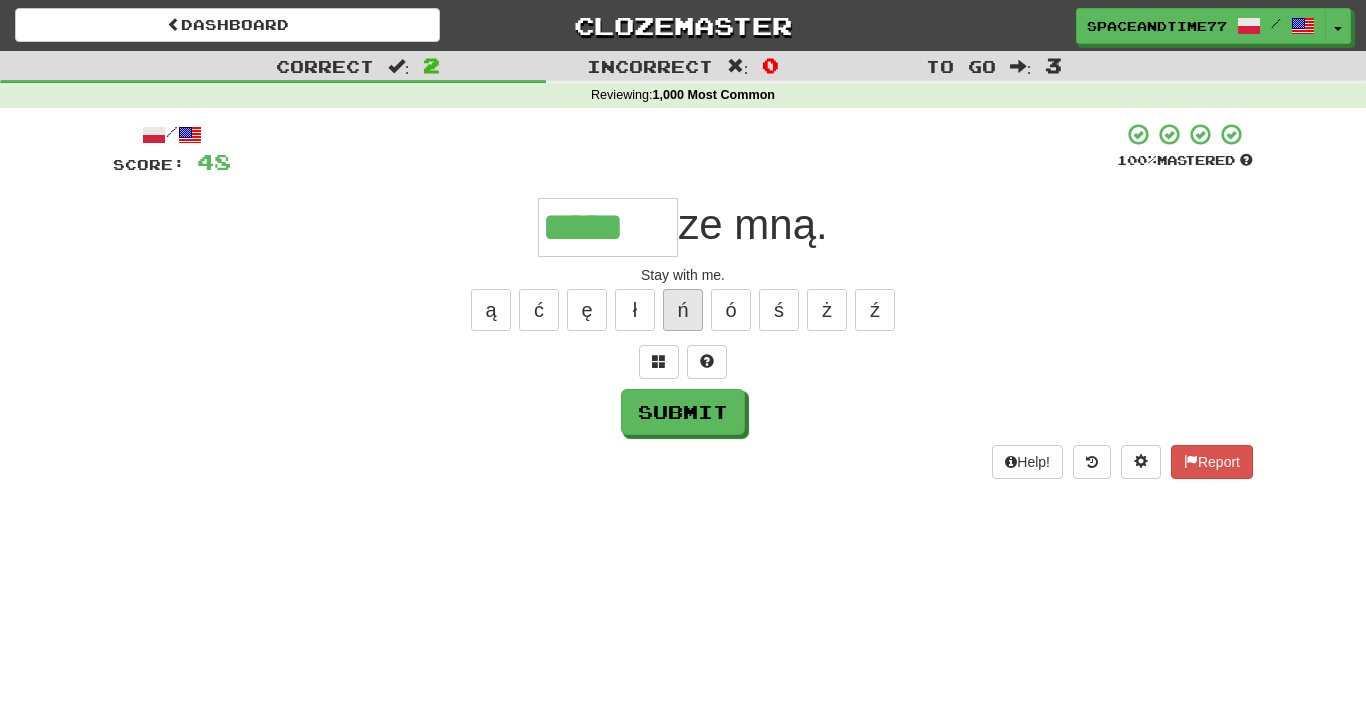 click on "ń" at bounding box center (683, 310) 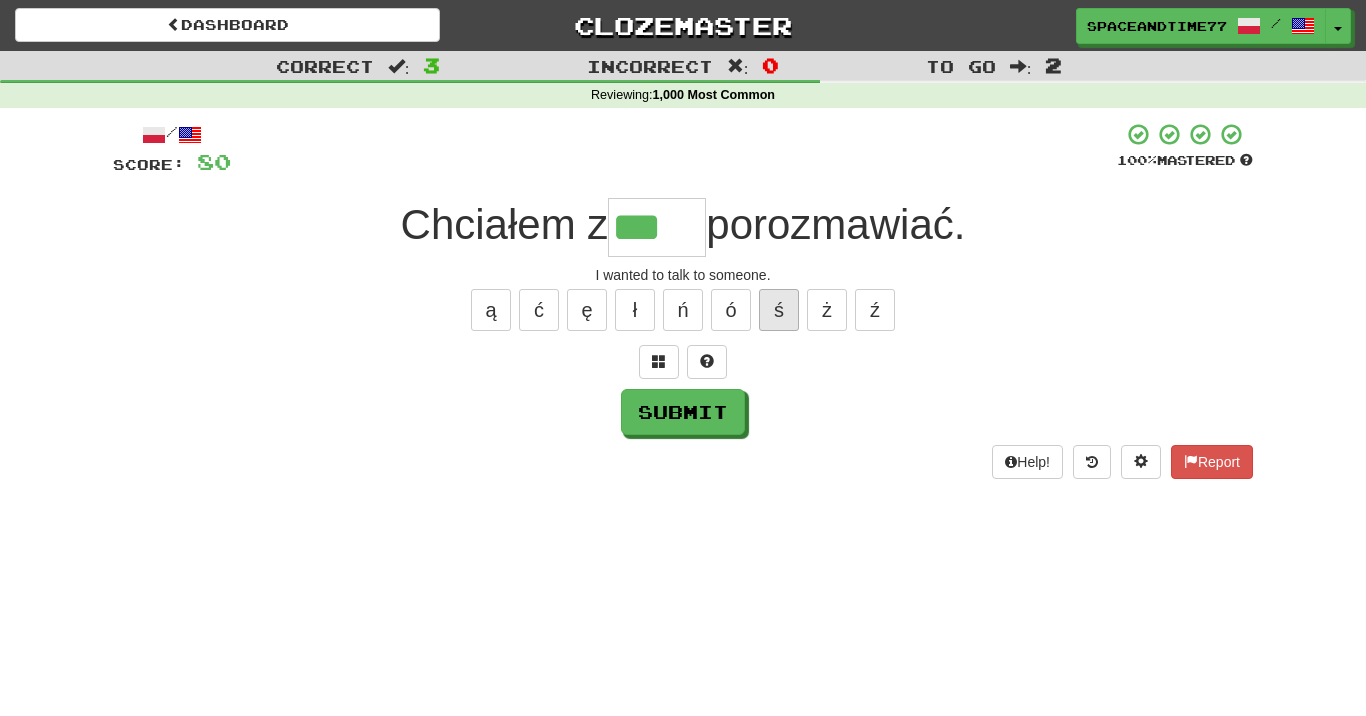 click on "ś" at bounding box center (779, 310) 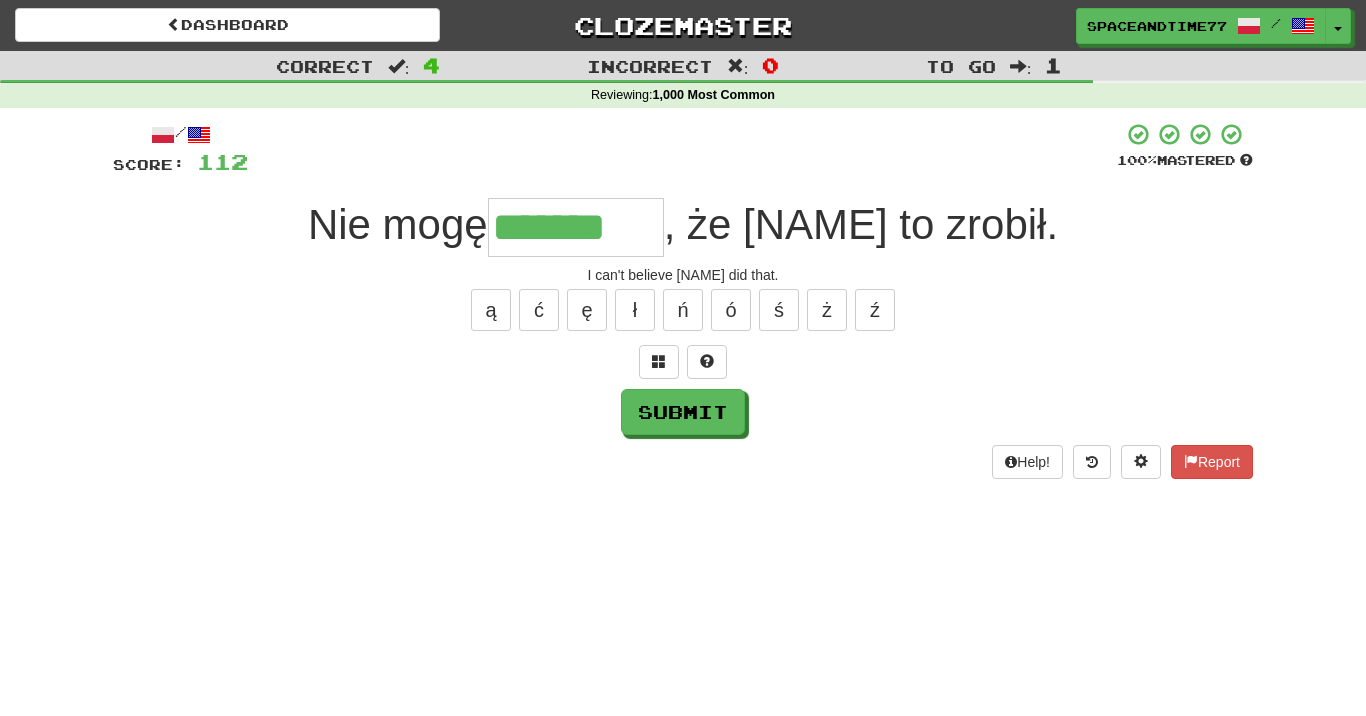 click on "ą ć ę ł ń ó ś ż ź" at bounding box center [683, 310] 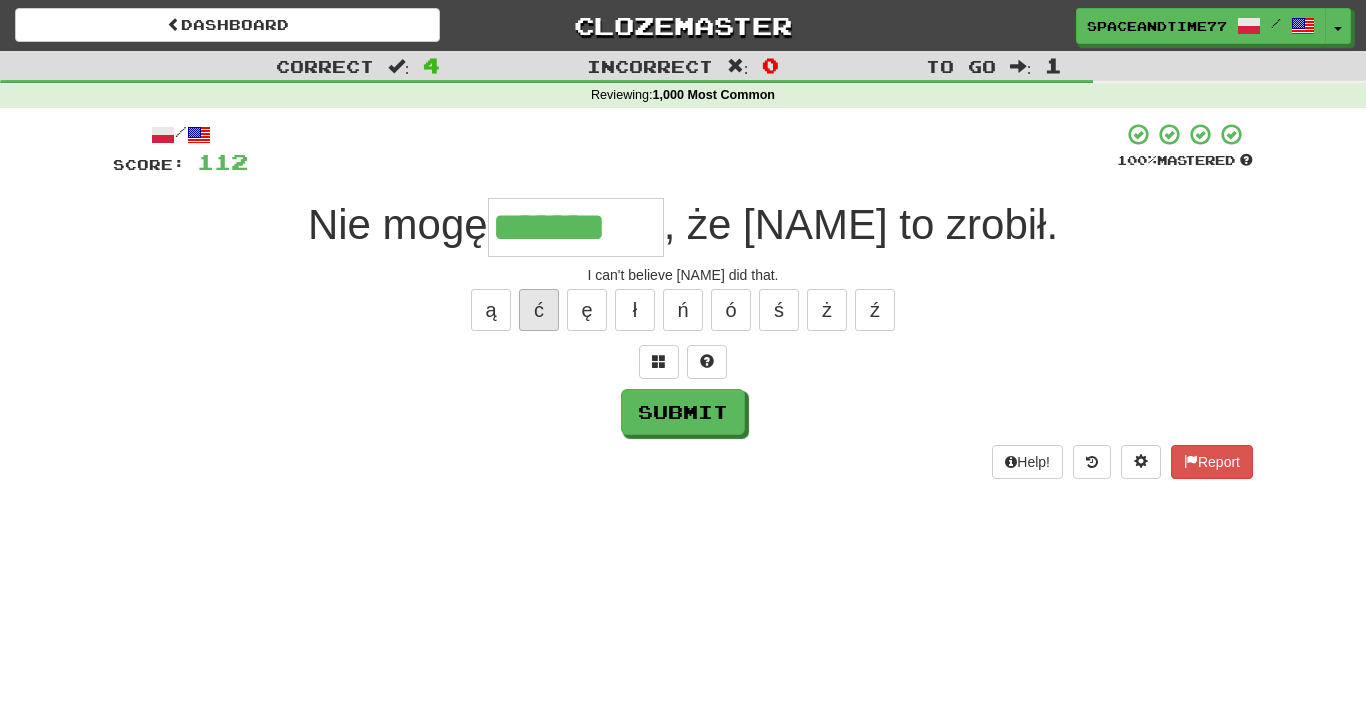 click on "ć" at bounding box center (539, 310) 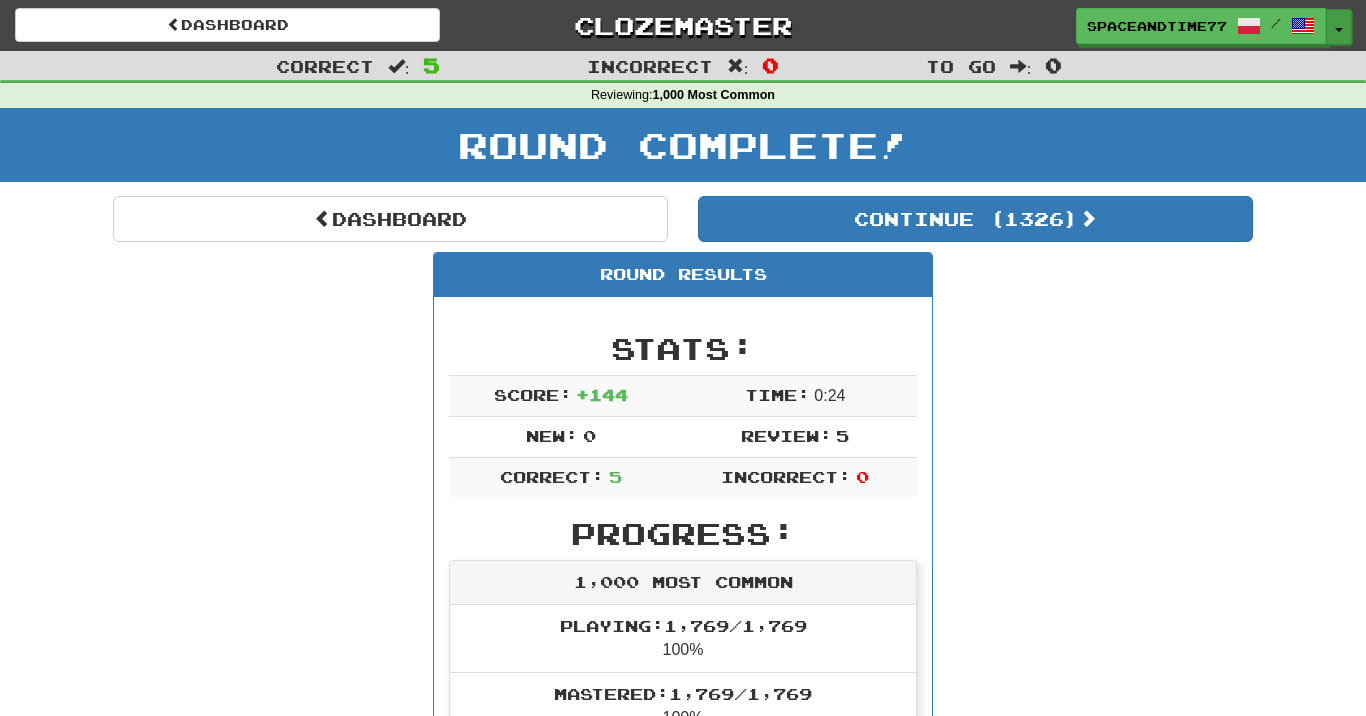 click on "Toggle Dropdown" at bounding box center [1339, 27] 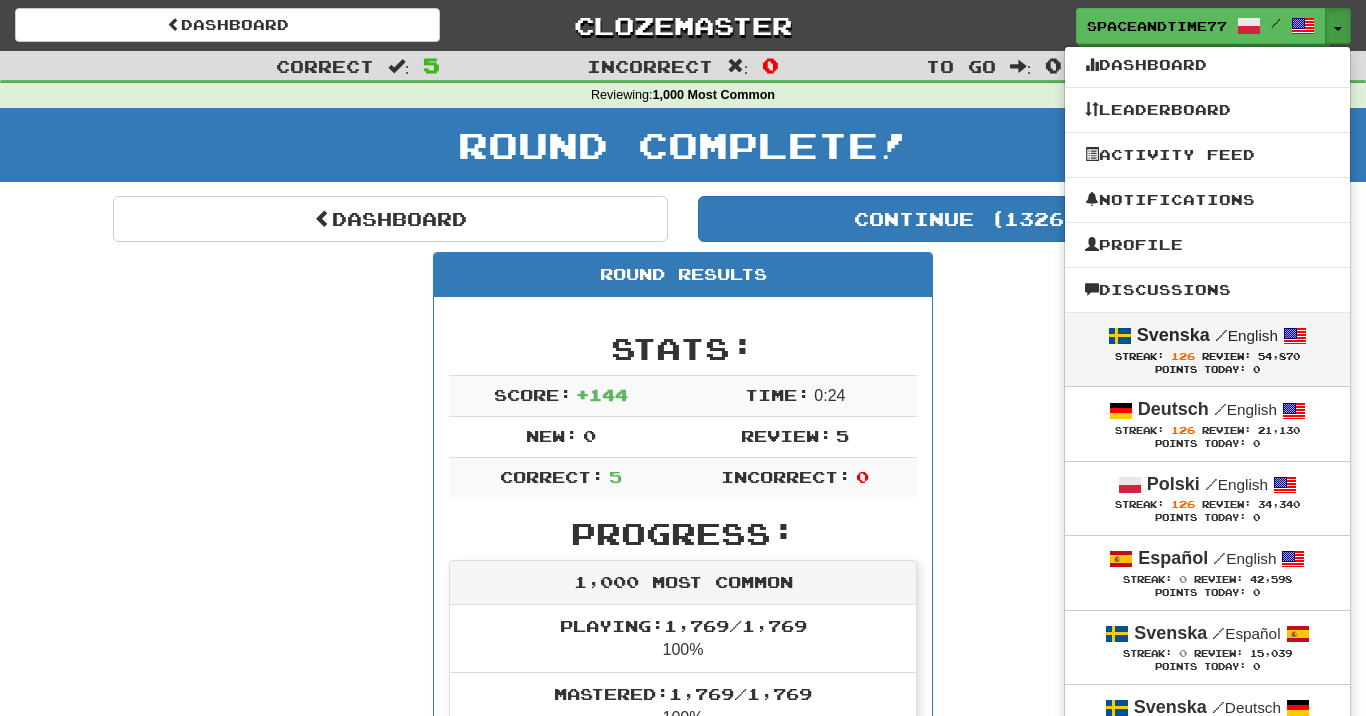 click on "Review:" at bounding box center [1226, 356] 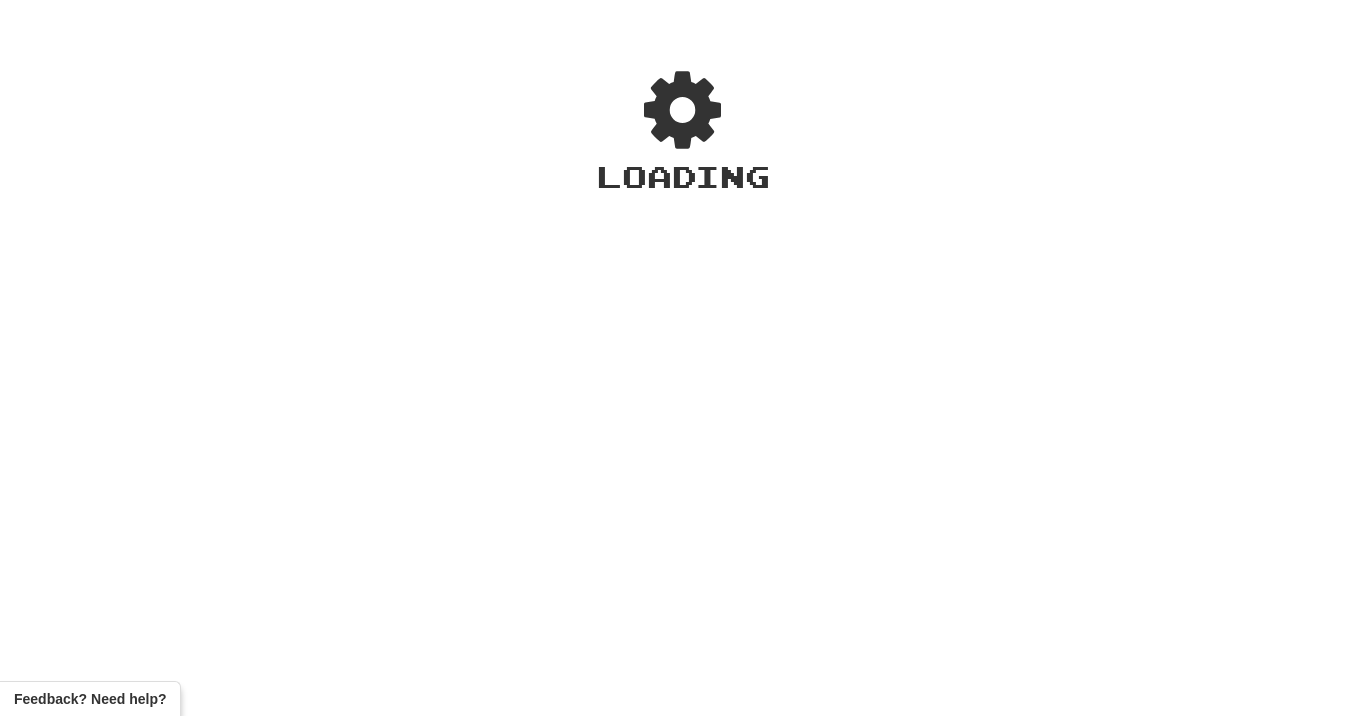 scroll, scrollTop: 0, scrollLeft: 0, axis: both 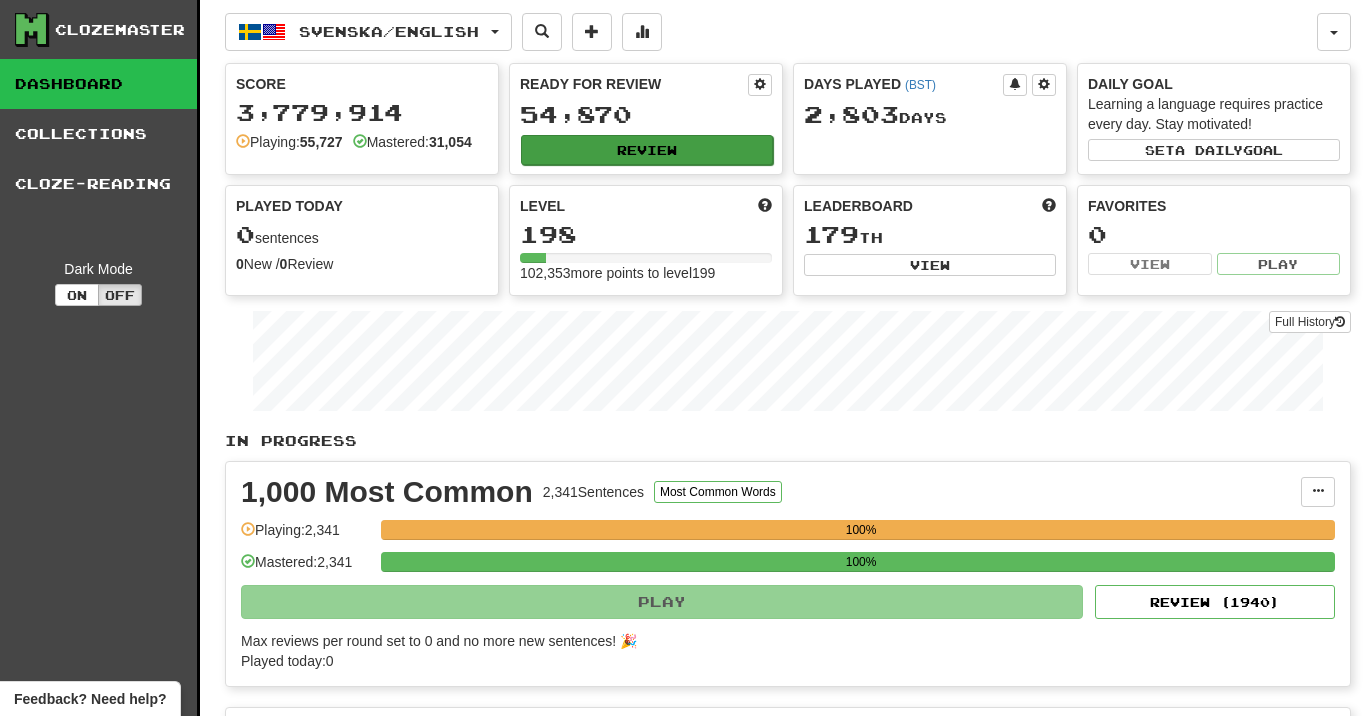 click on "Review" at bounding box center [647, 150] 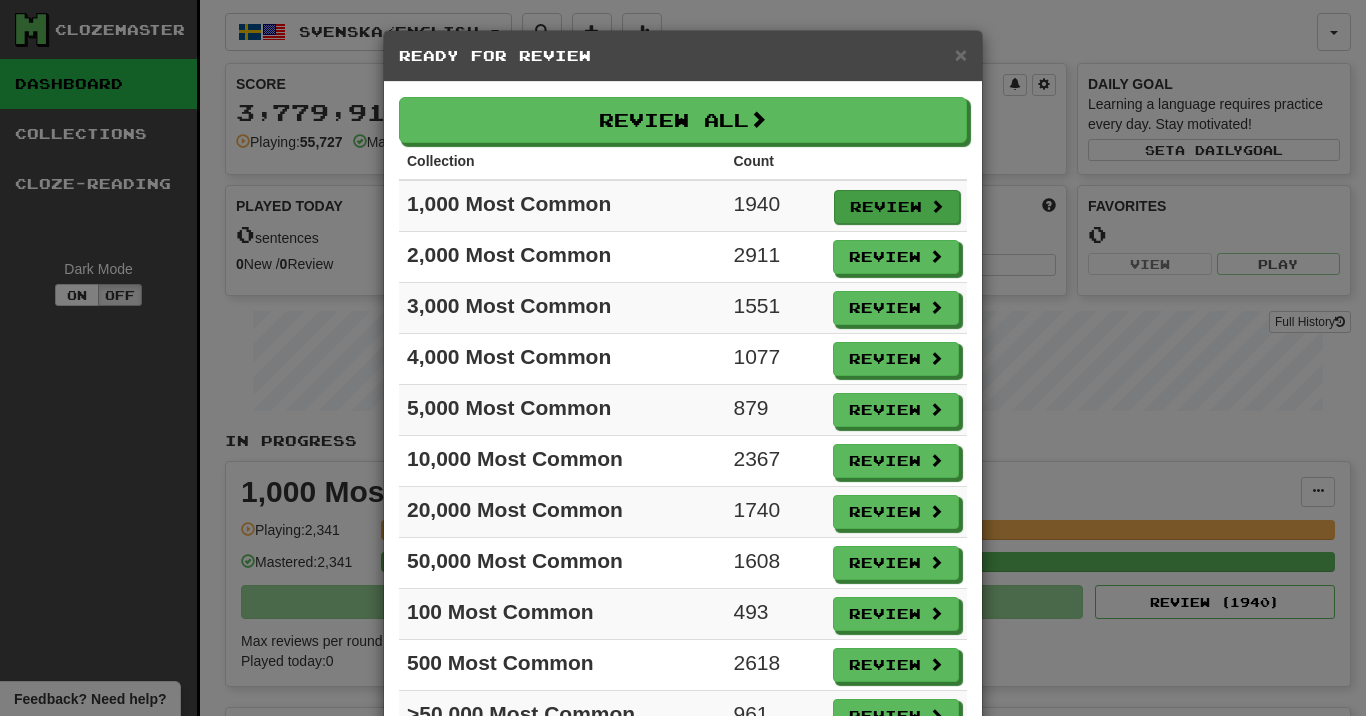 click on "Review" at bounding box center (897, 207) 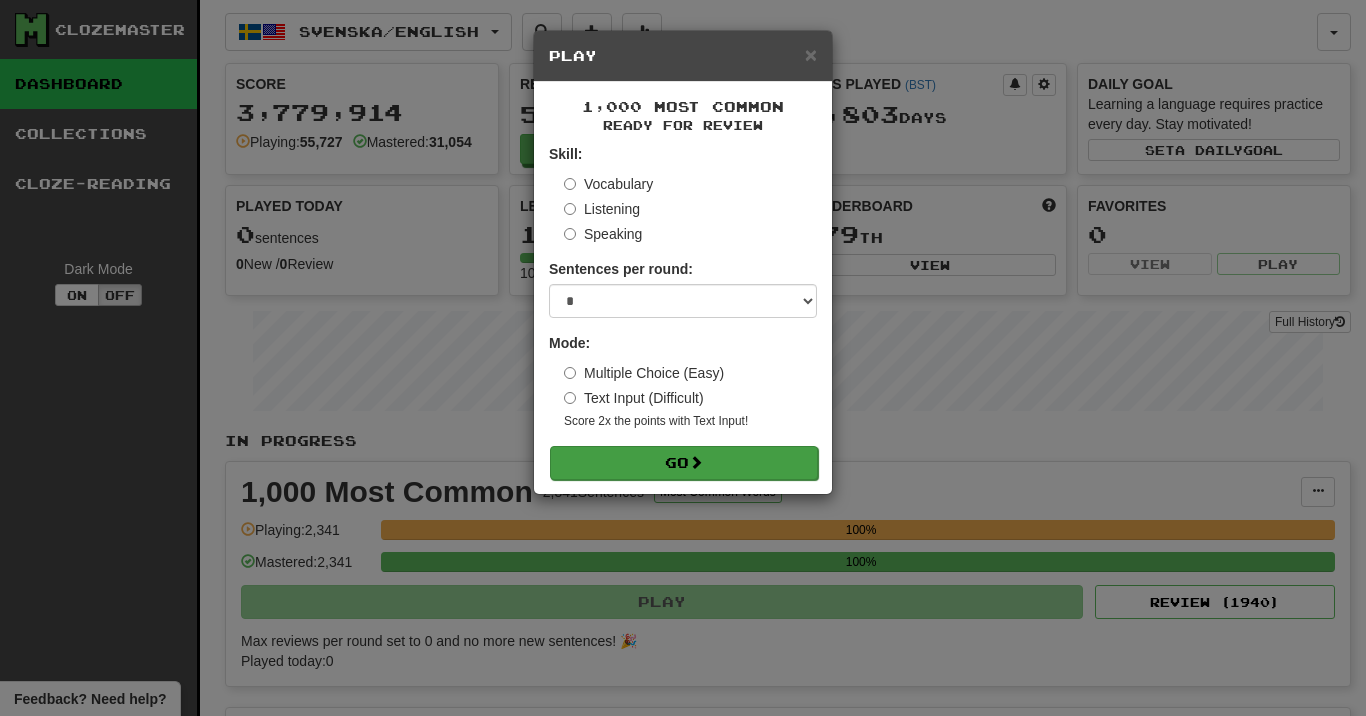 click on "Go" at bounding box center [684, 463] 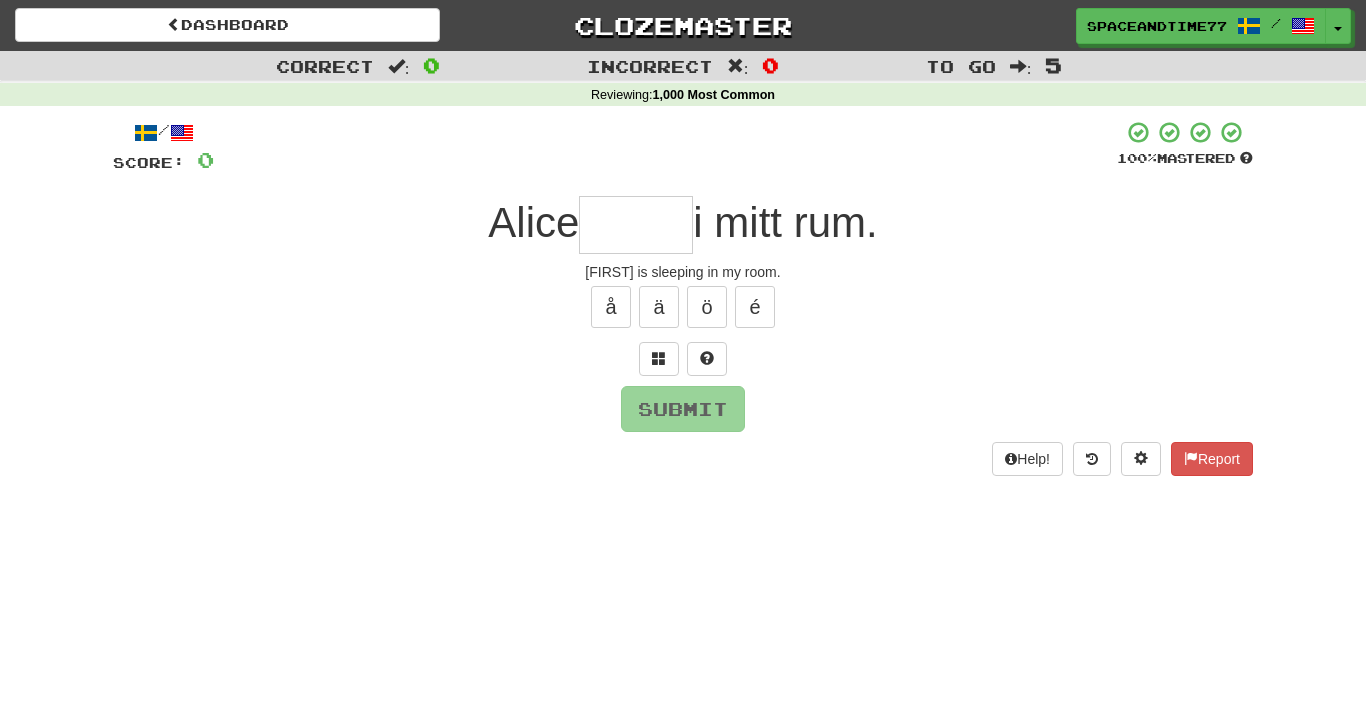scroll, scrollTop: 0, scrollLeft: 0, axis: both 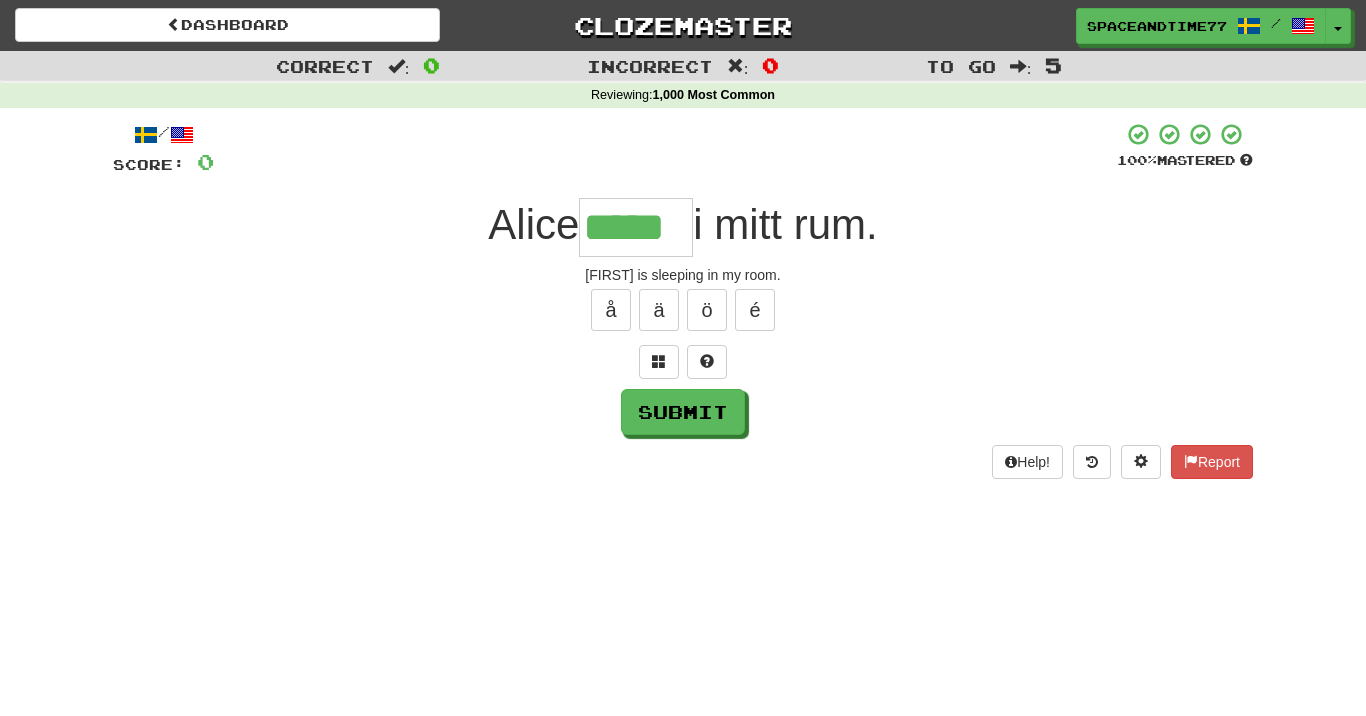 type on "*****" 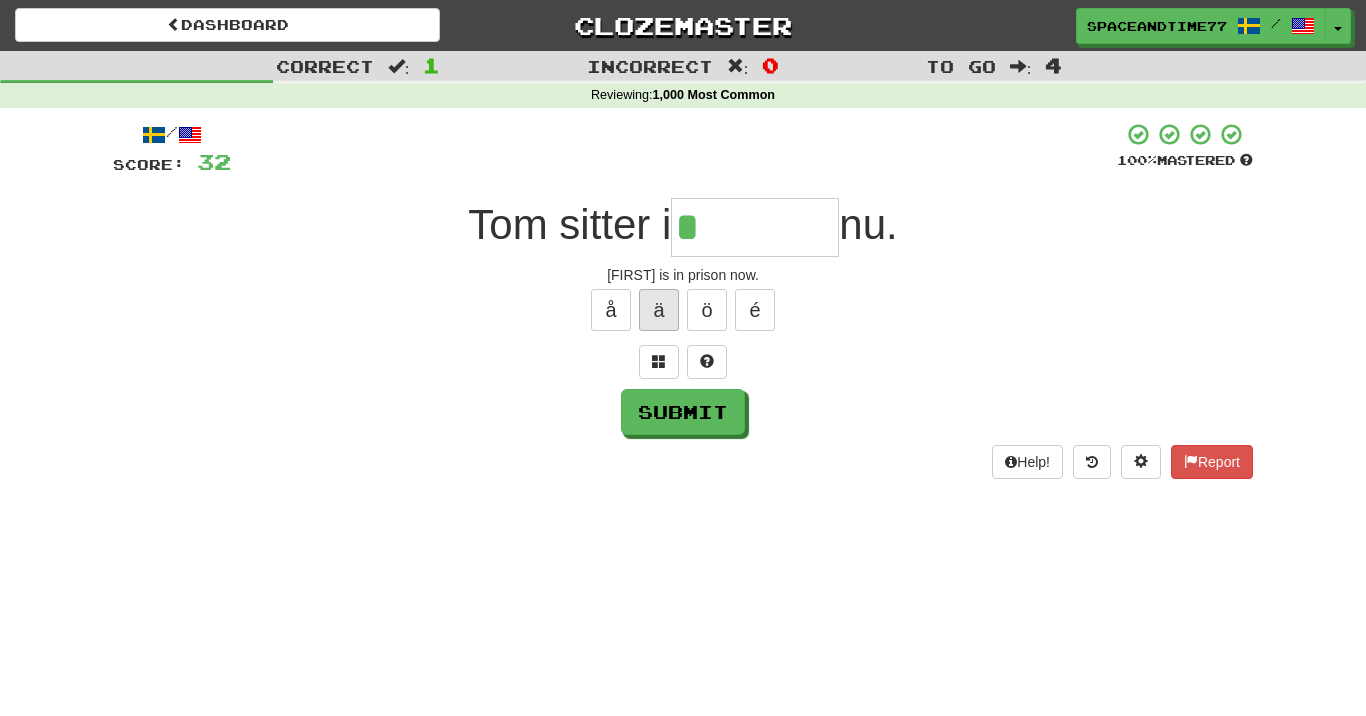 click on "ä" at bounding box center [659, 310] 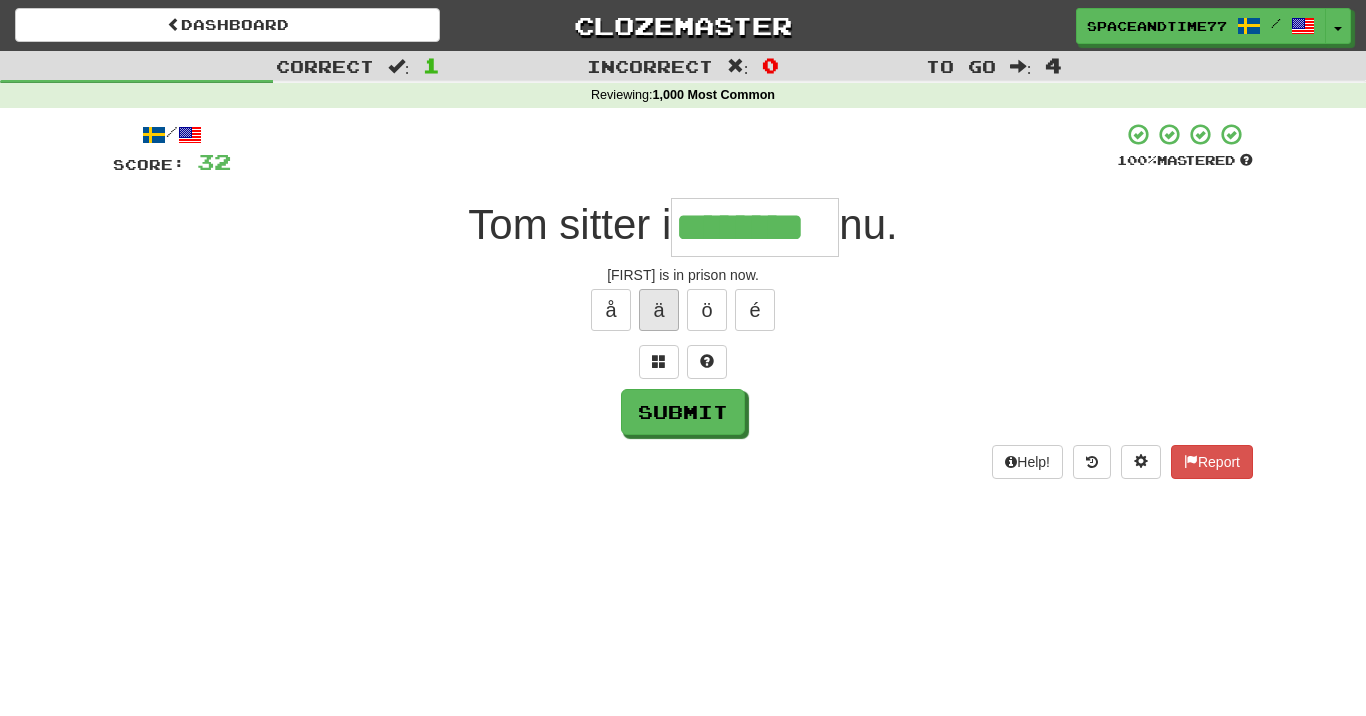 type on "********" 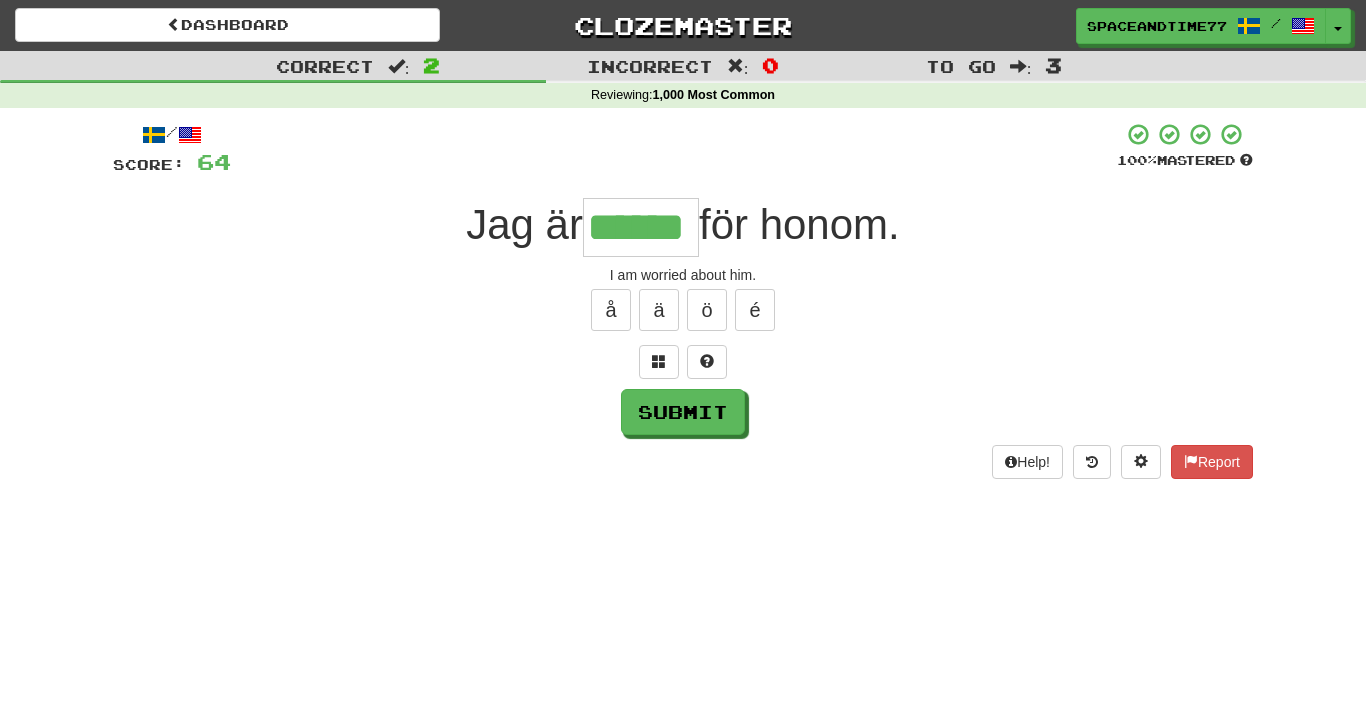 type on "******" 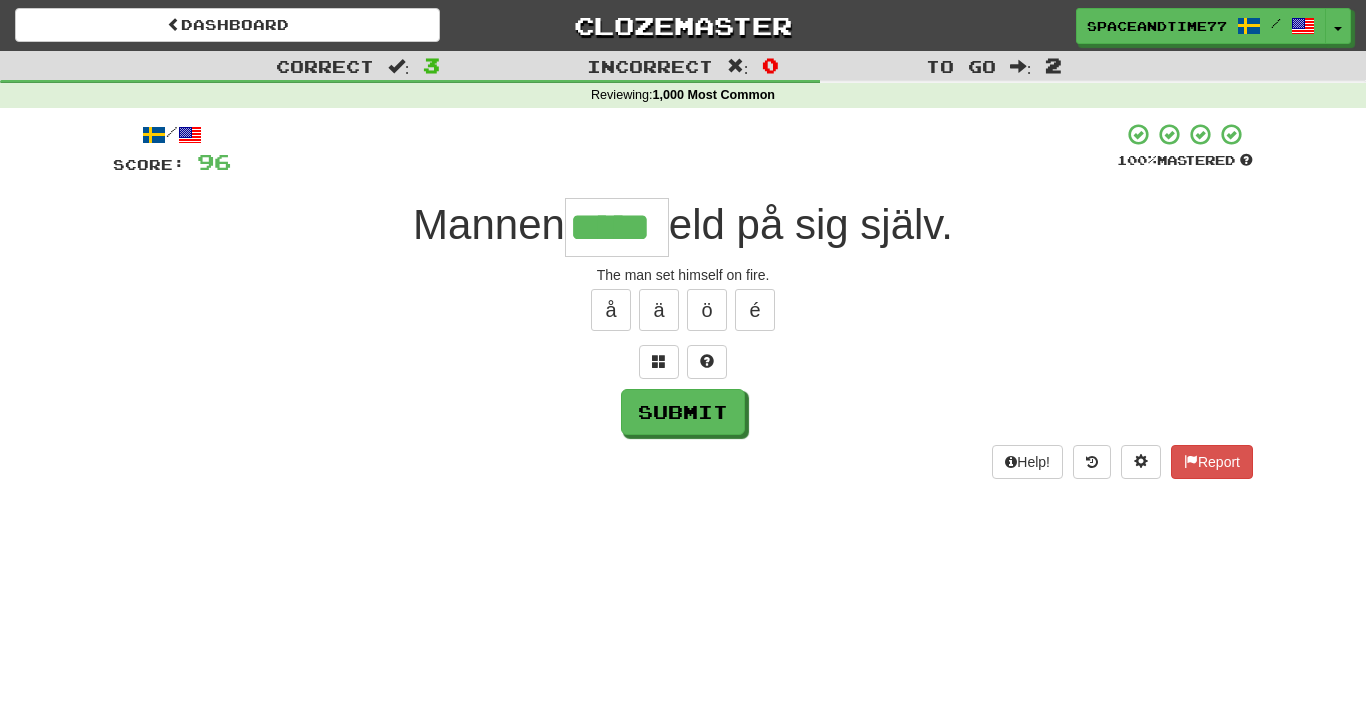 type on "*****" 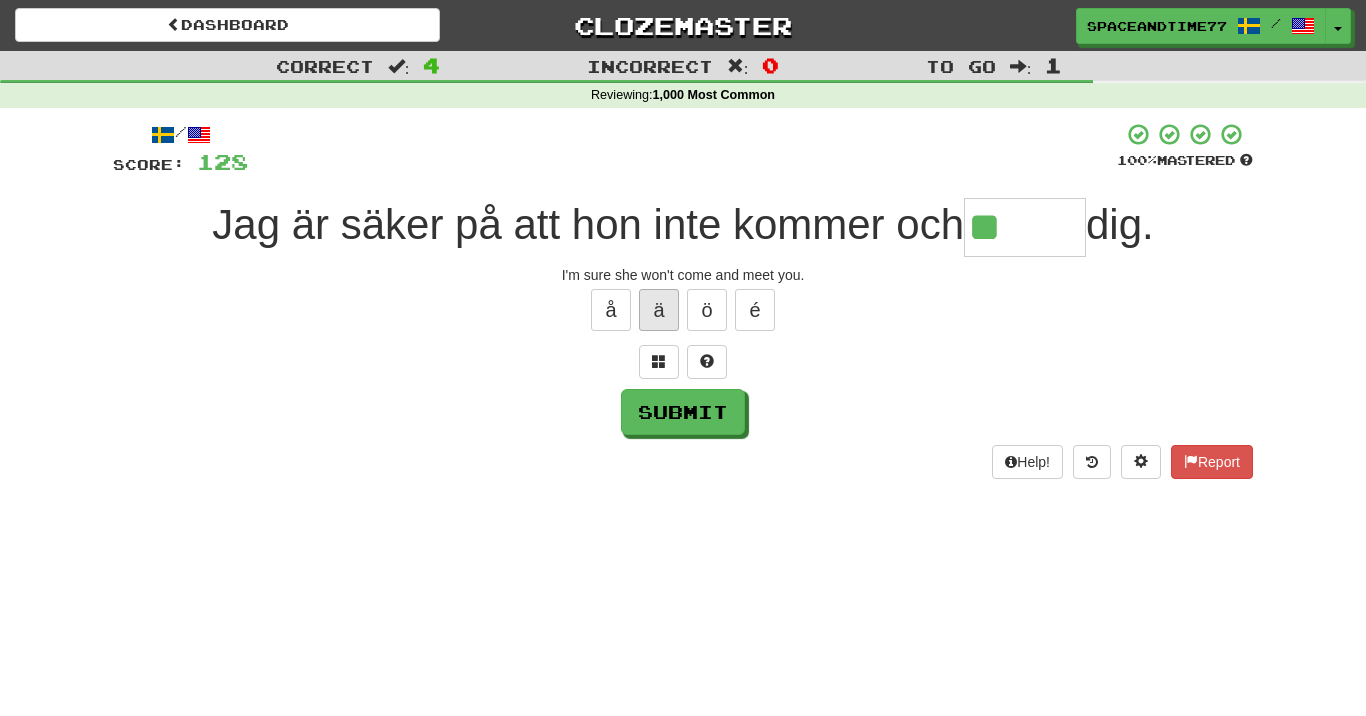 click on "ä" at bounding box center [659, 310] 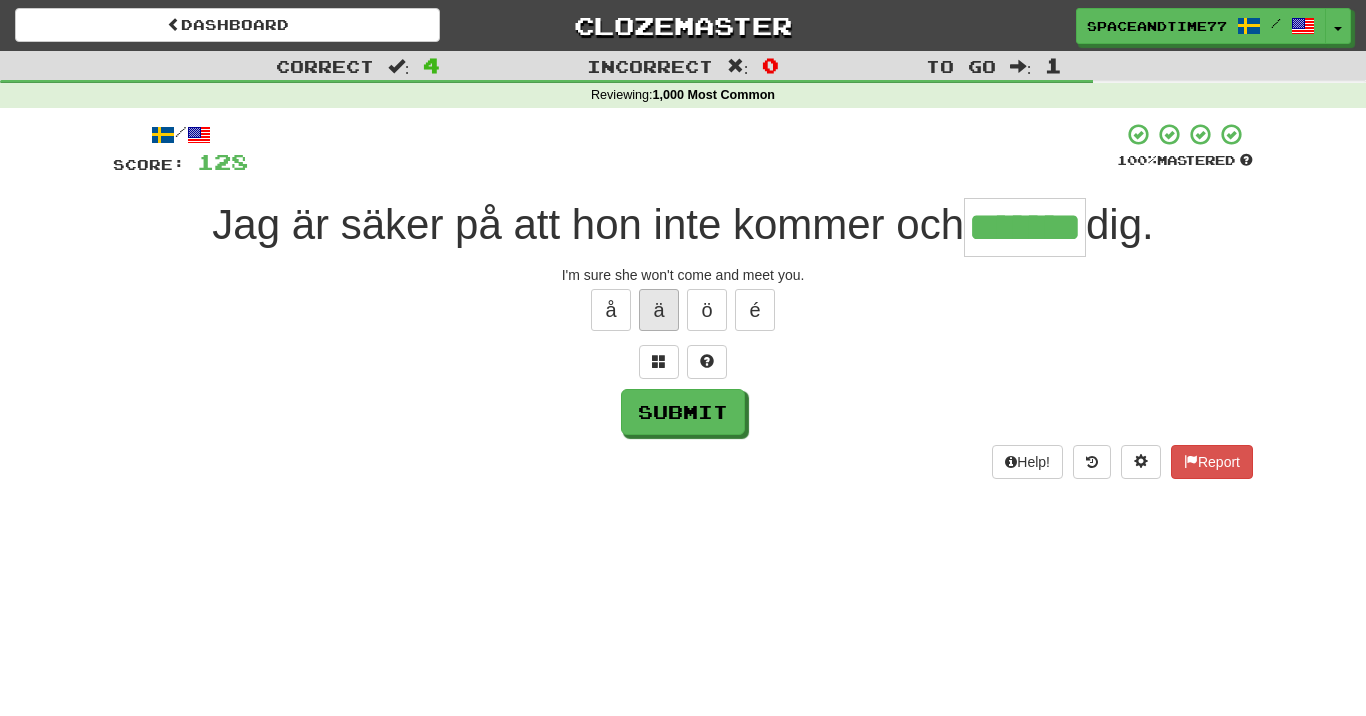 type on "*******" 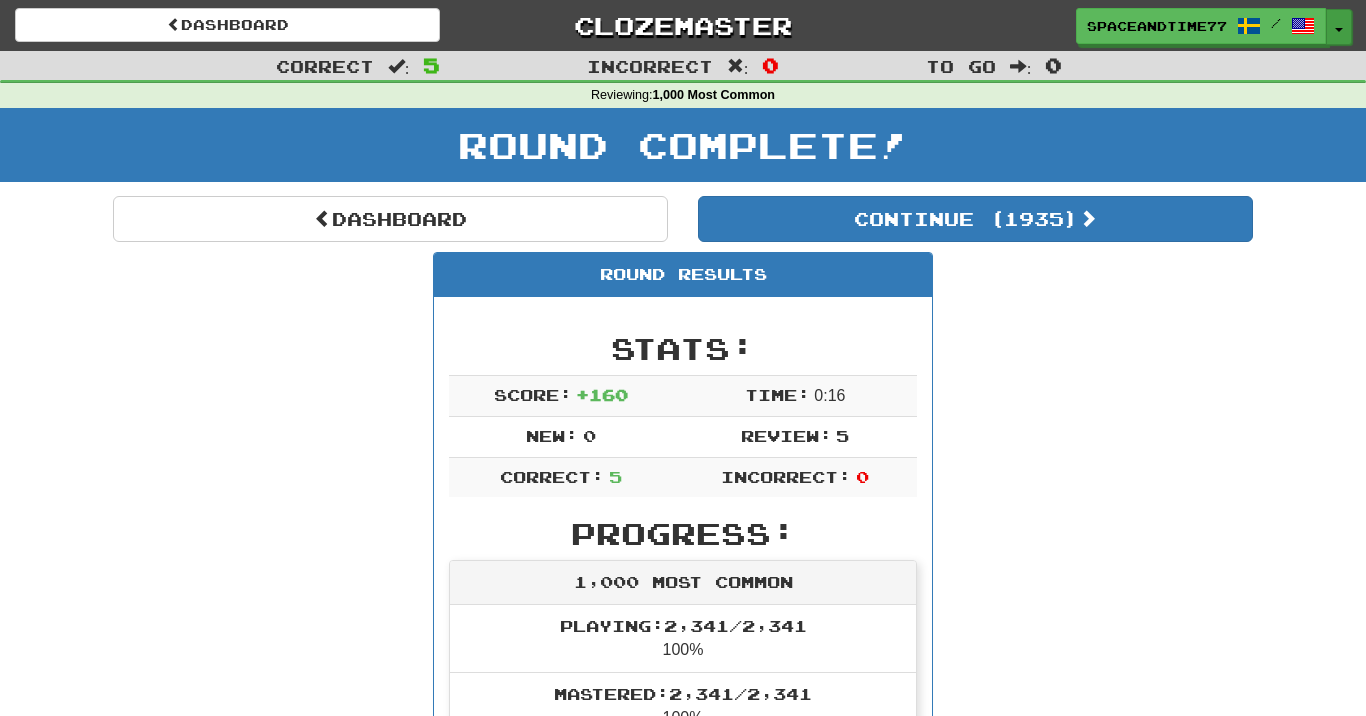 click on "Toggle Dropdown" at bounding box center (1339, 27) 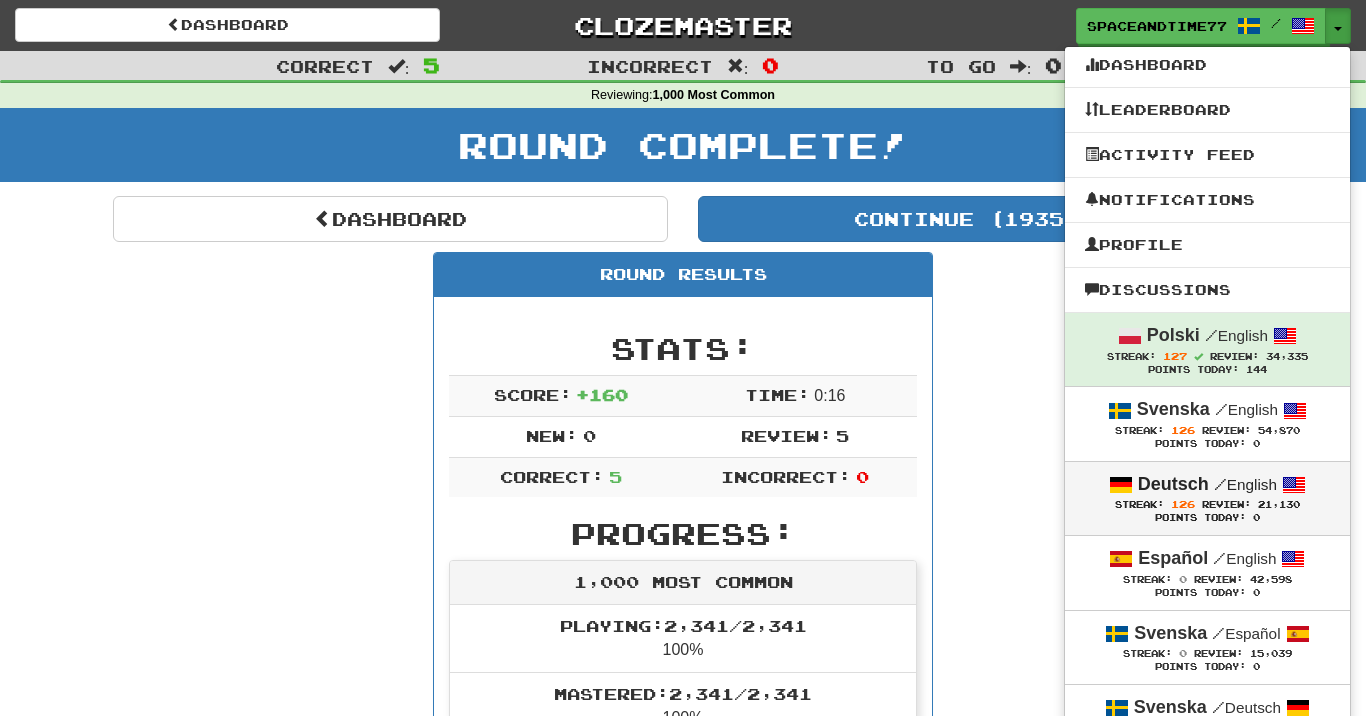 click on "Streak:
126
Review:
21,130" at bounding box center (1207, 504) 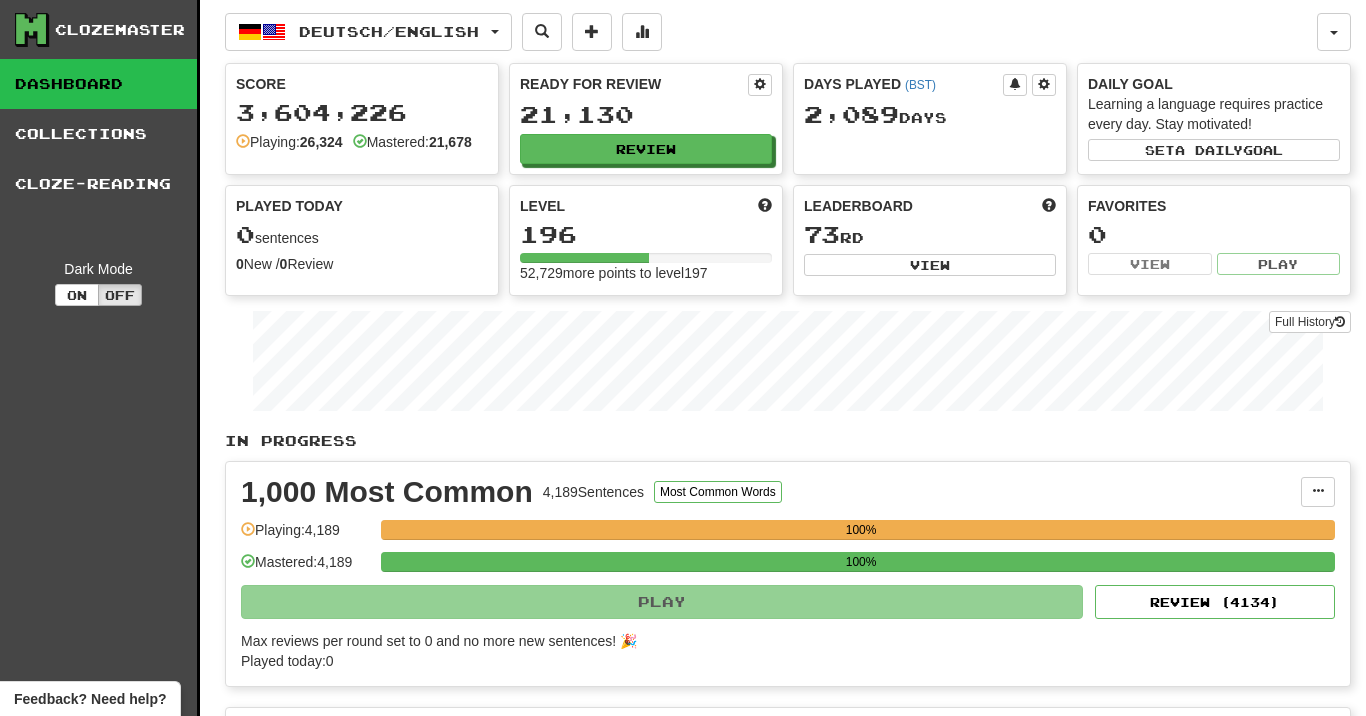 scroll, scrollTop: 0, scrollLeft: 0, axis: both 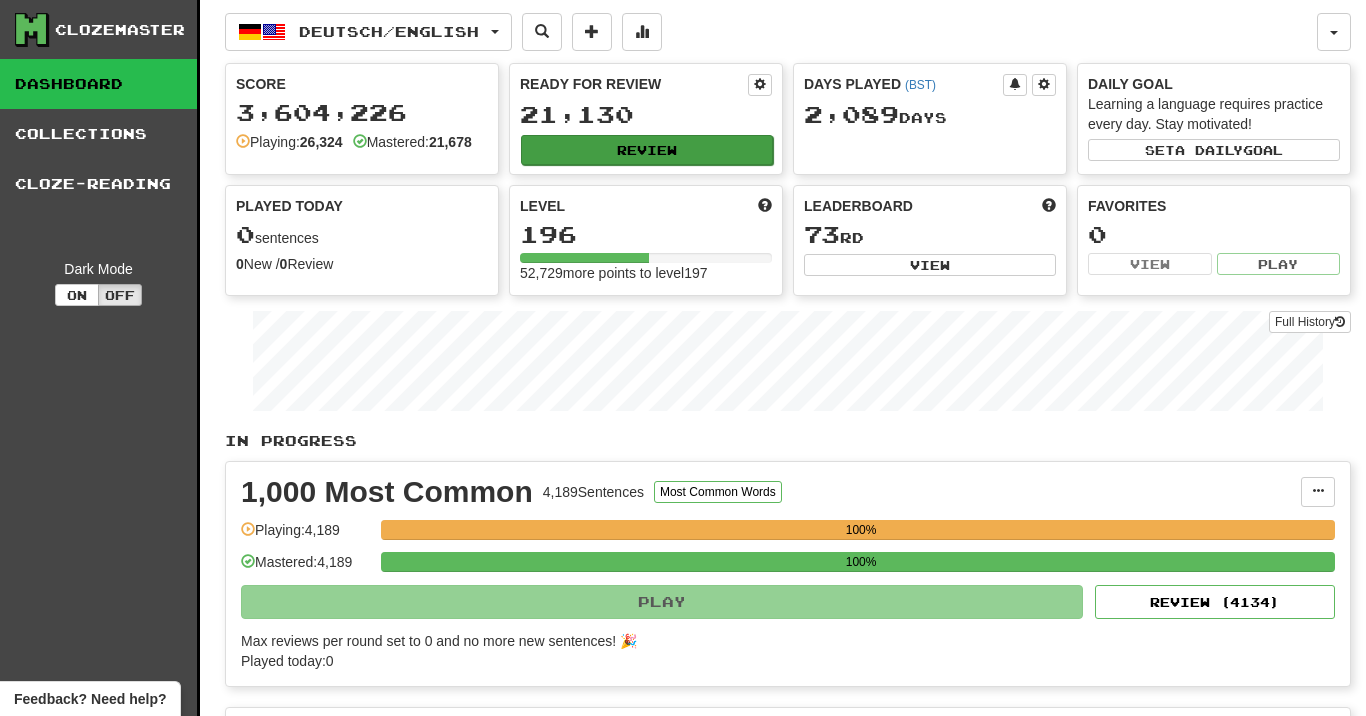 click on "Review" at bounding box center (647, 150) 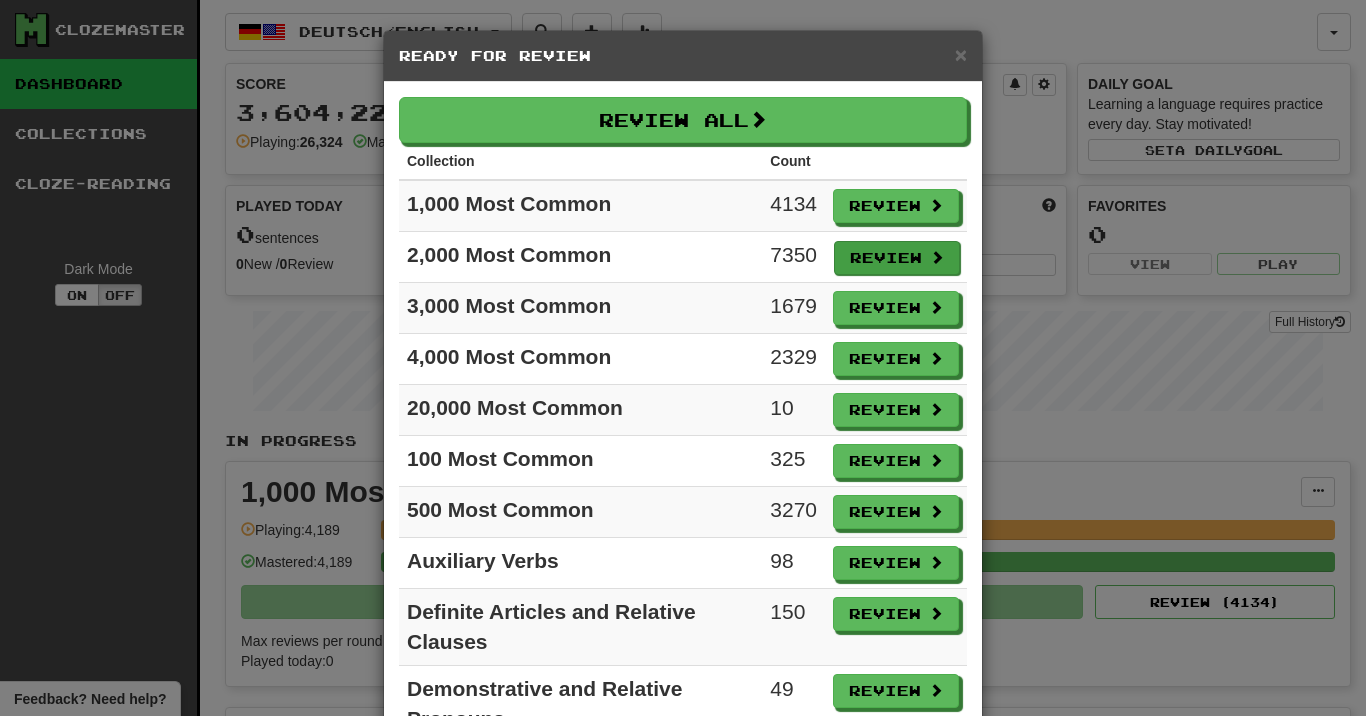 click on "Review" at bounding box center (897, 258) 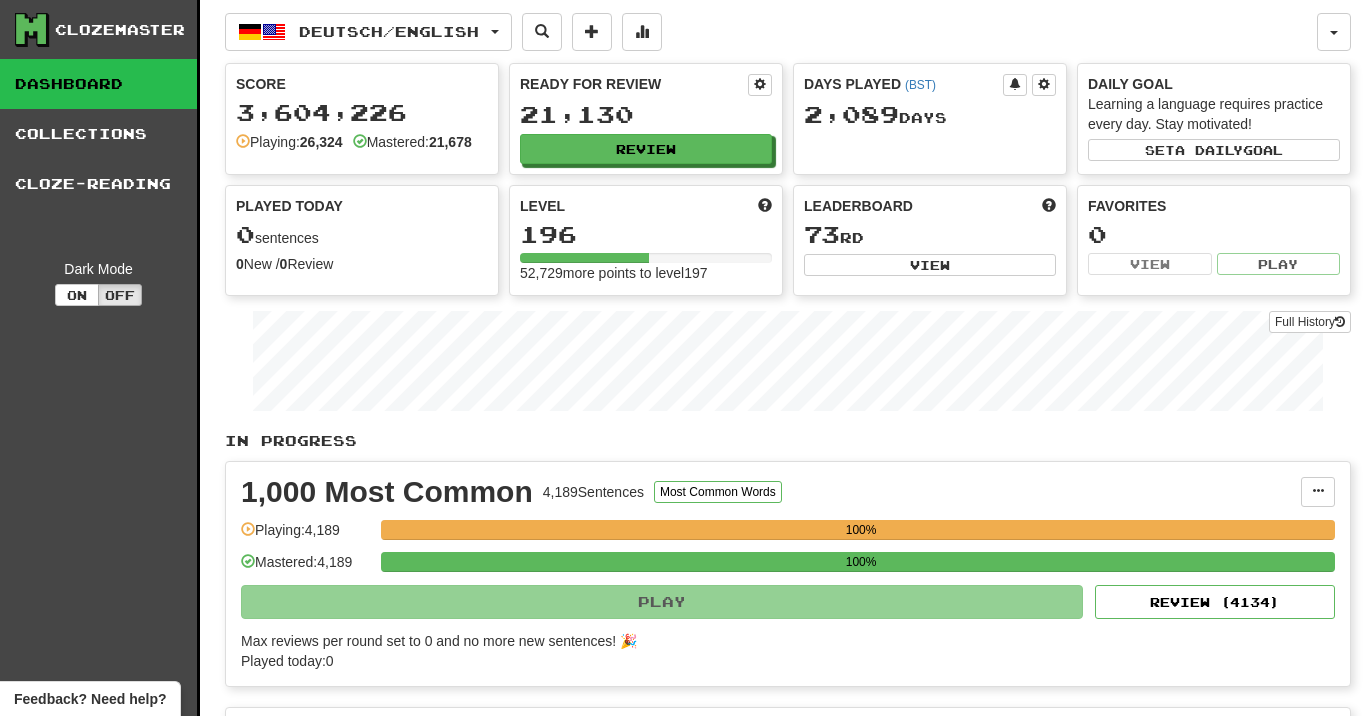 select on "**" 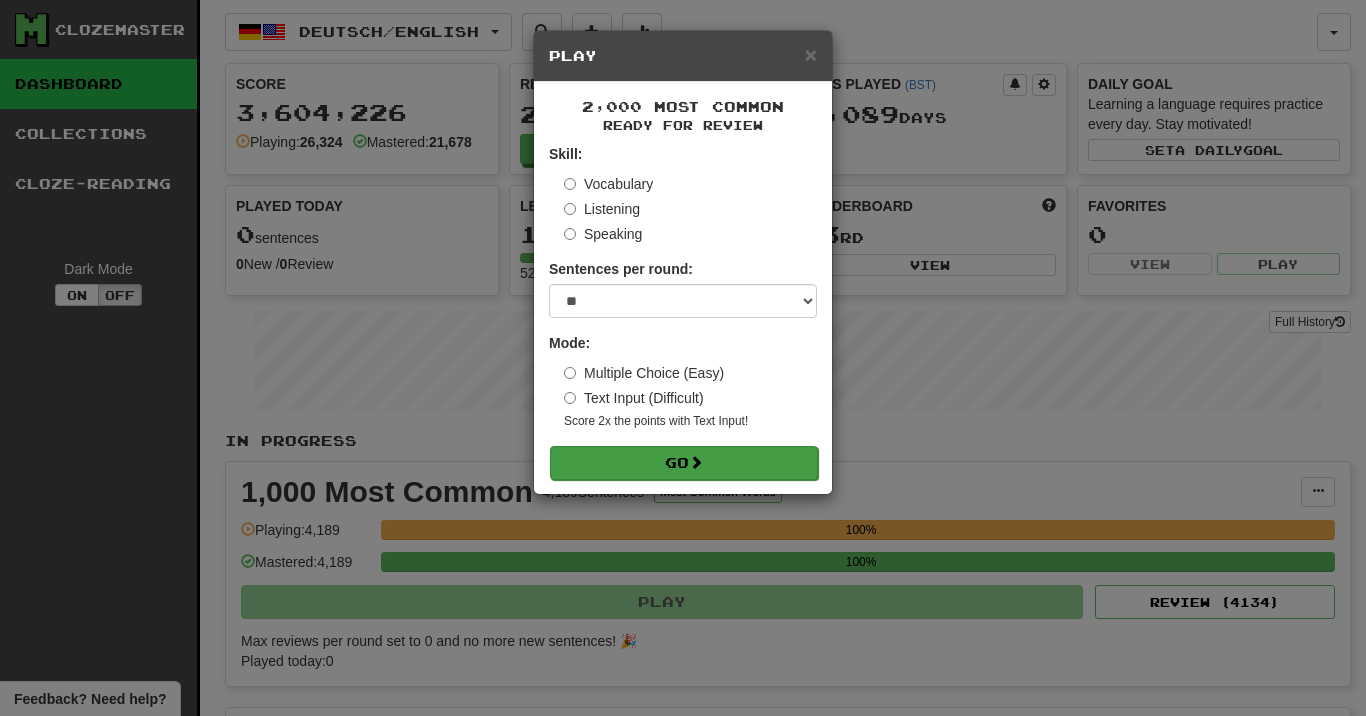 click on "Go" at bounding box center (684, 463) 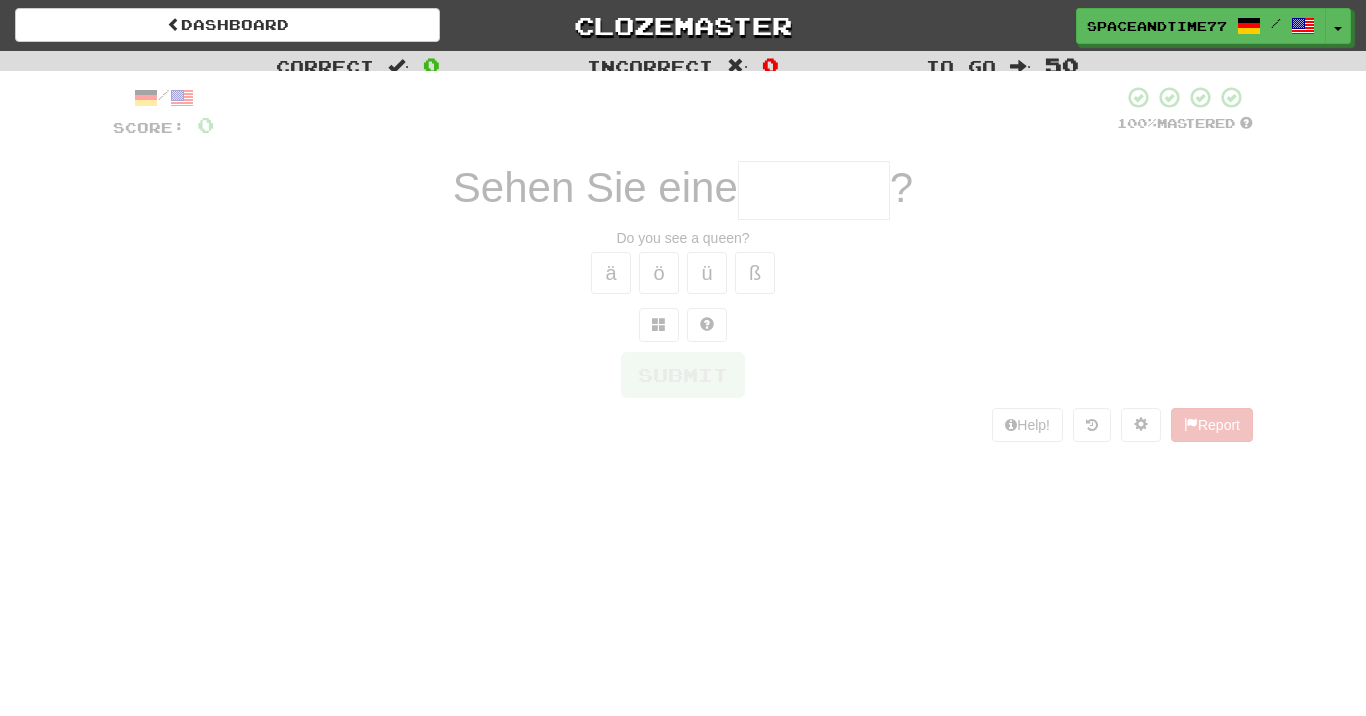 scroll, scrollTop: 0, scrollLeft: 0, axis: both 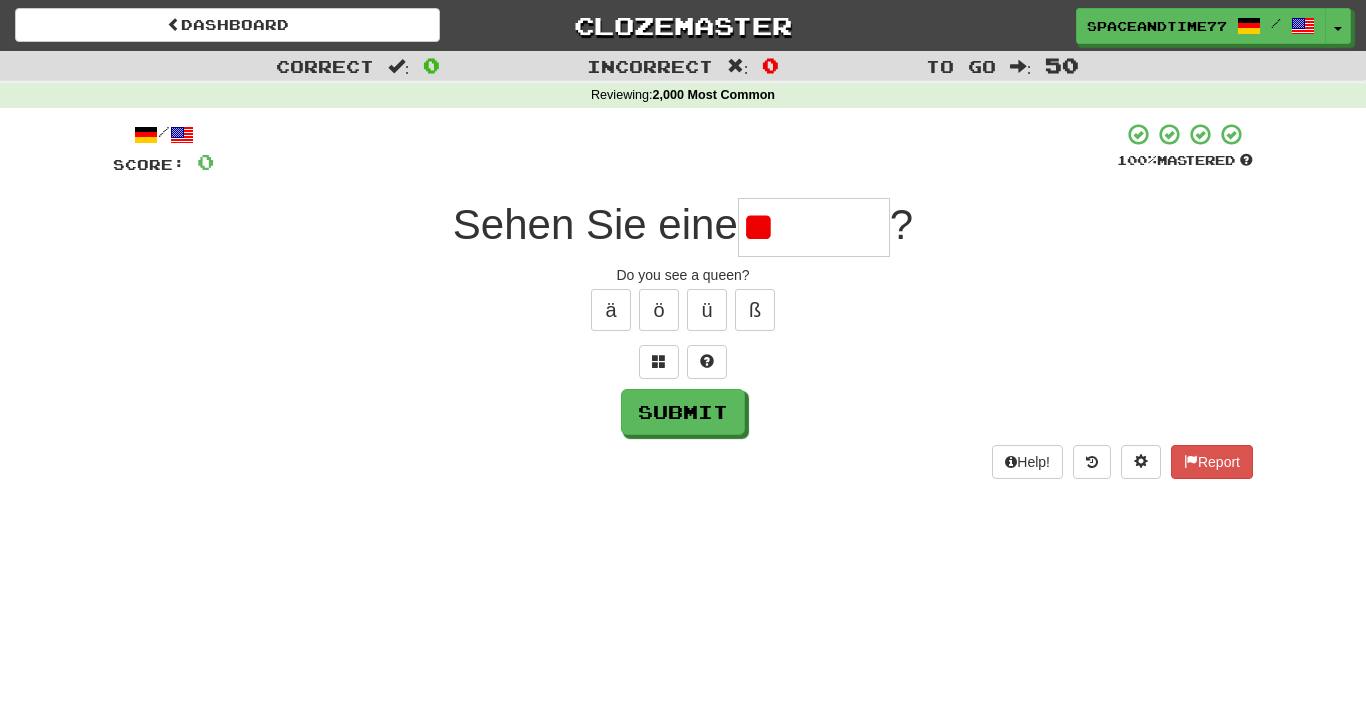 type on "*" 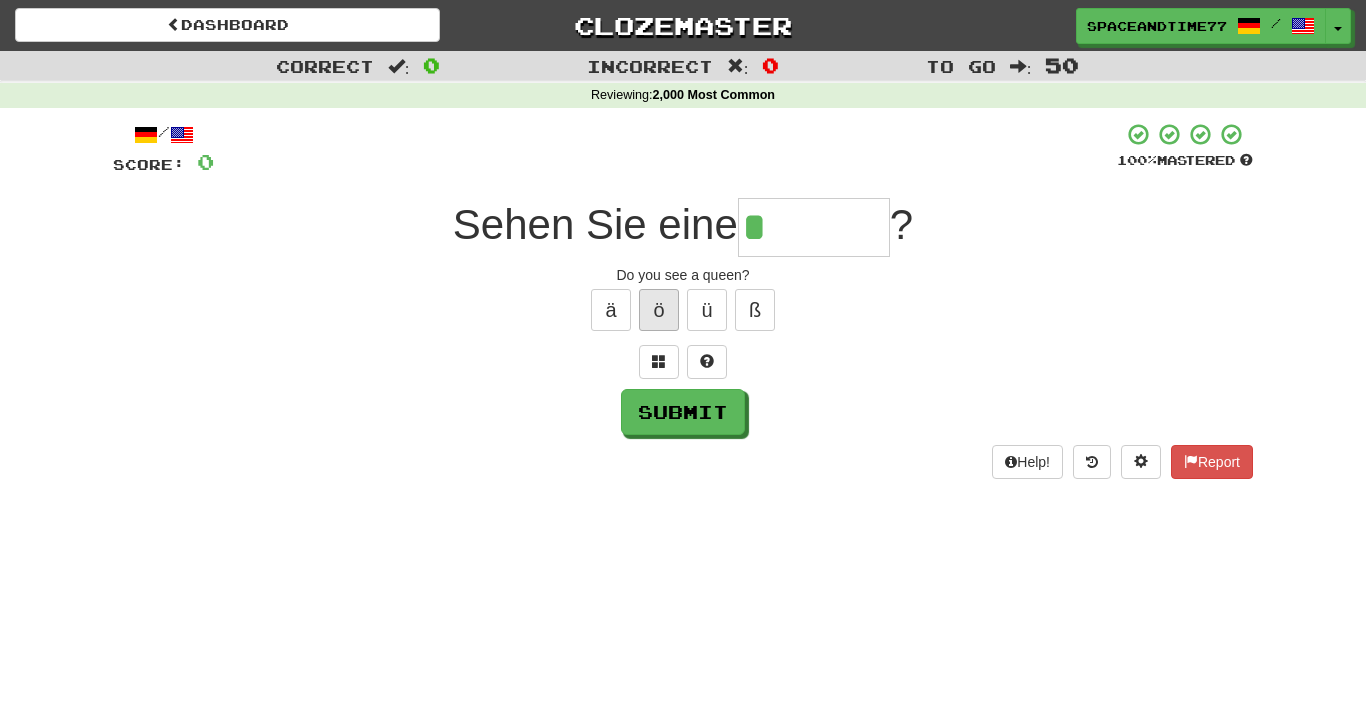 click on "ö" at bounding box center (659, 310) 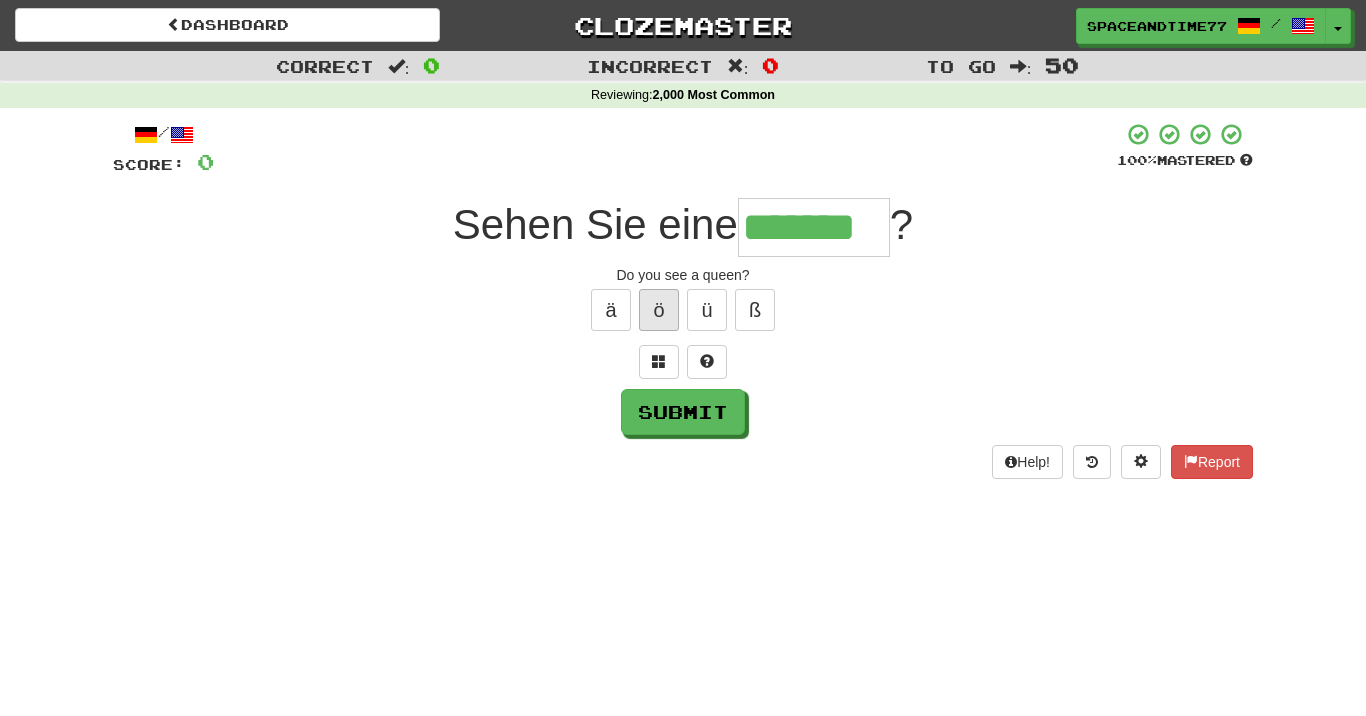 type on "*******" 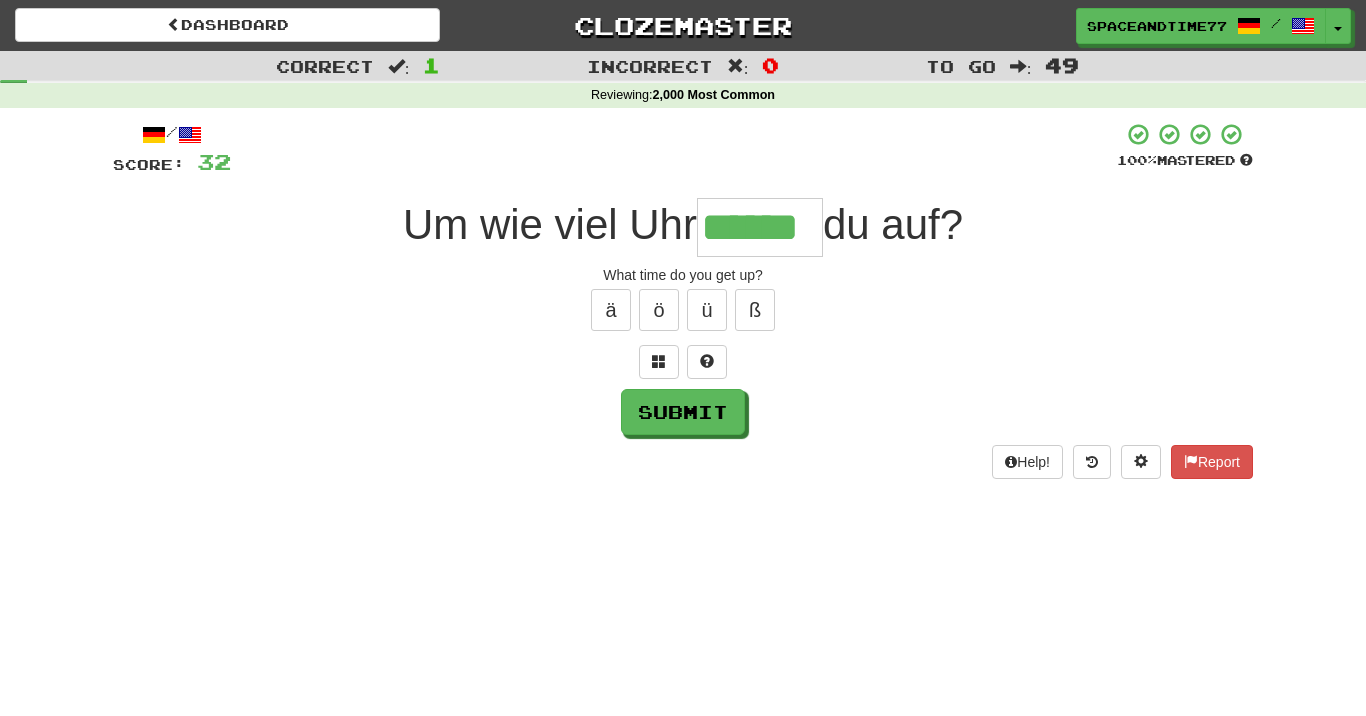 type on "******" 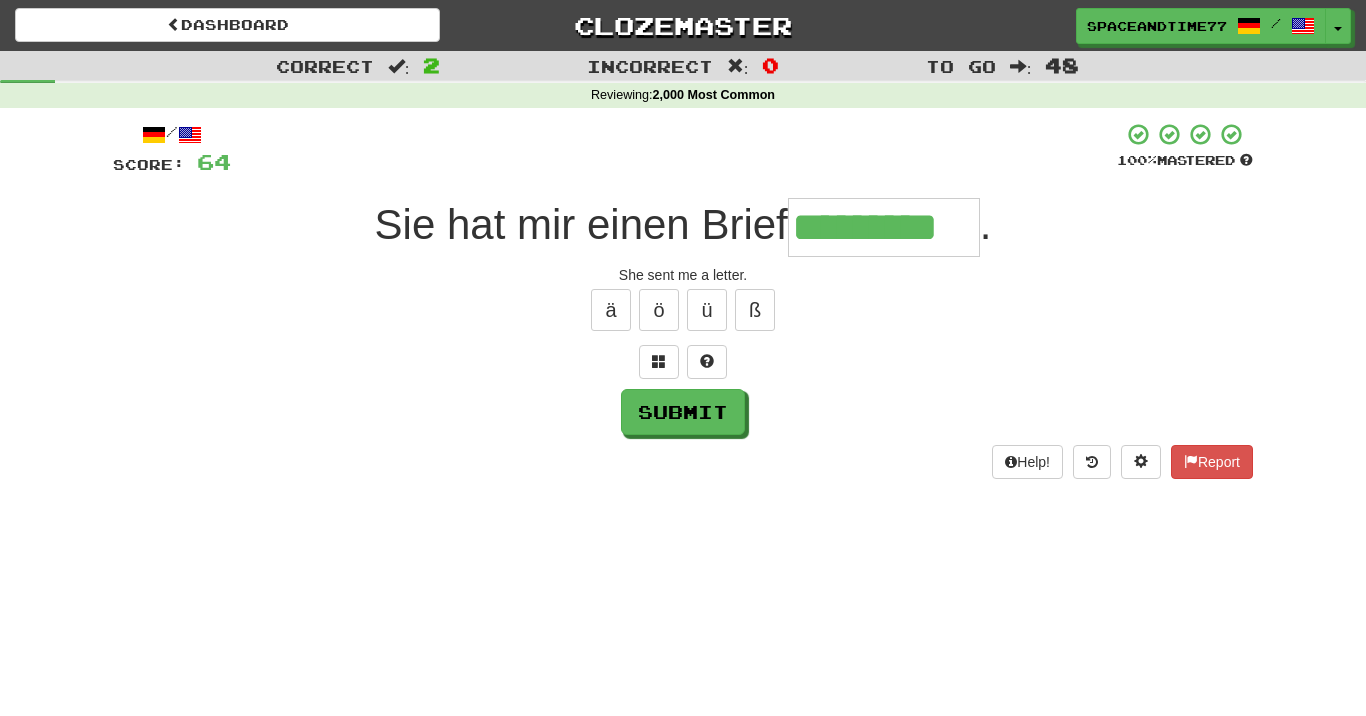 type on "*********" 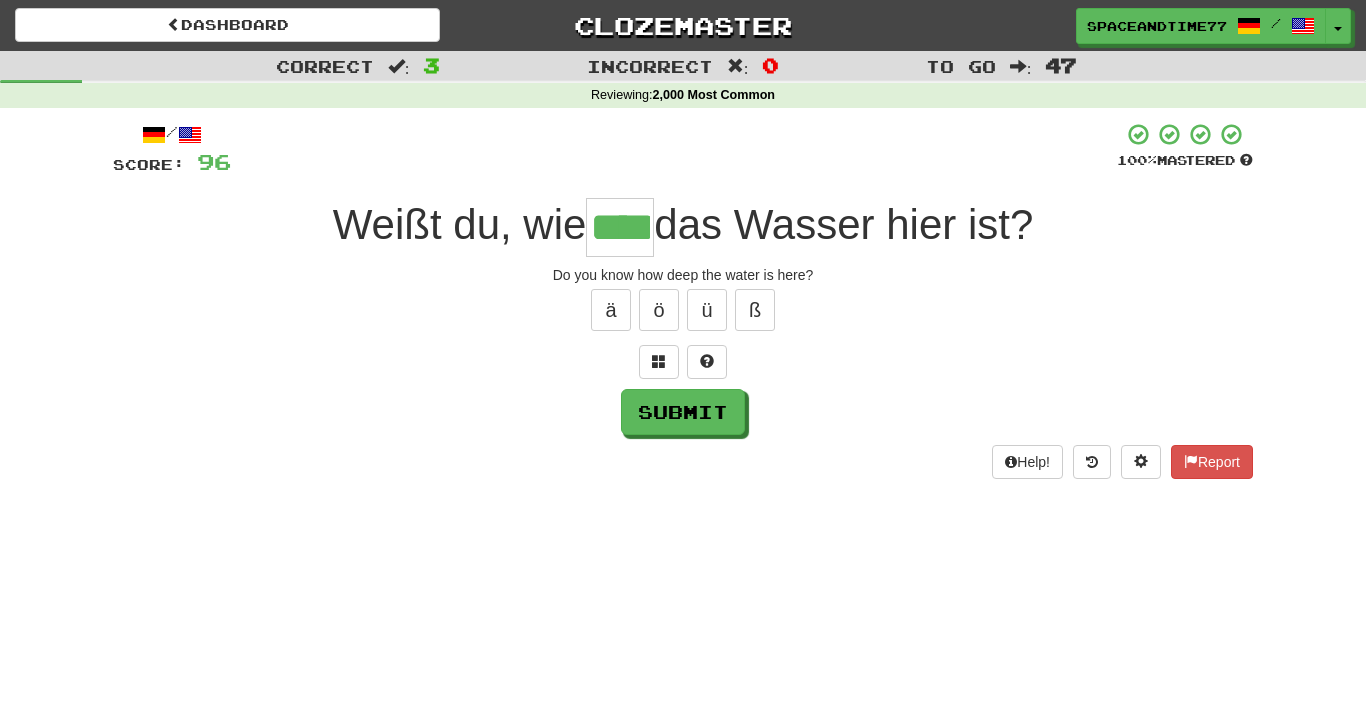 type on "****" 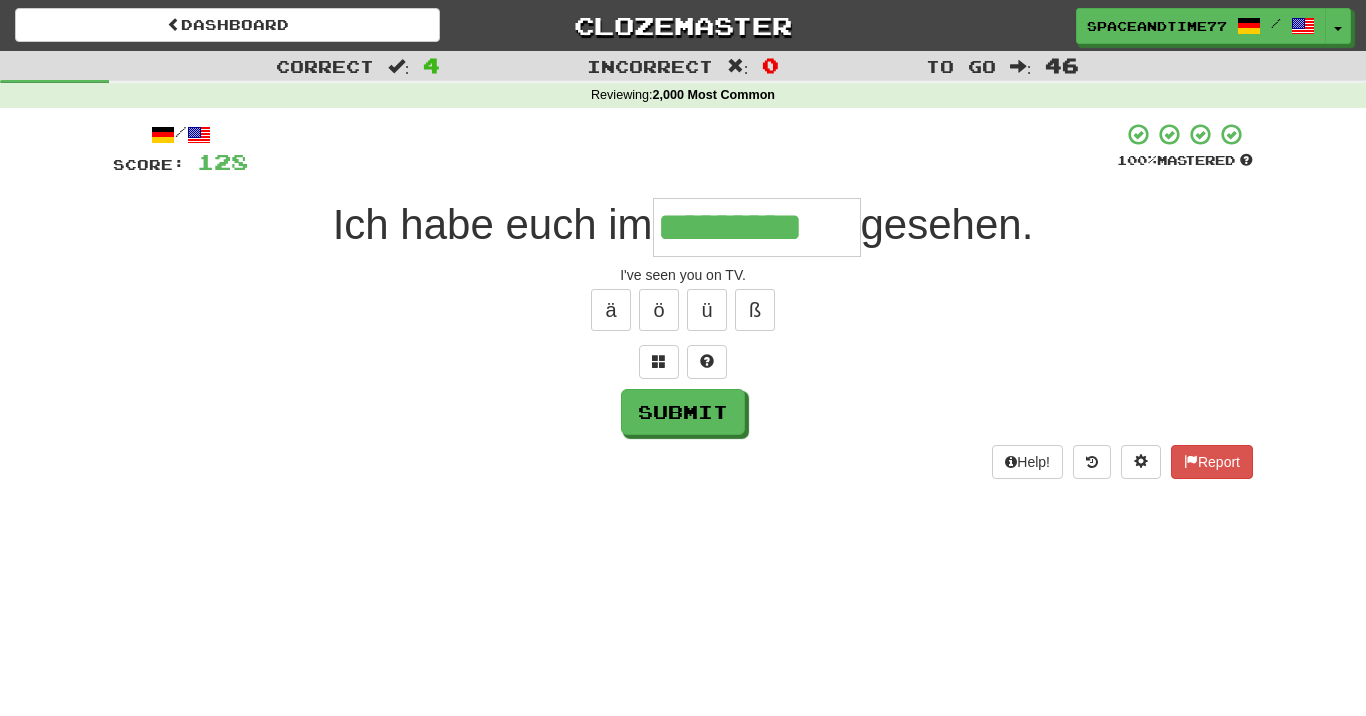 type on "*********" 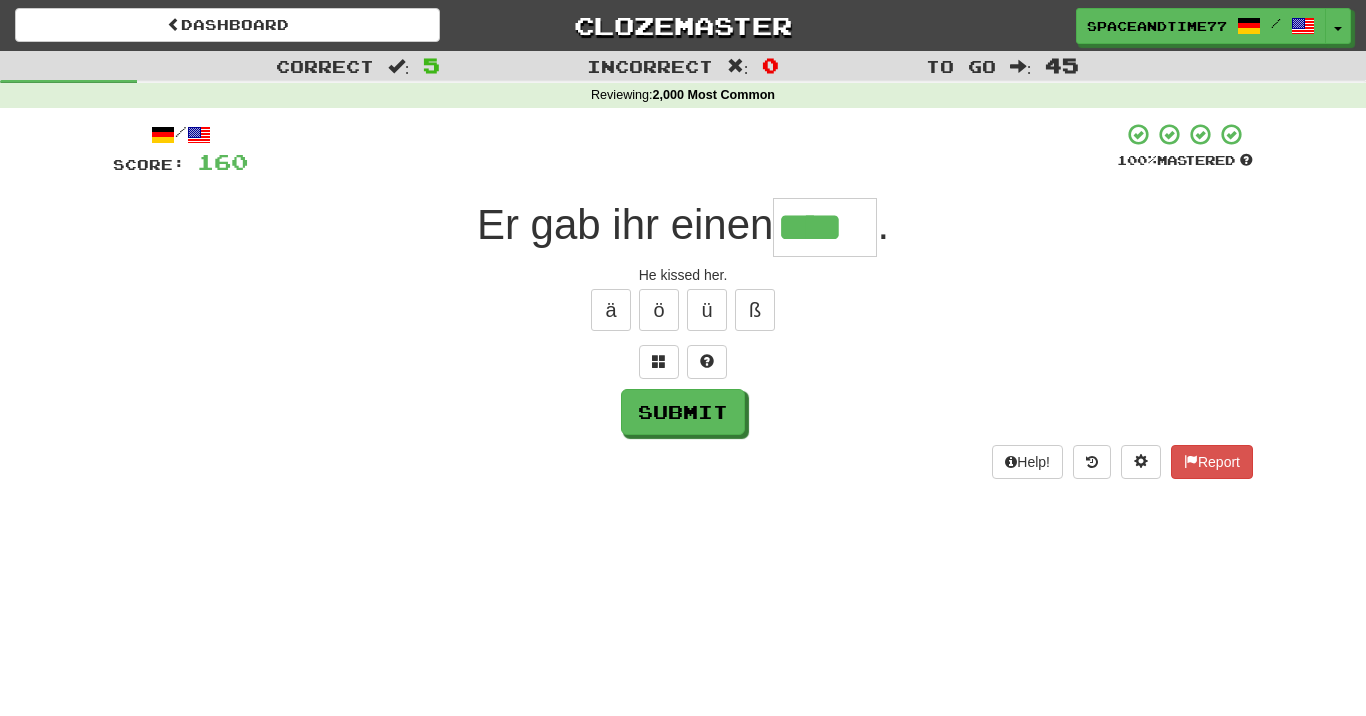type on "****" 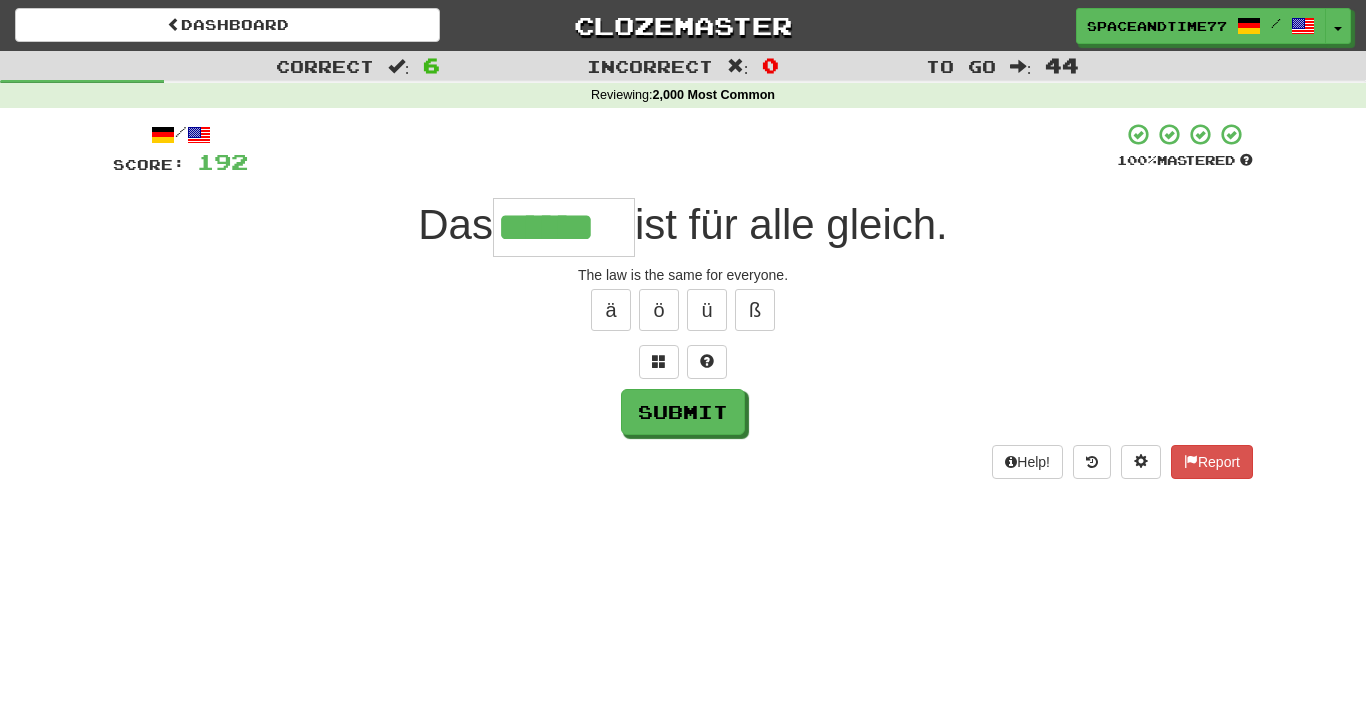 type on "******" 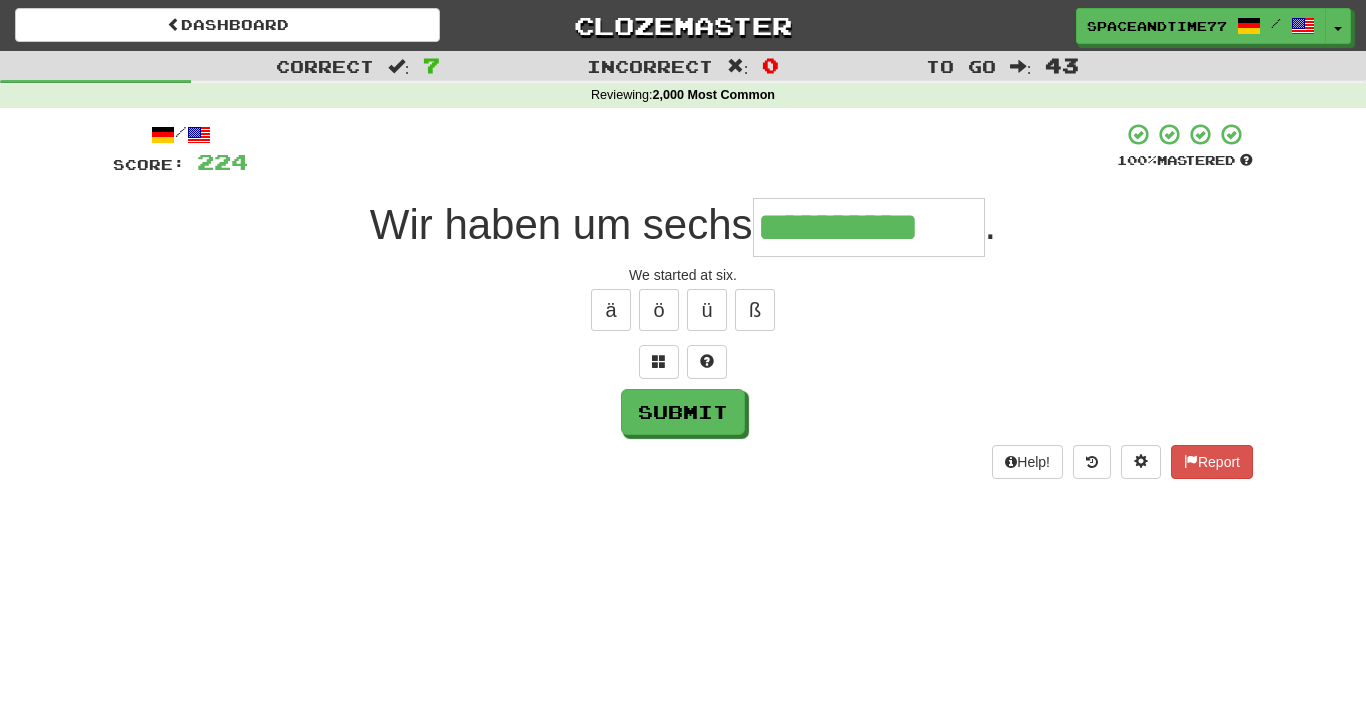 type on "**********" 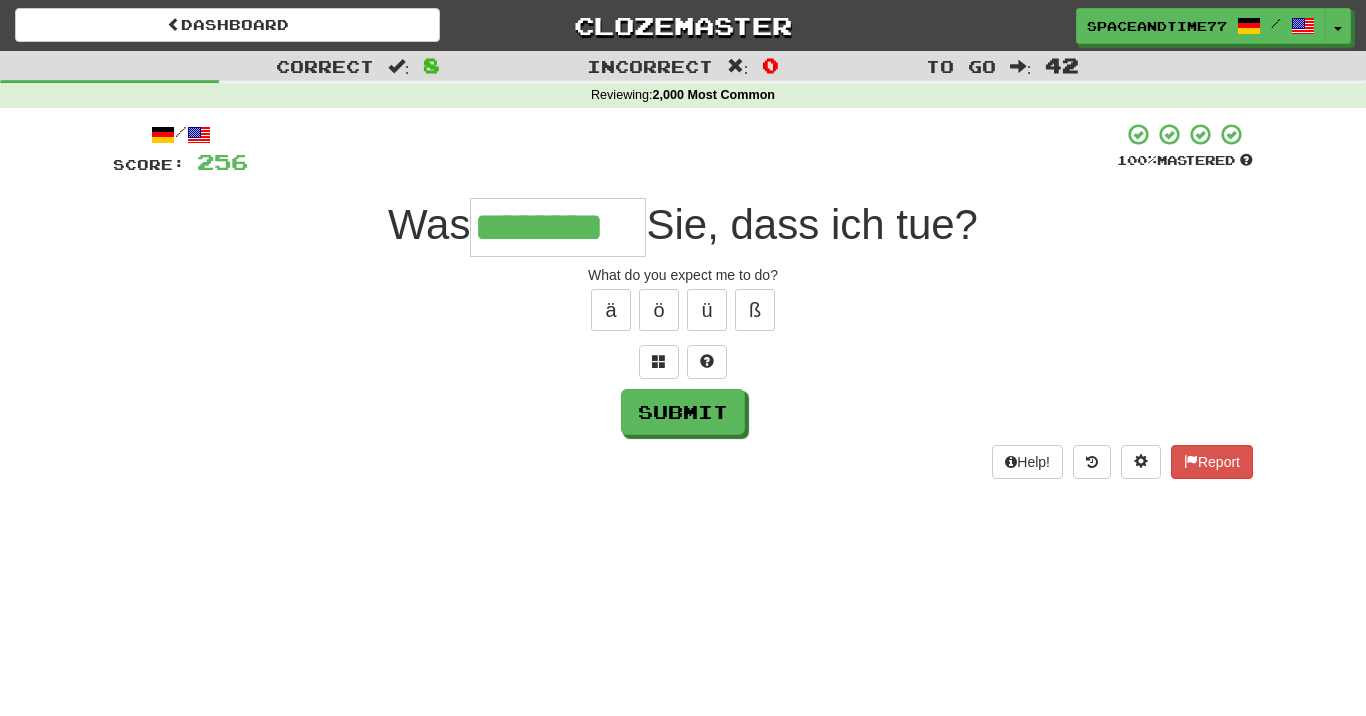 type on "********" 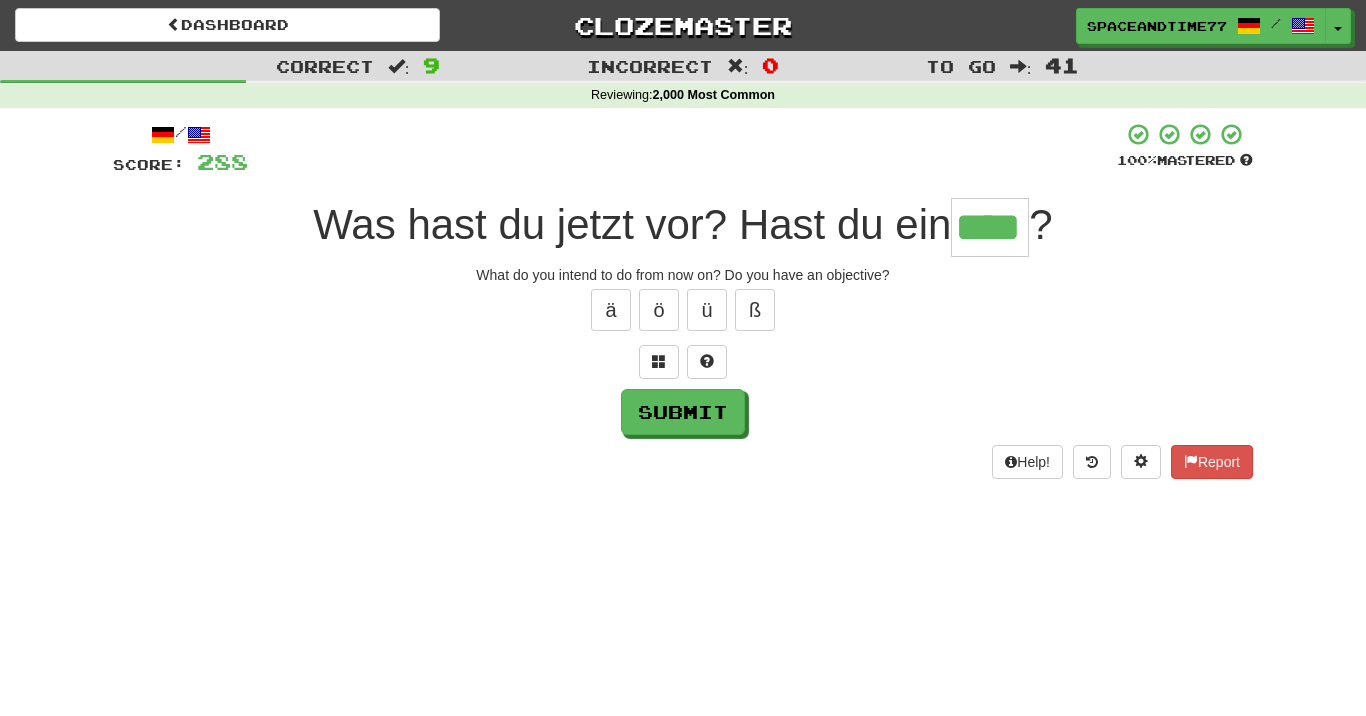 type on "****" 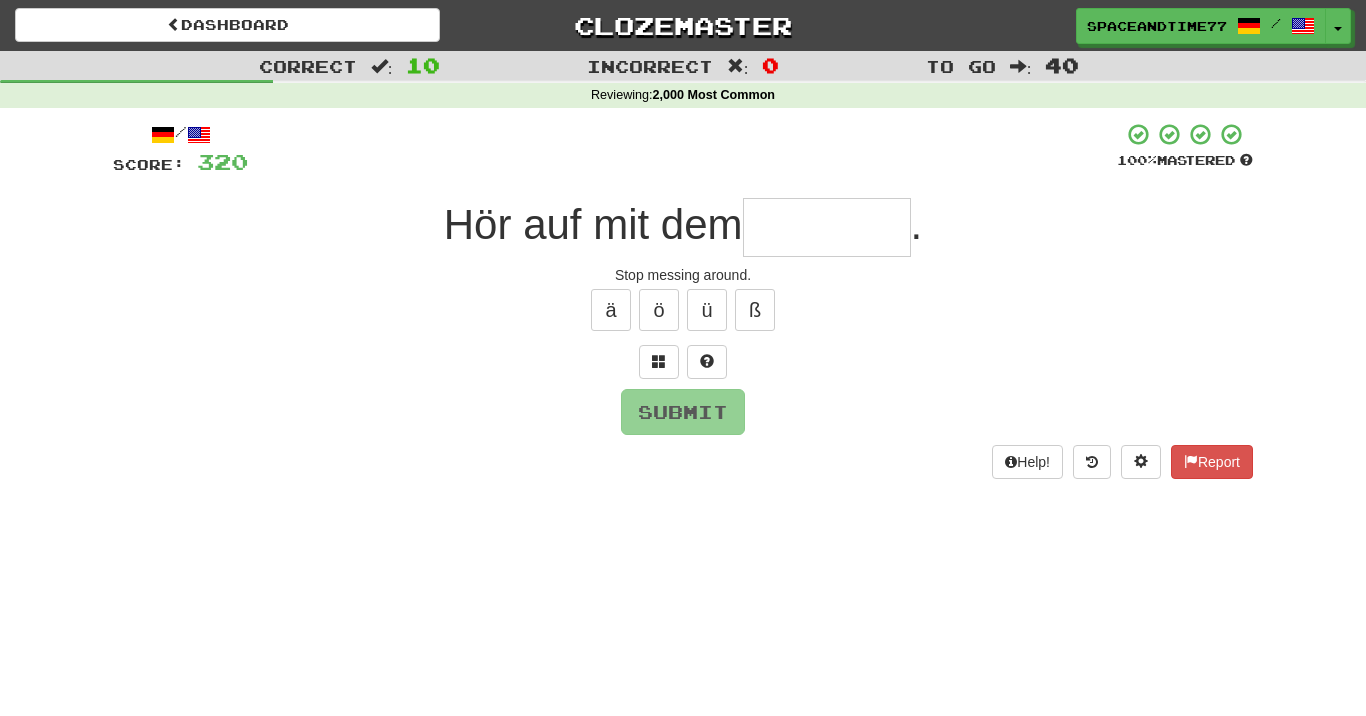 type on "*" 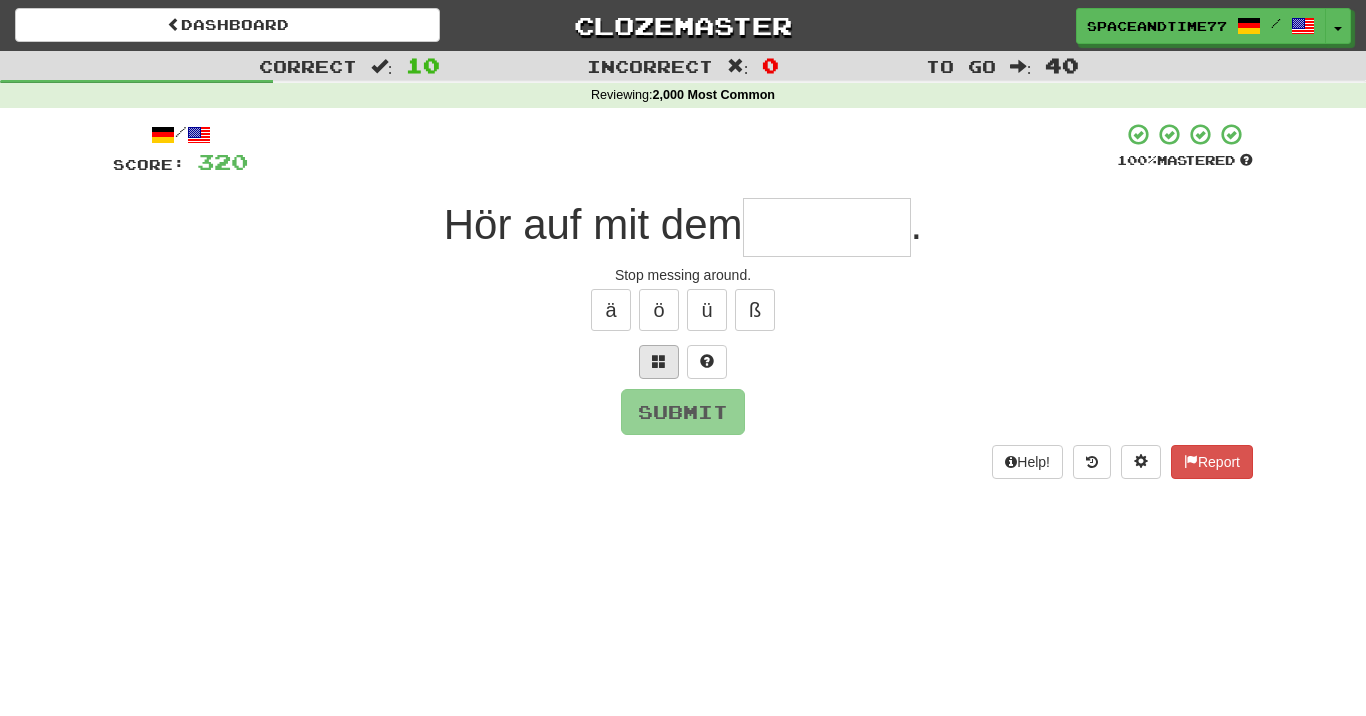 click at bounding box center (659, 361) 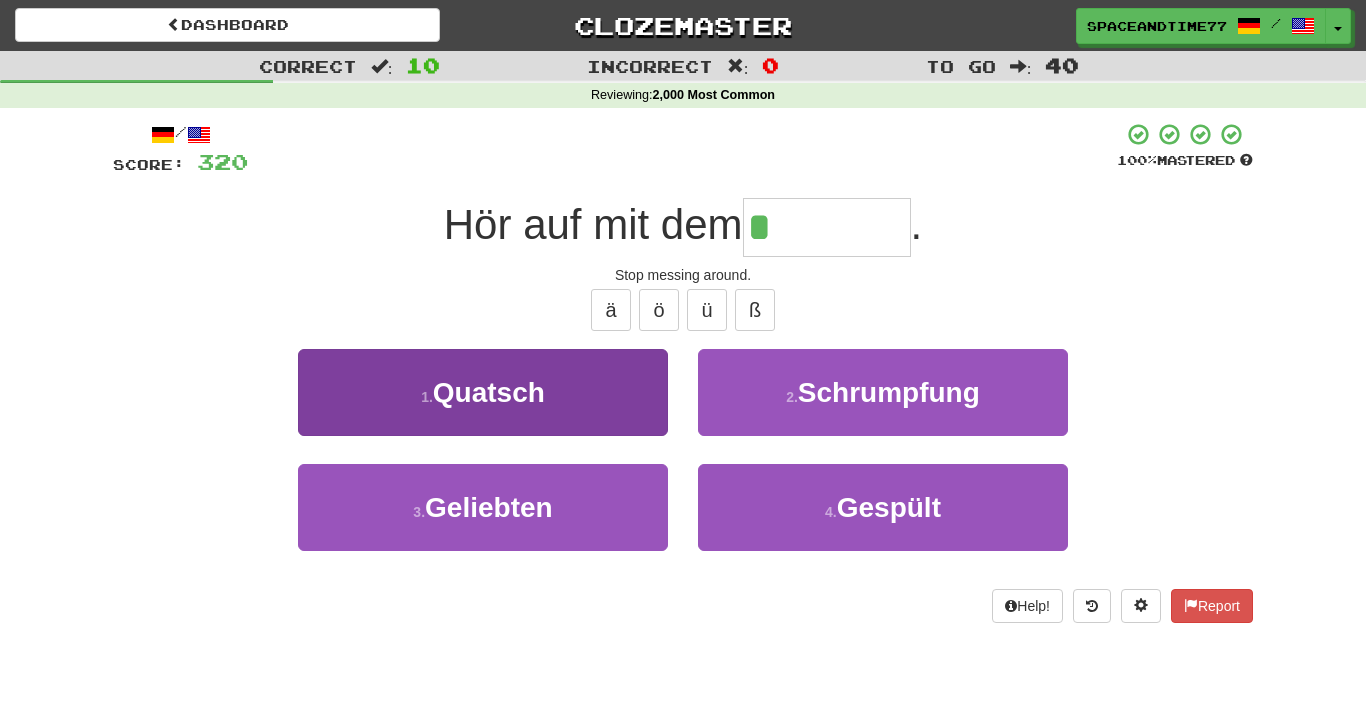 click on "1 .  Quatsch" at bounding box center [483, 392] 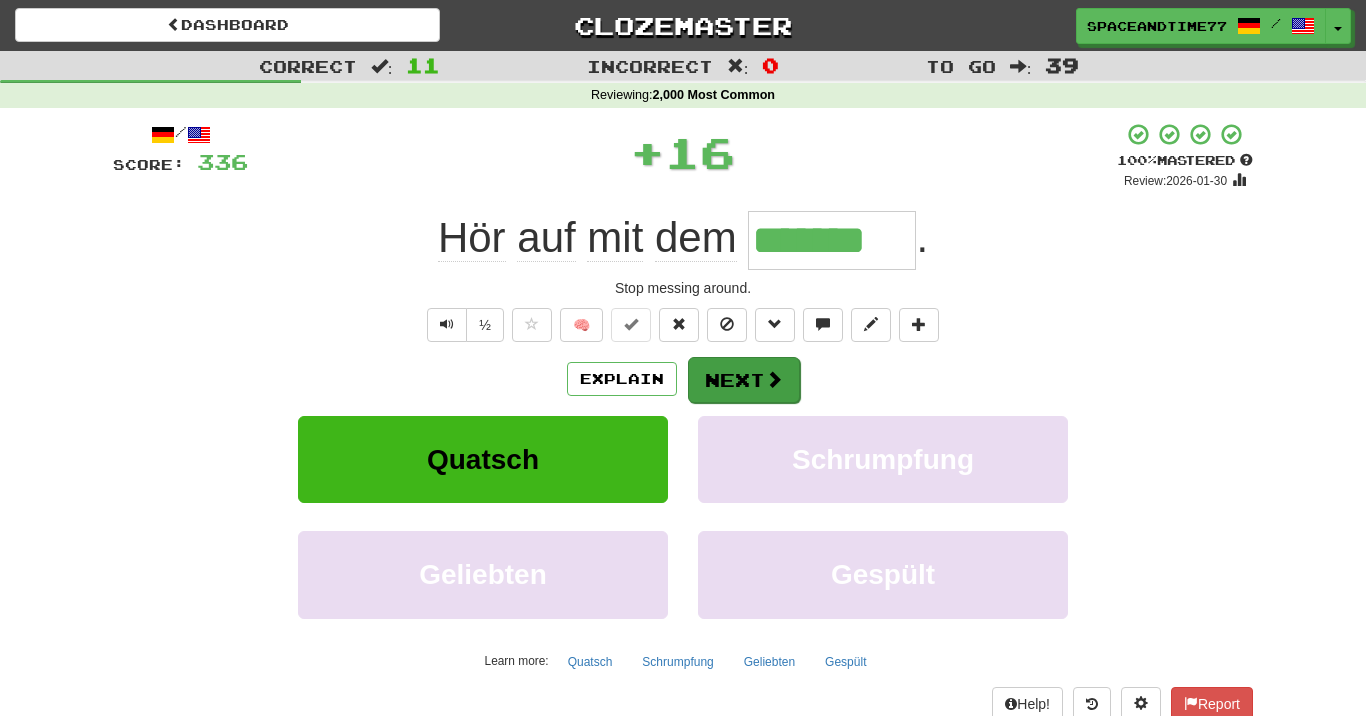 click on "Next" at bounding box center [744, 380] 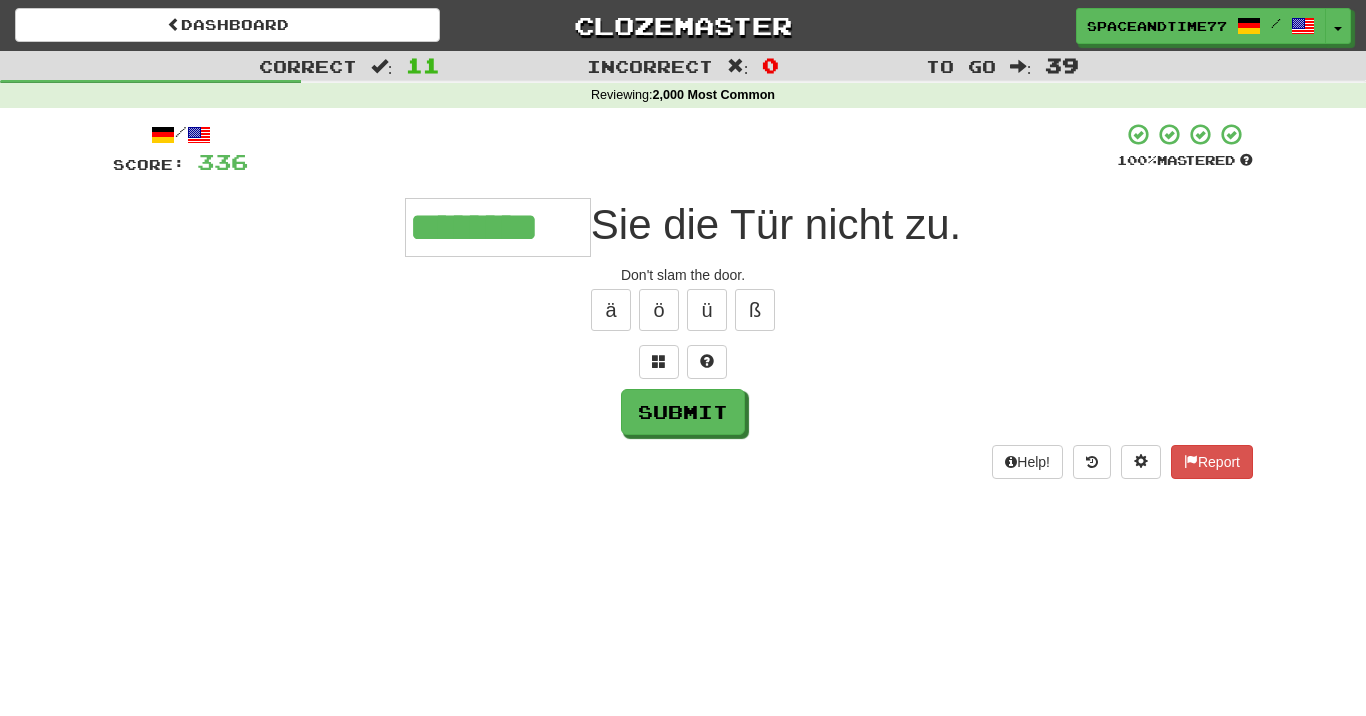 type on "********" 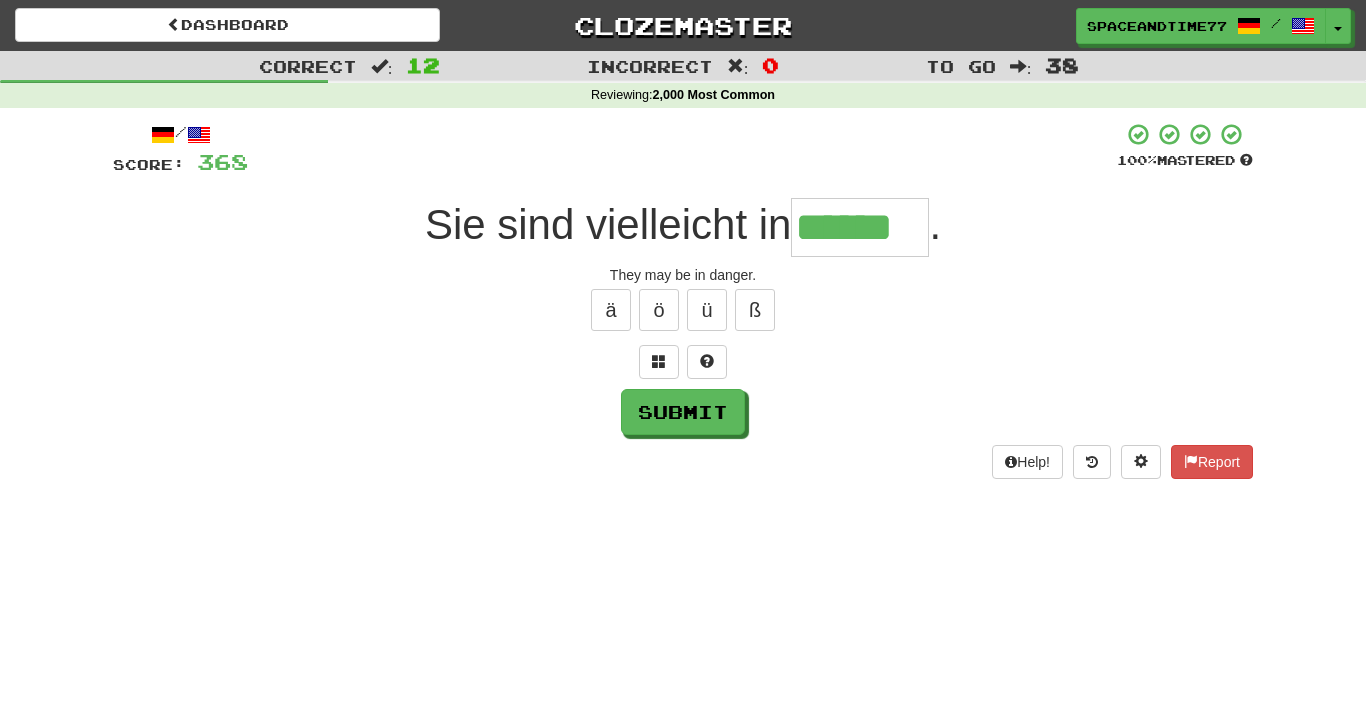 type on "******" 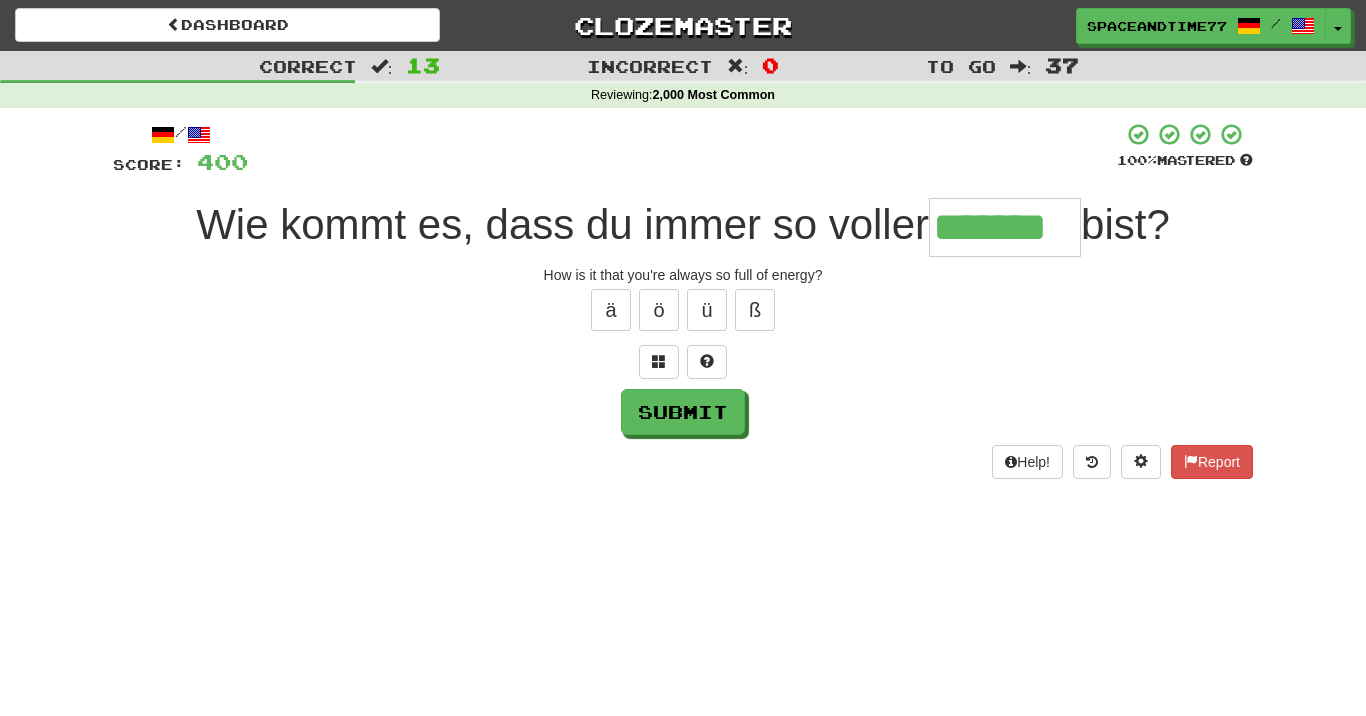 type on "*******" 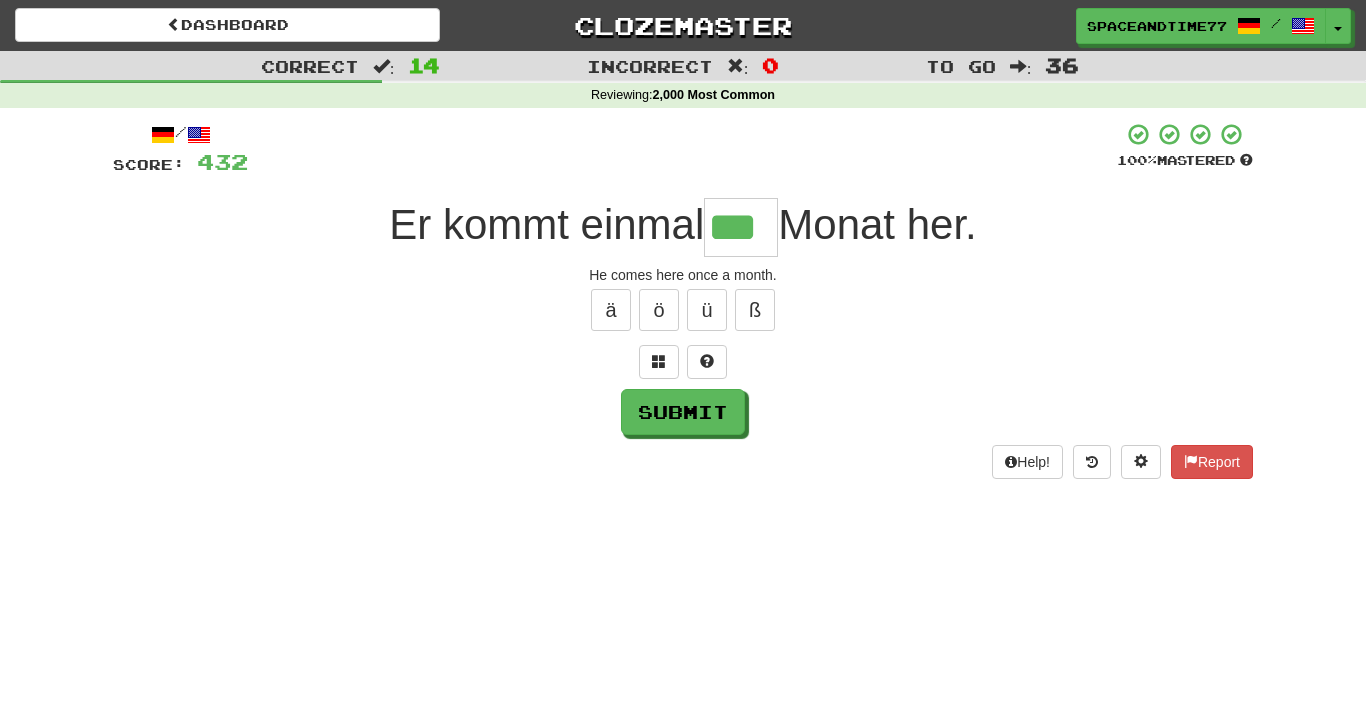 type on "***" 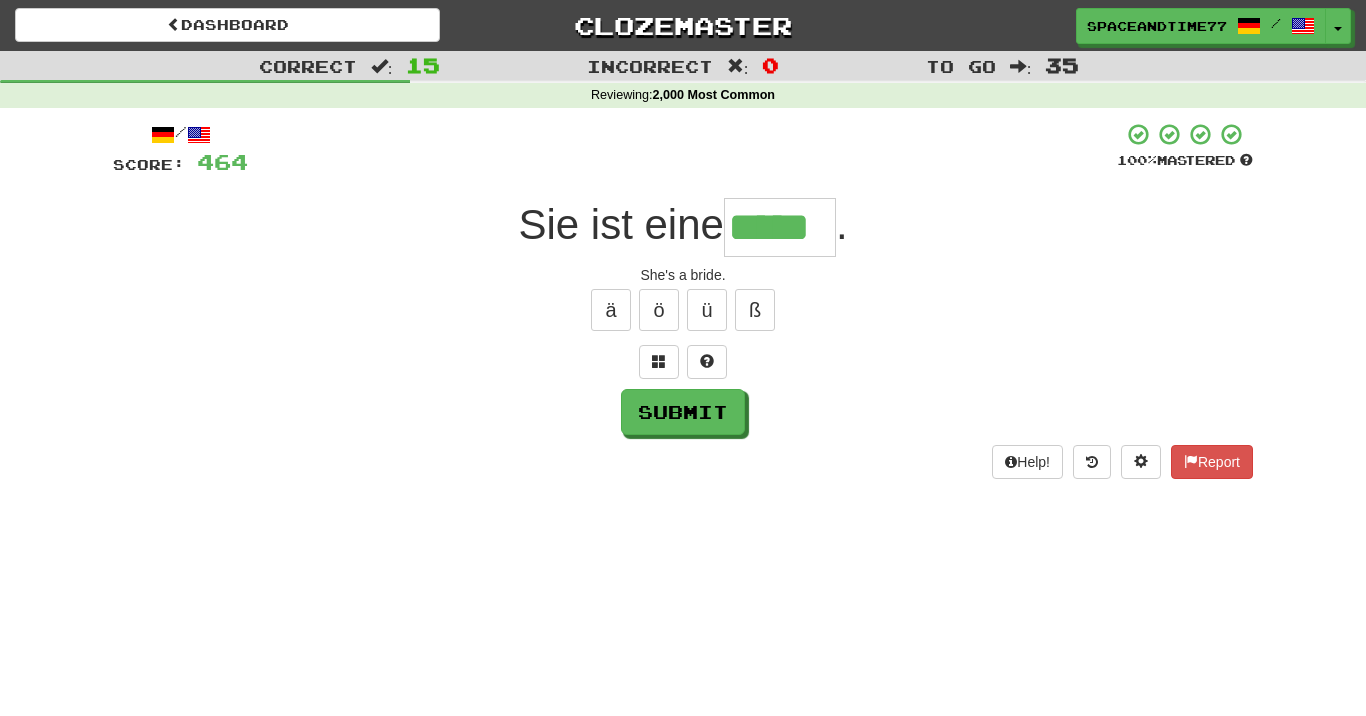 type on "*****" 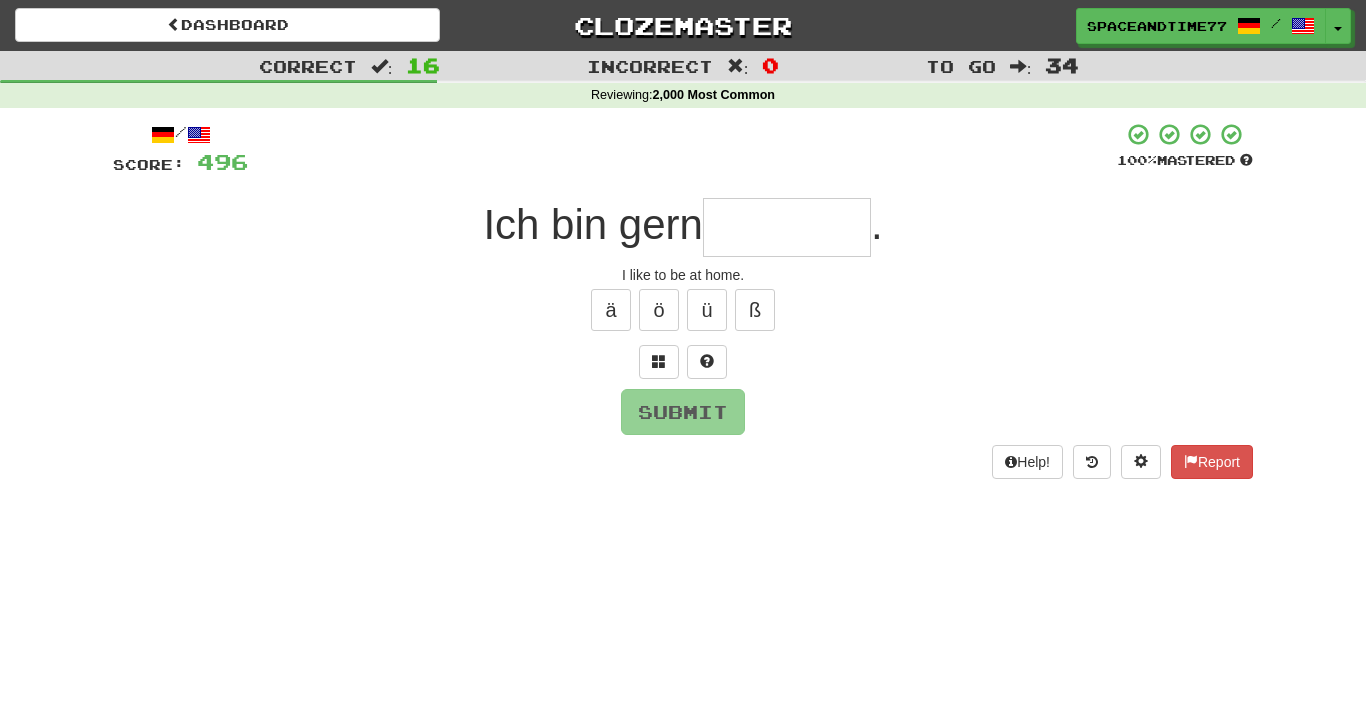 type on "*" 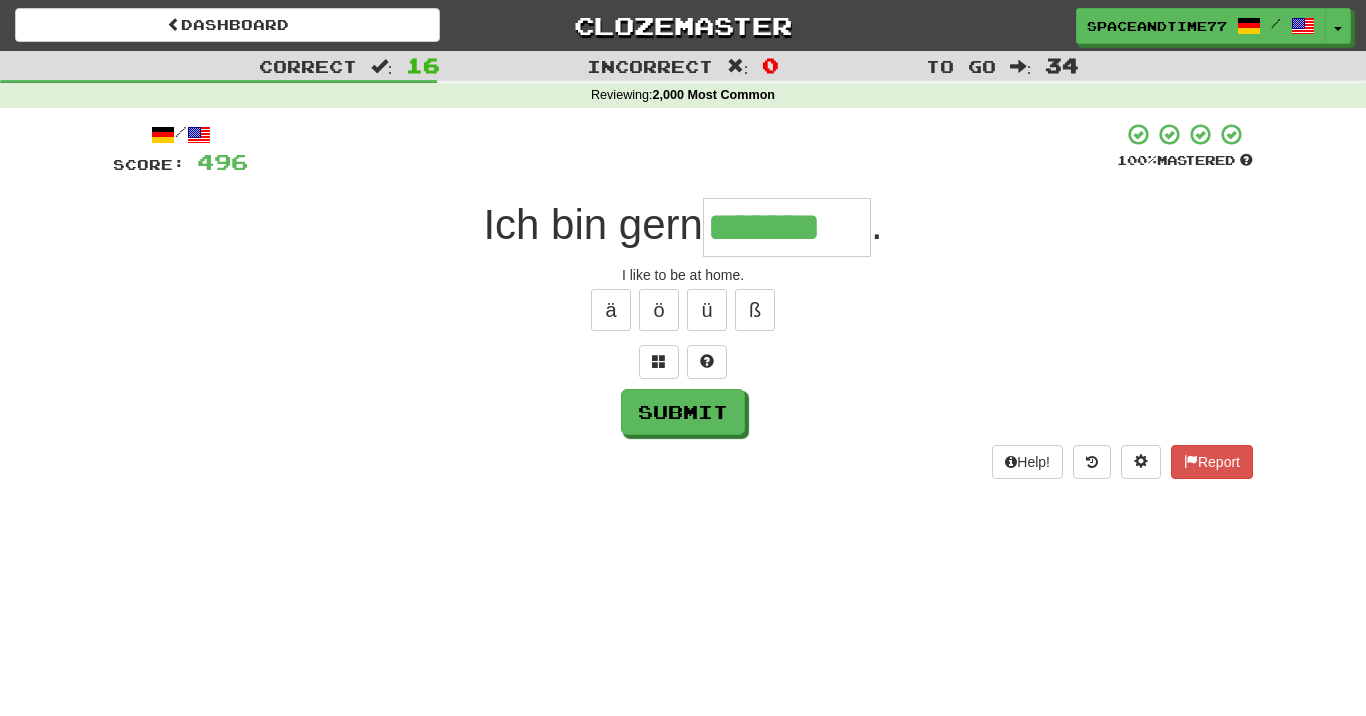 type on "*******" 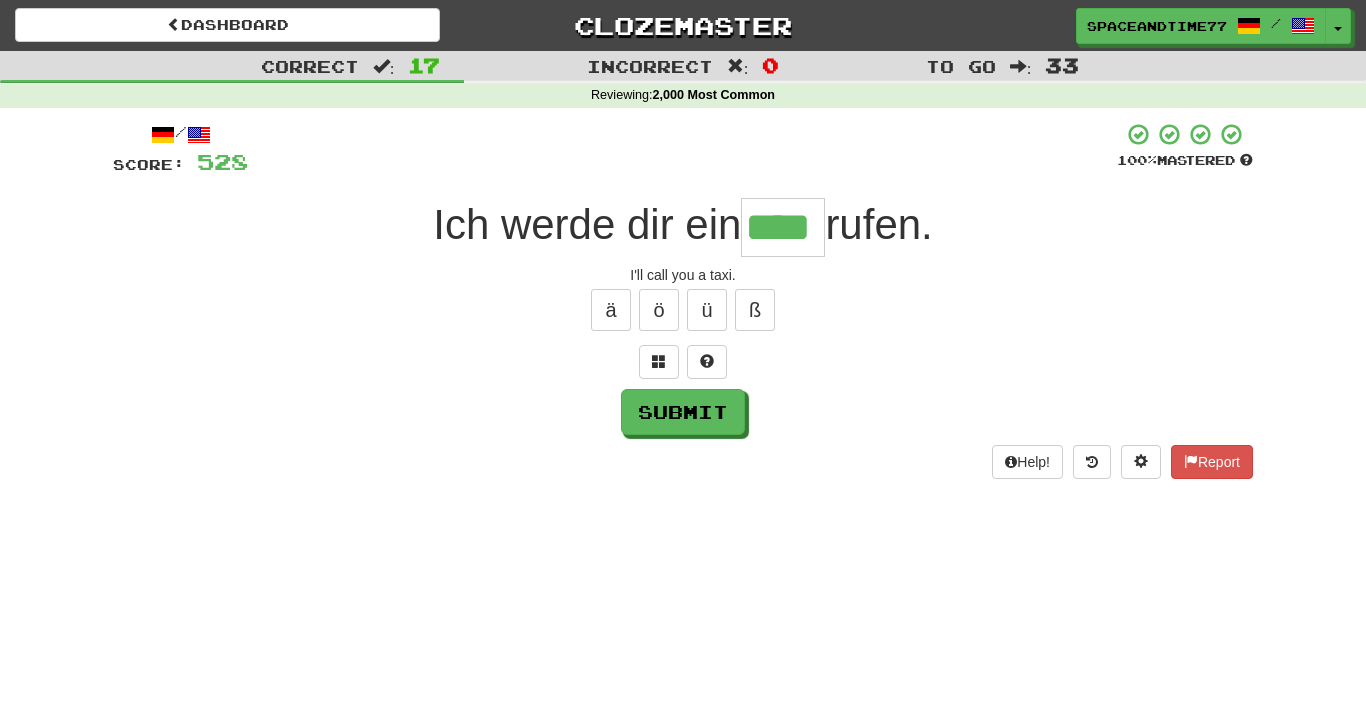 type on "****" 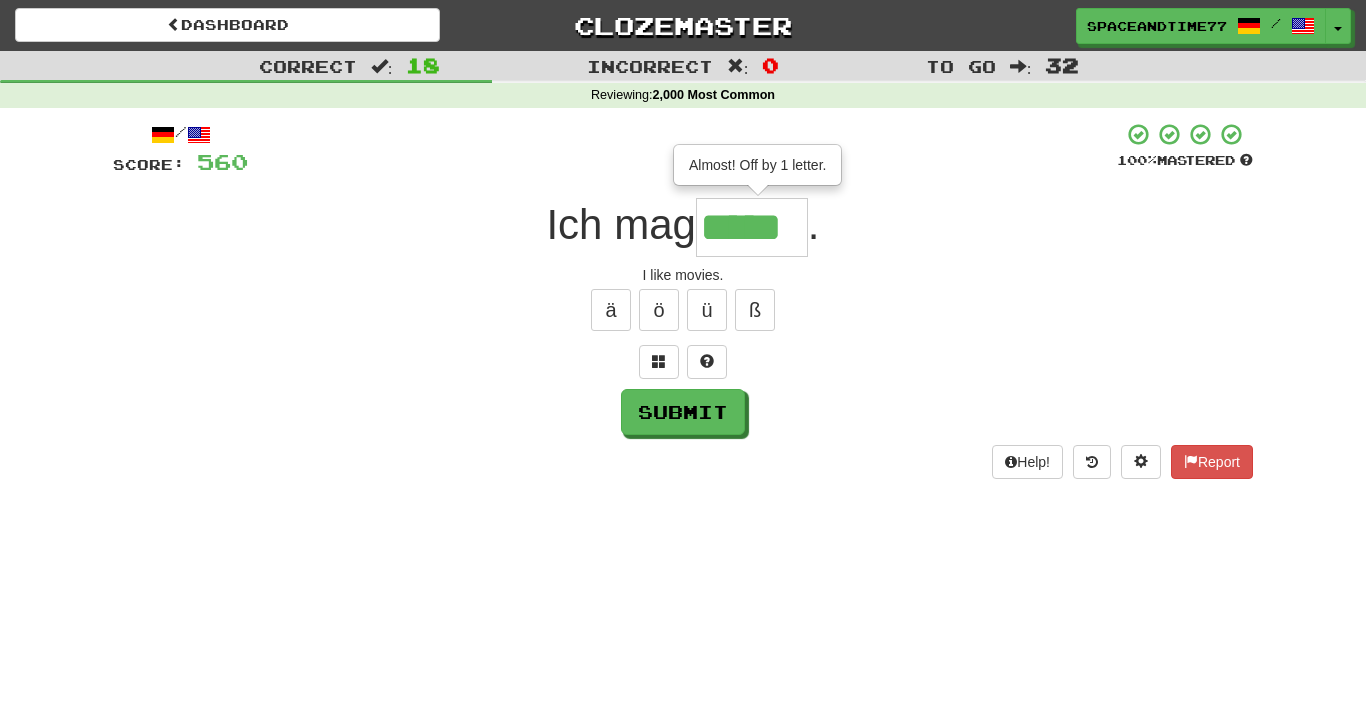 type on "*****" 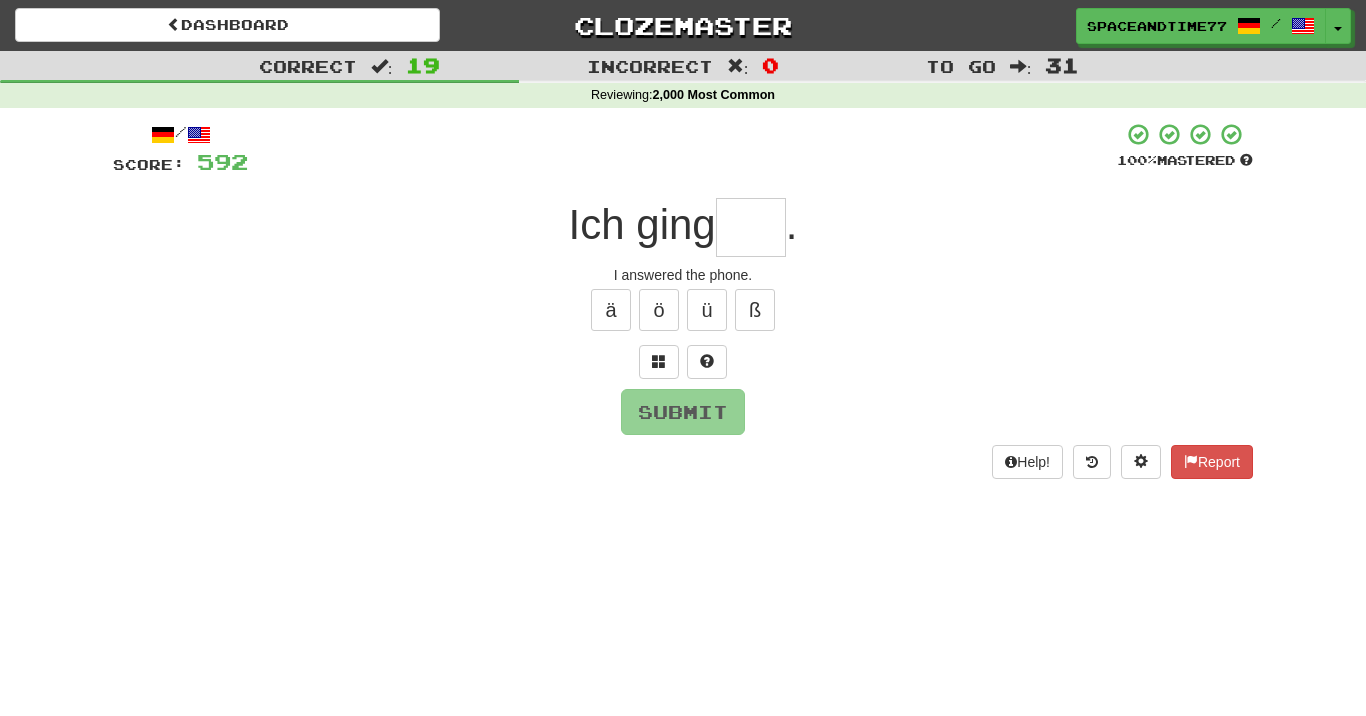 type on "*" 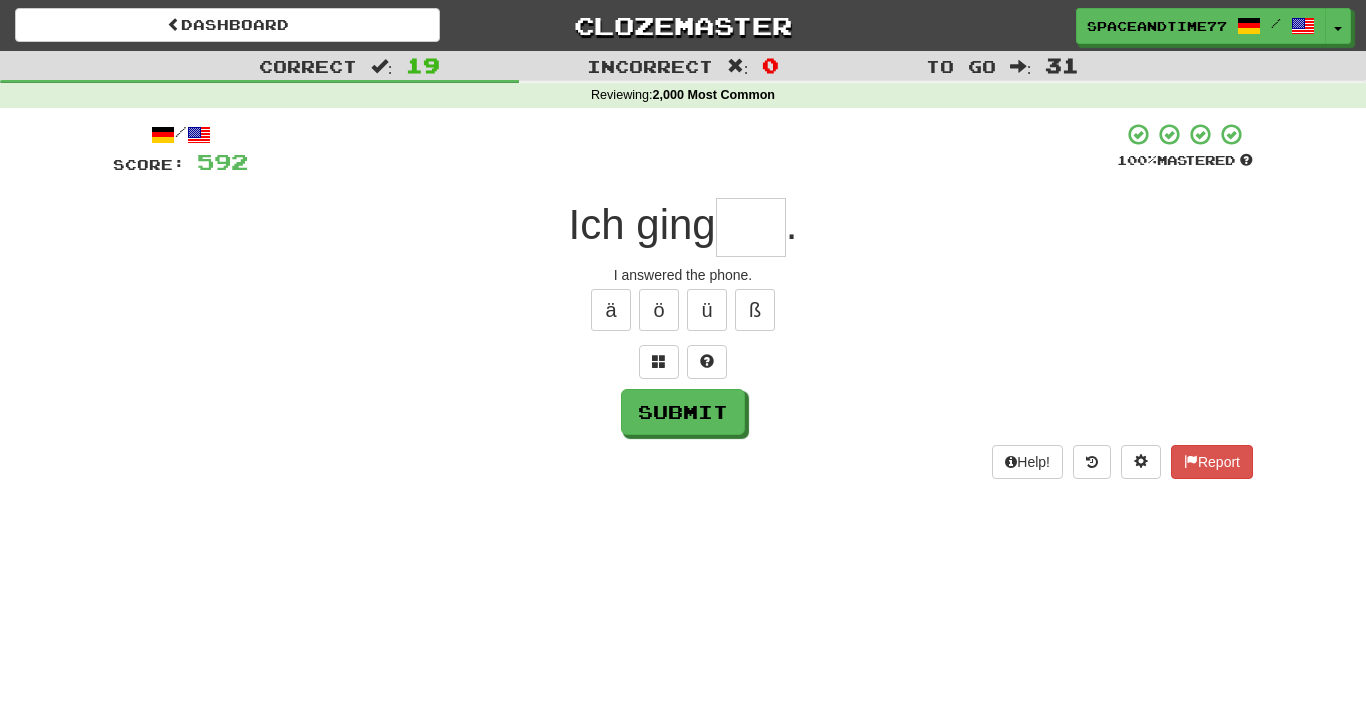 type on "*" 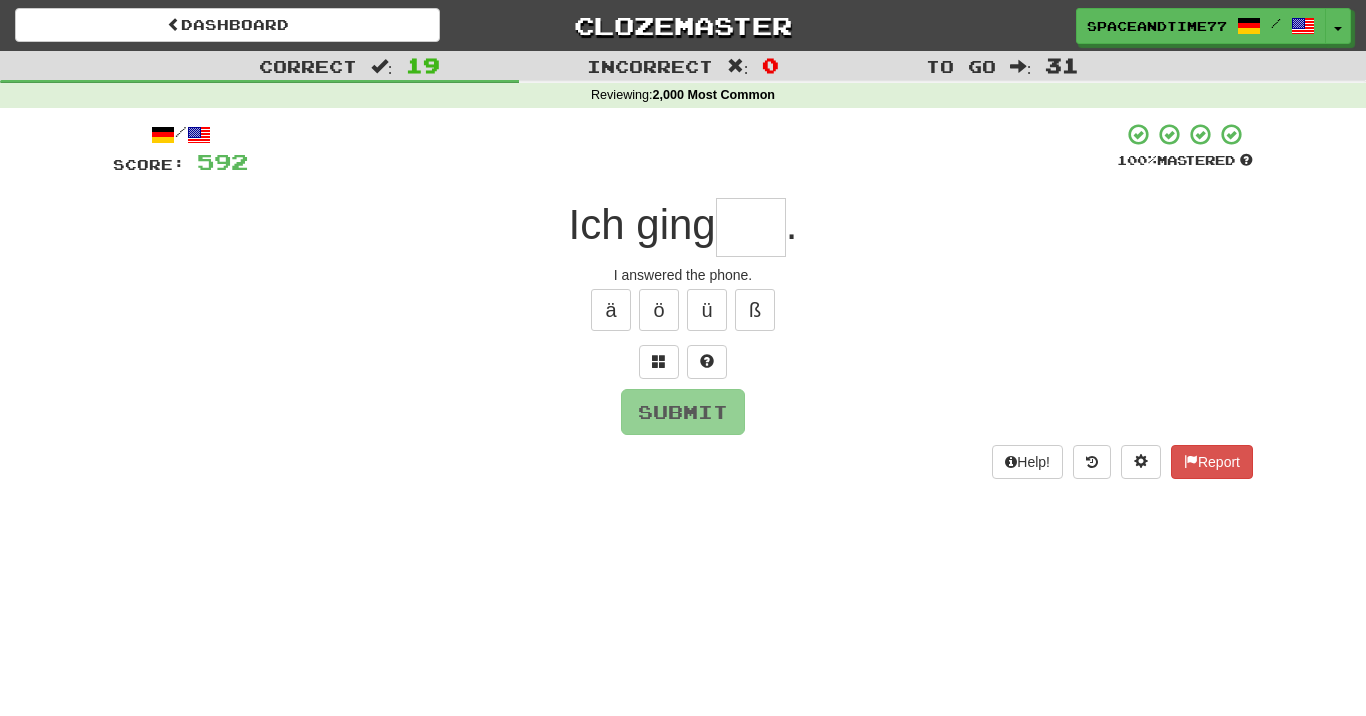 type on "*" 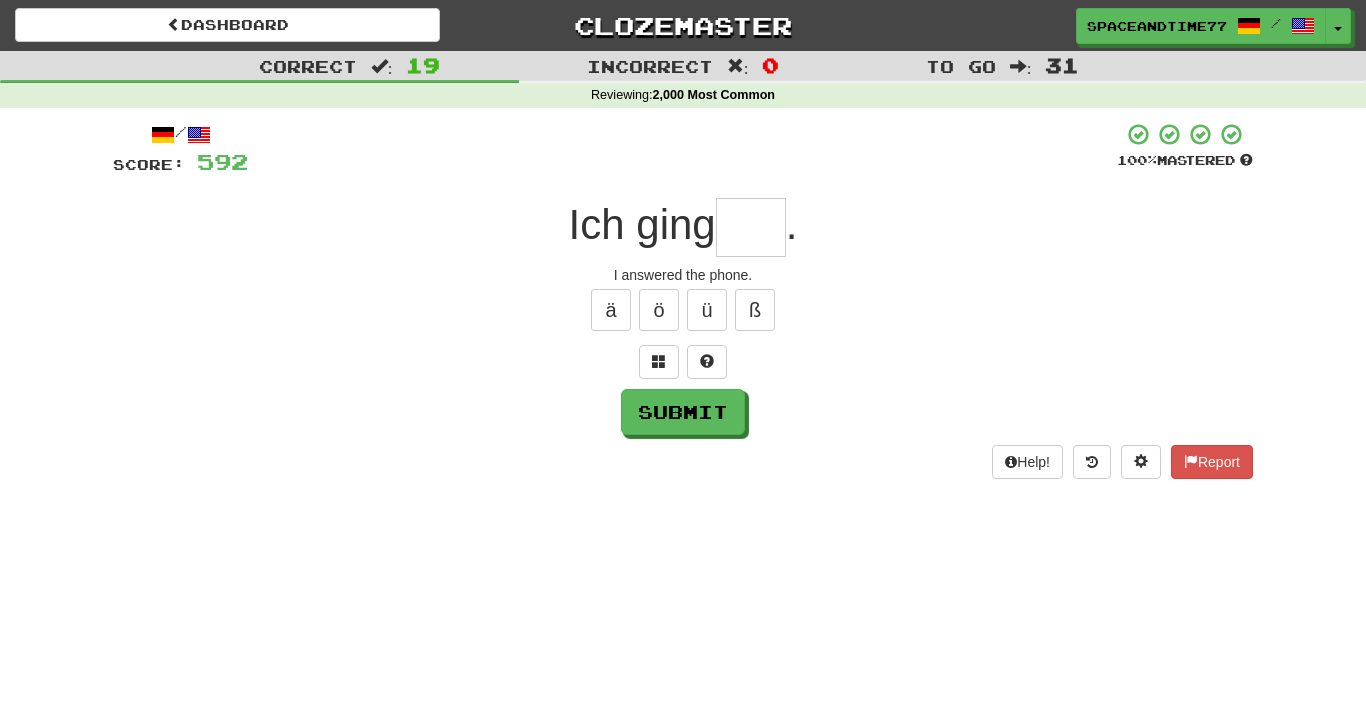 type on "*" 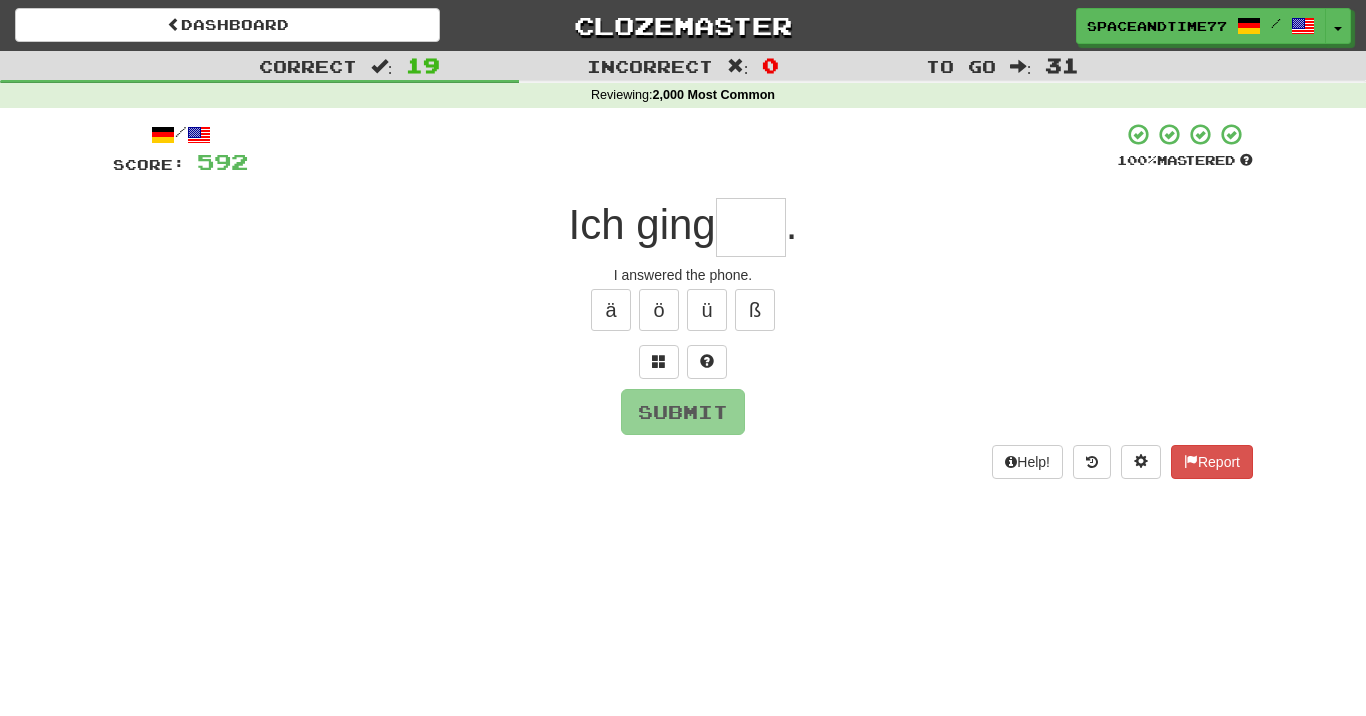 type on "*" 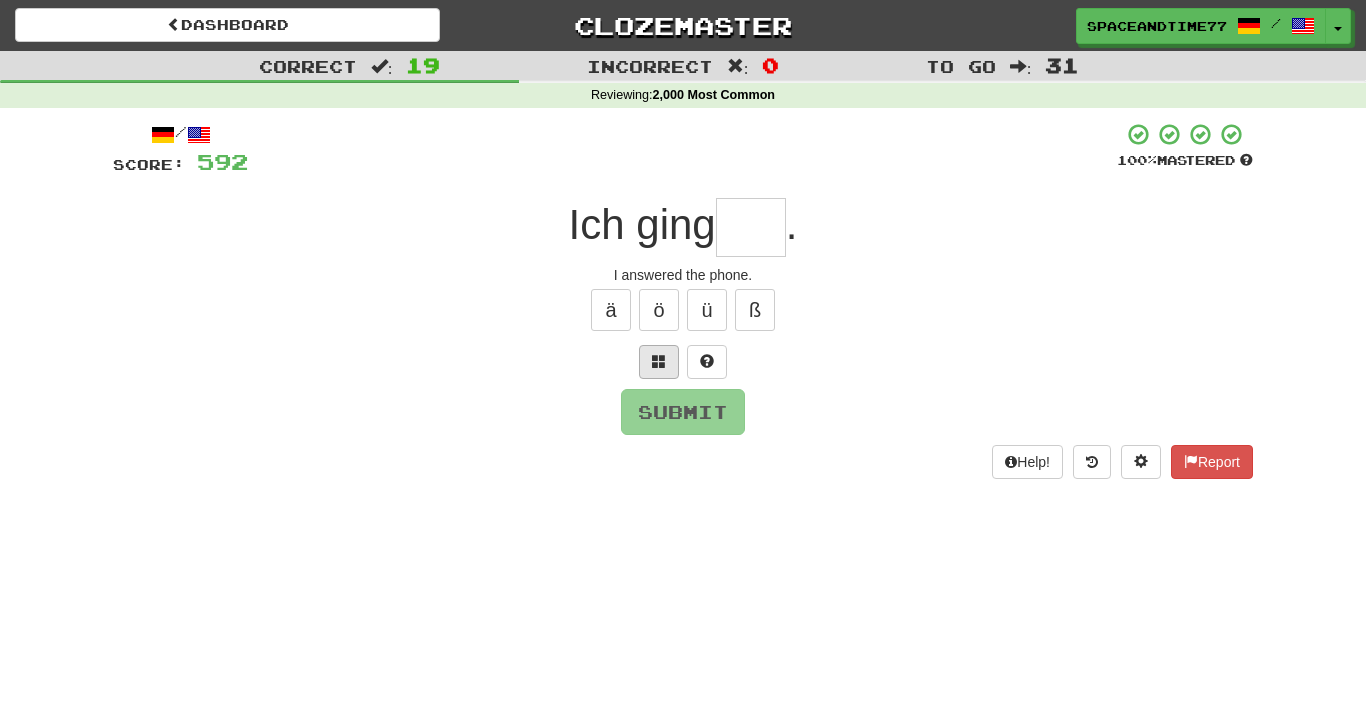 click at bounding box center (659, 361) 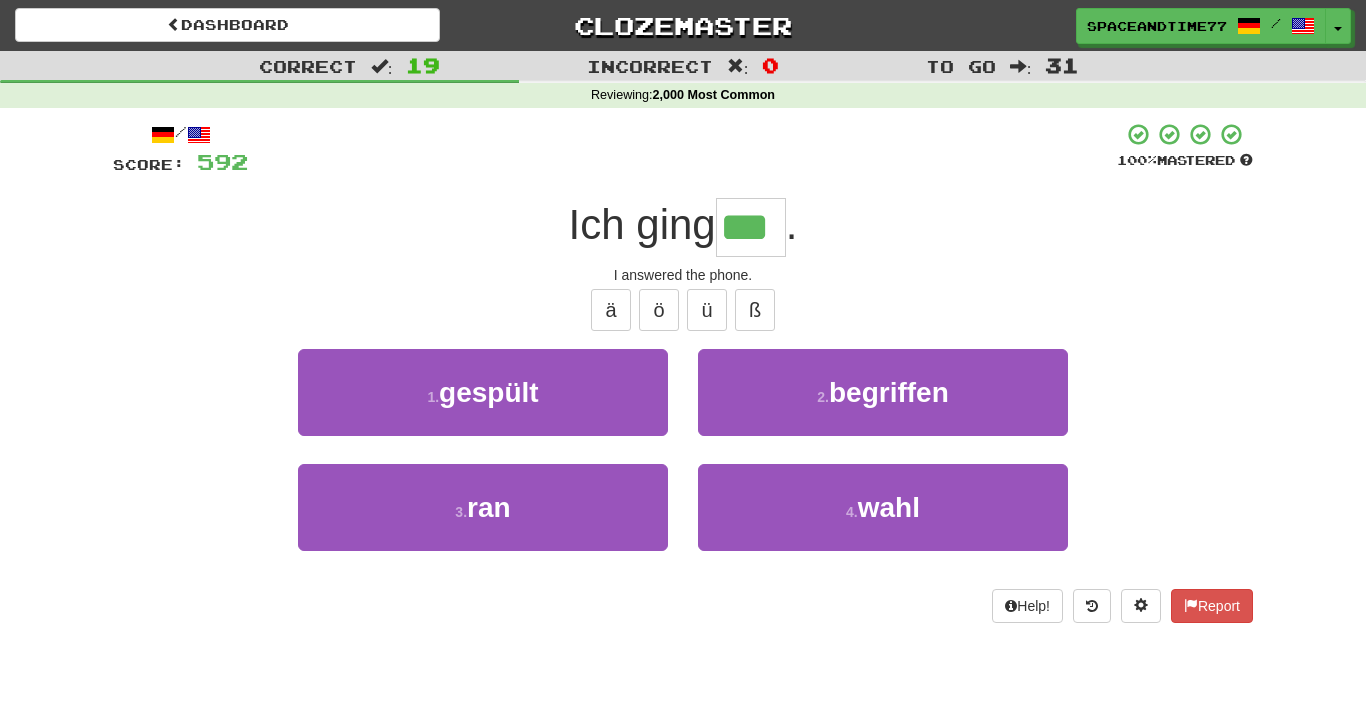 type on "***" 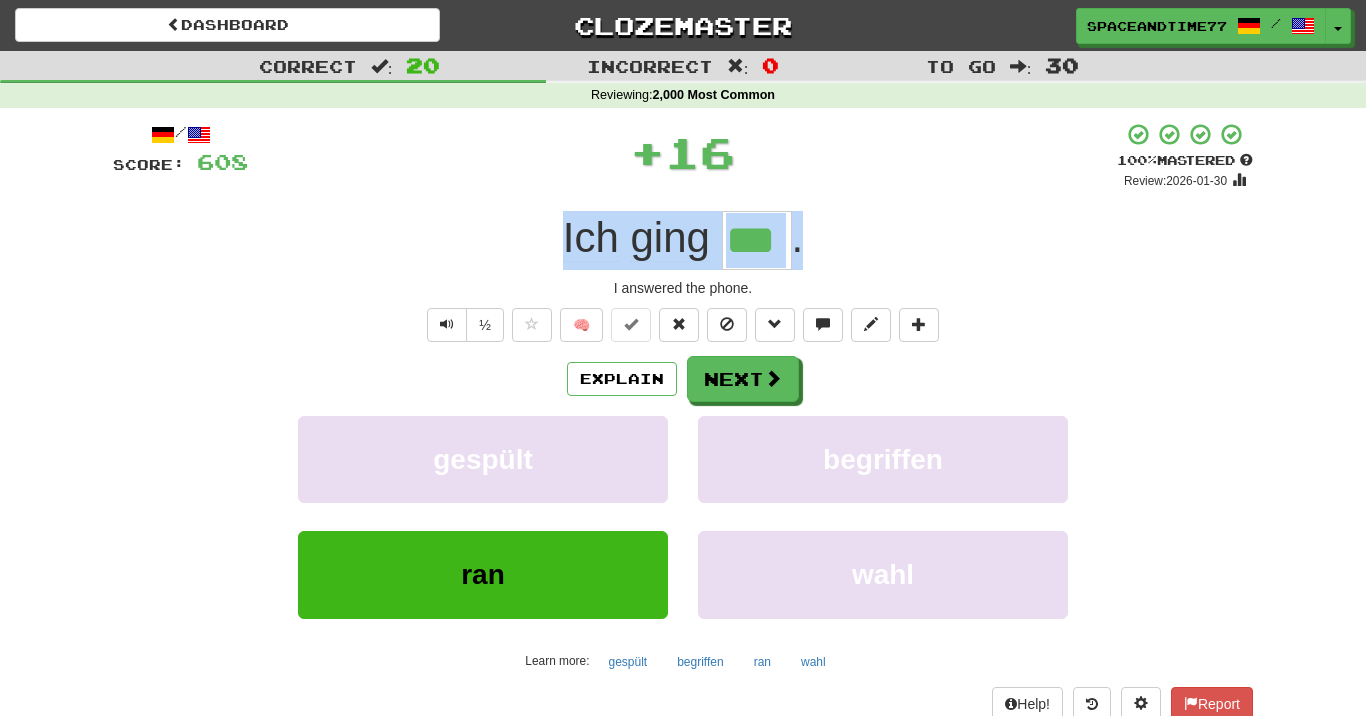 drag, startPoint x: 546, startPoint y: 242, endPoint x: 835, endPoint y: 242, distance: 289 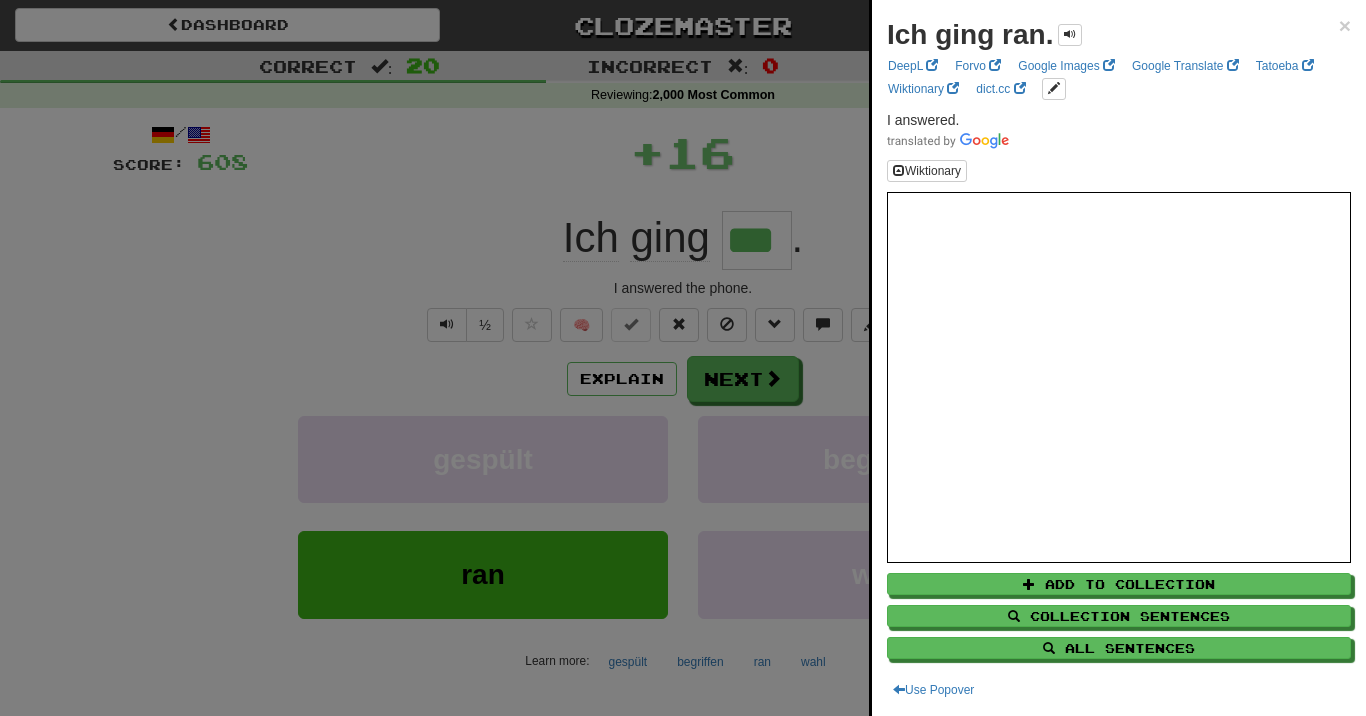click at bounding box center (683, 358) 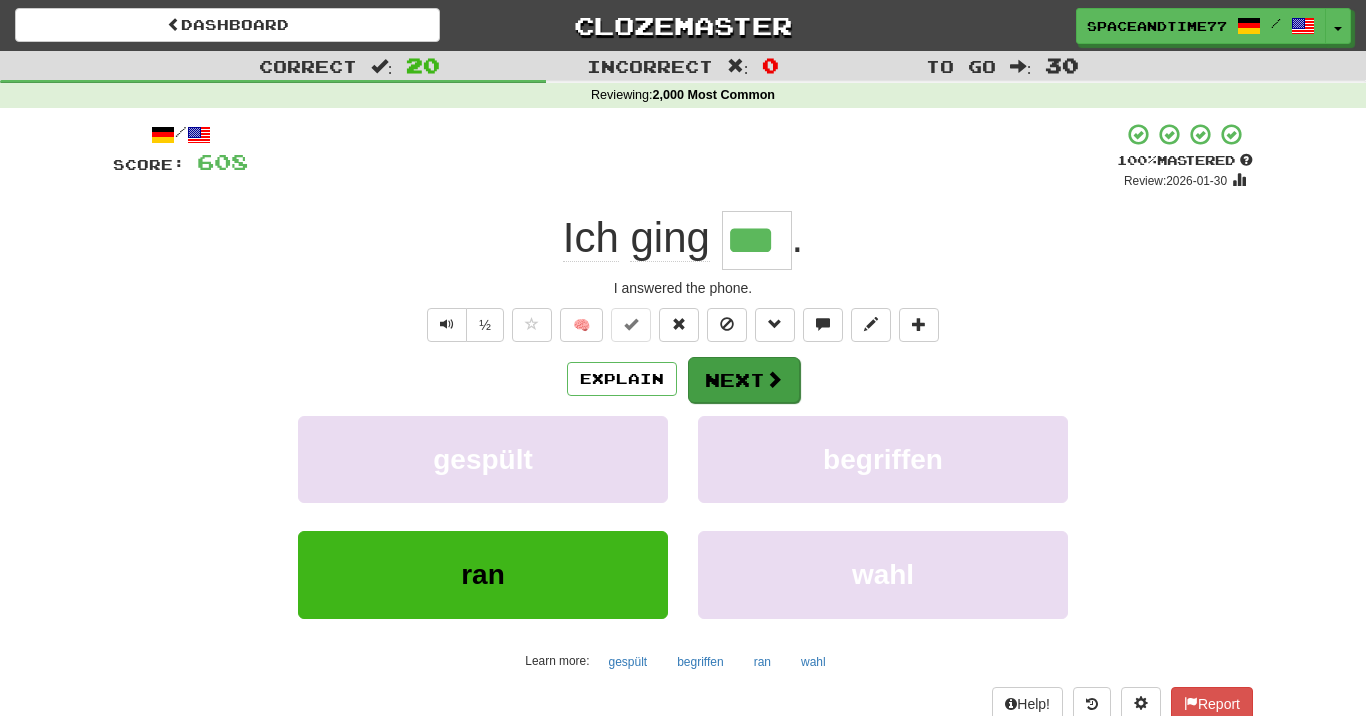 click on "Next" at bounding box center [744, 380] 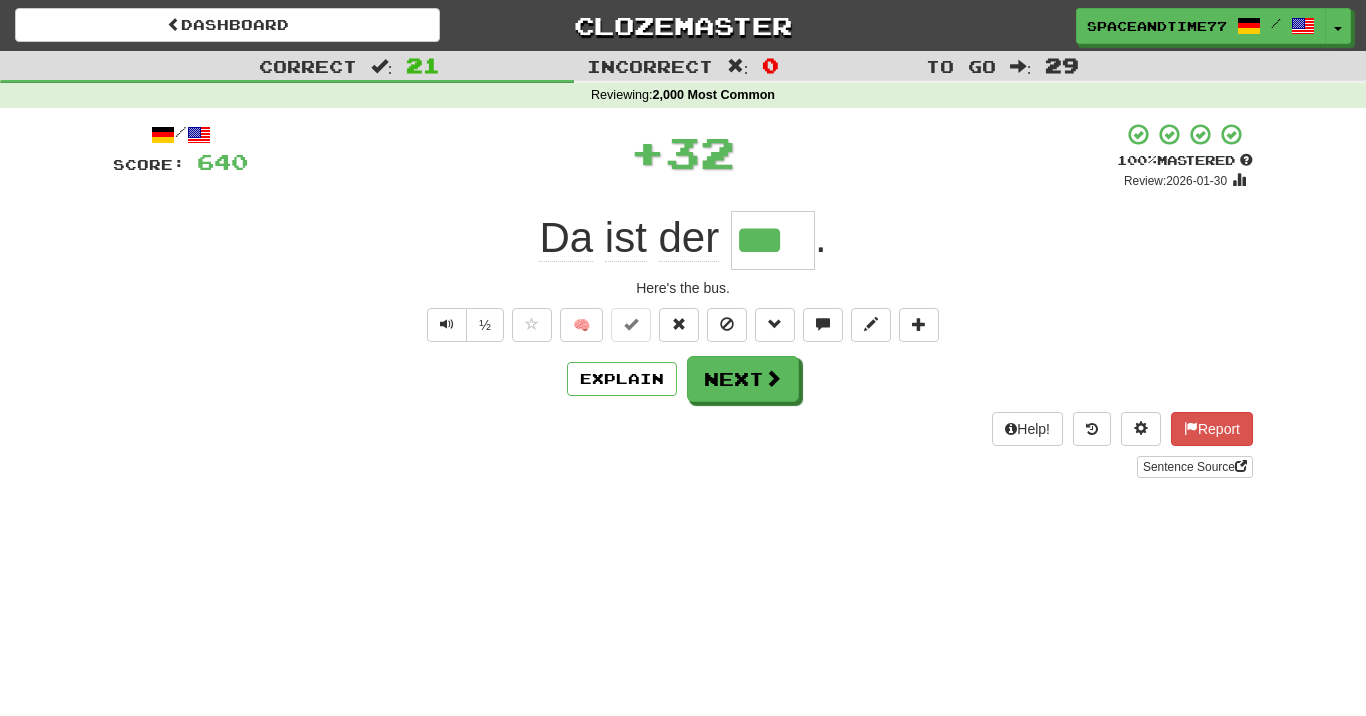 type on "***" 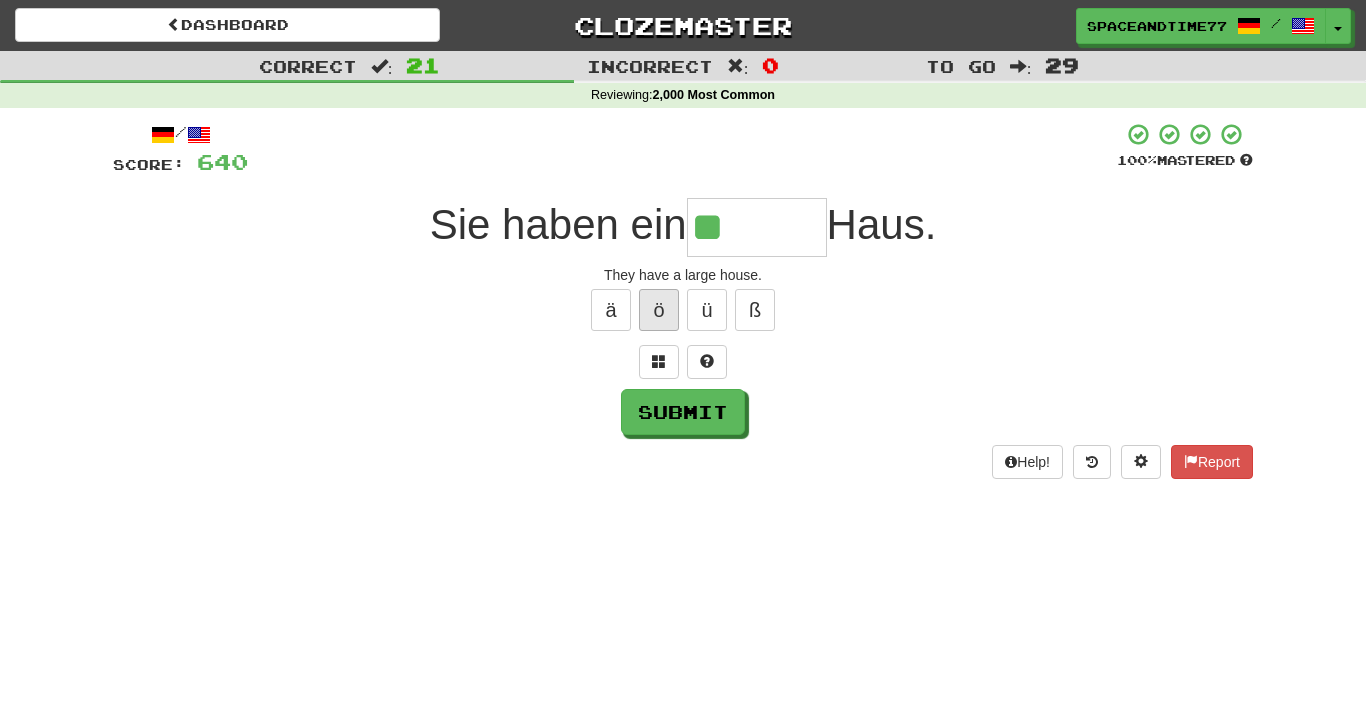 click on "ö" at bounding box center [659, 310] 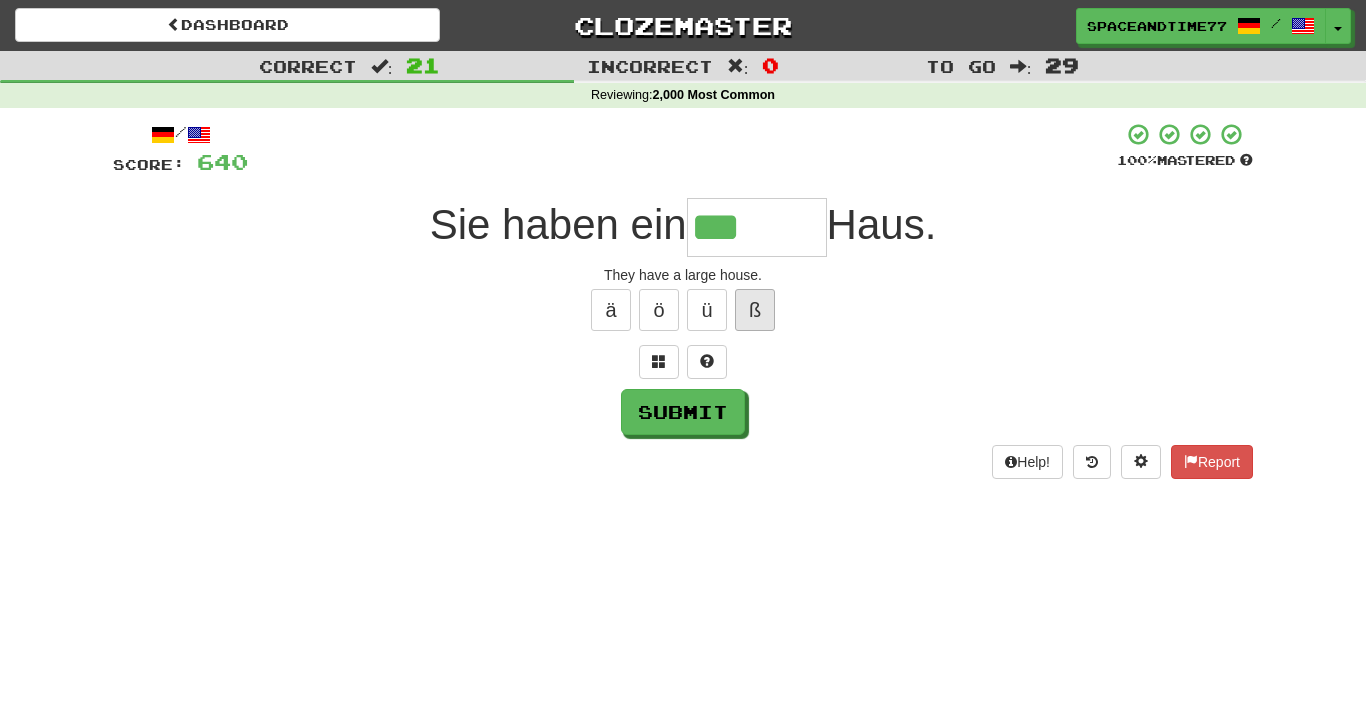 click on "ß" at bounding box center (755, 310) 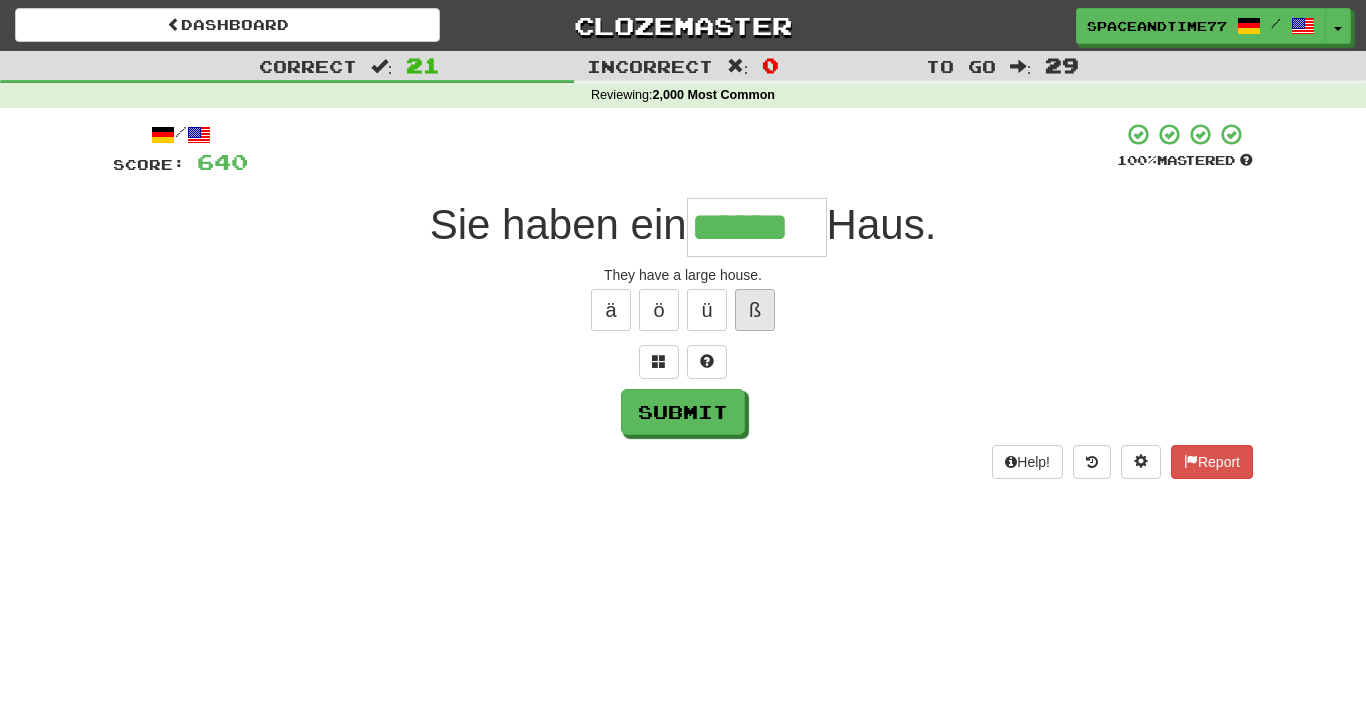 type on "******" 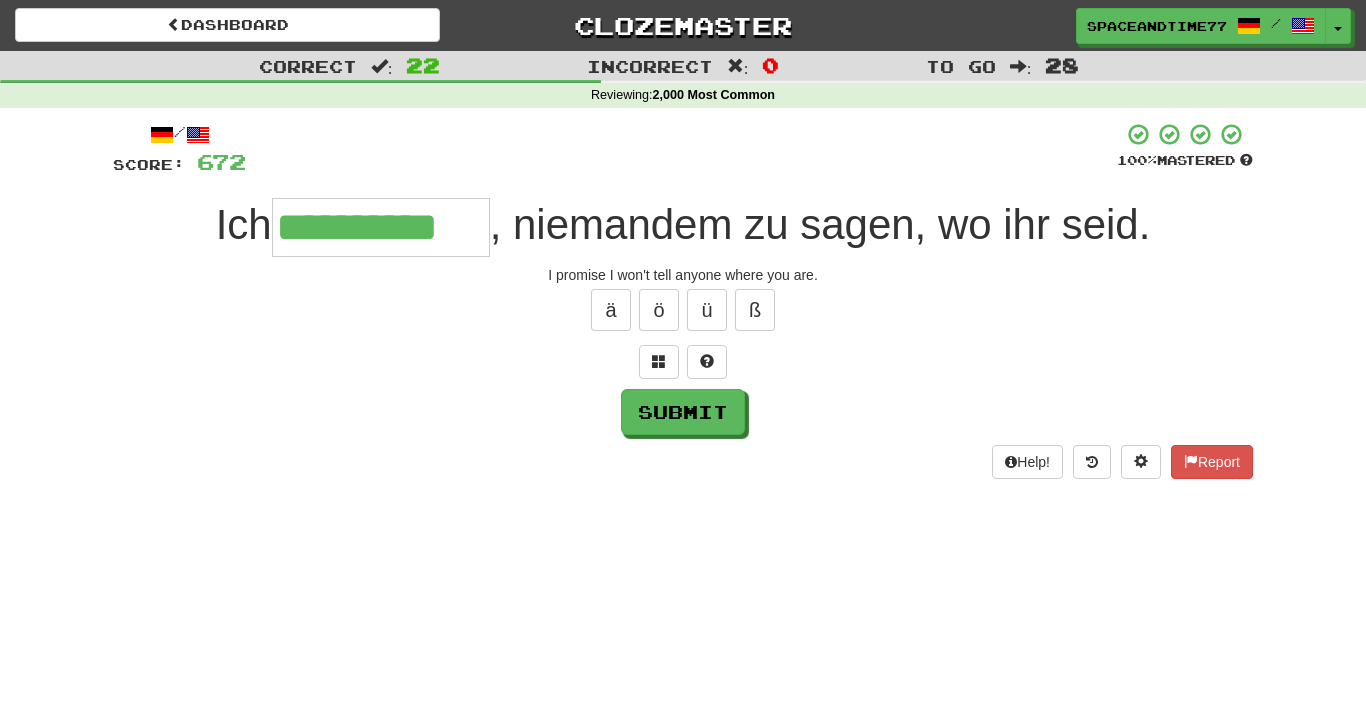type on "**********" 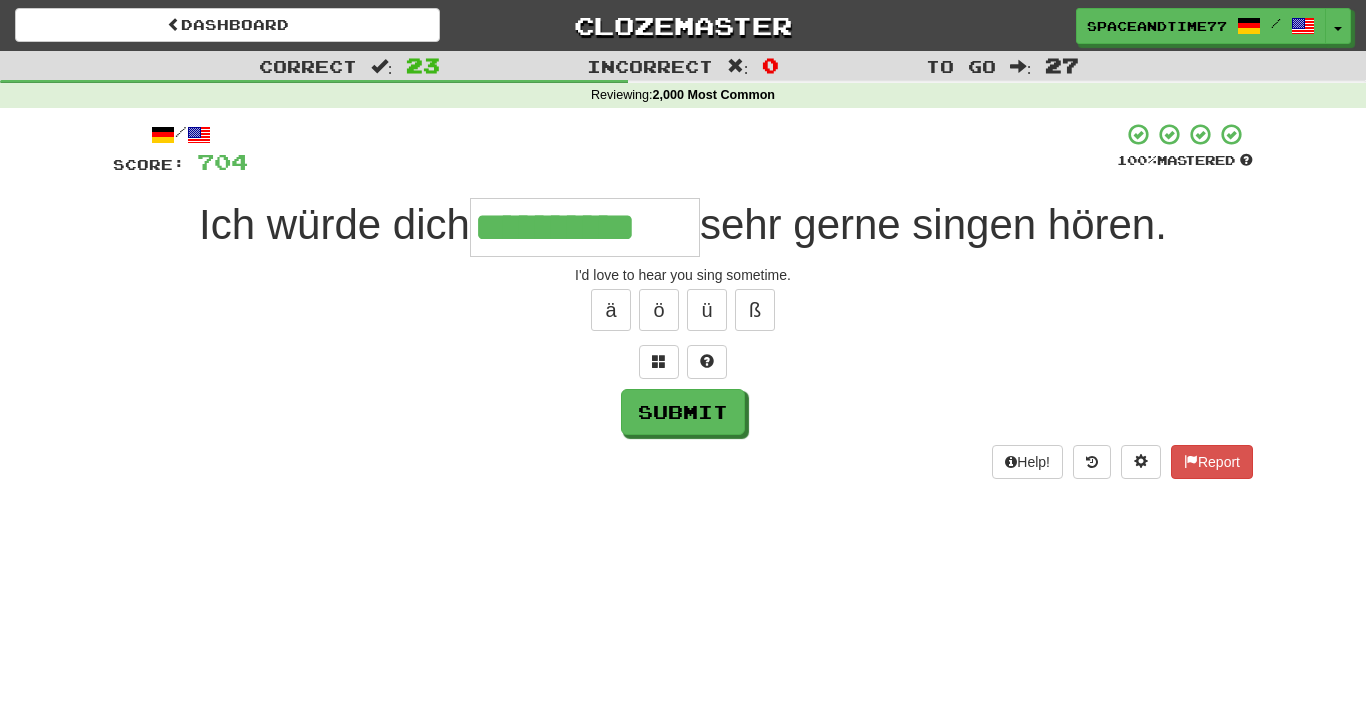 type on "**********" 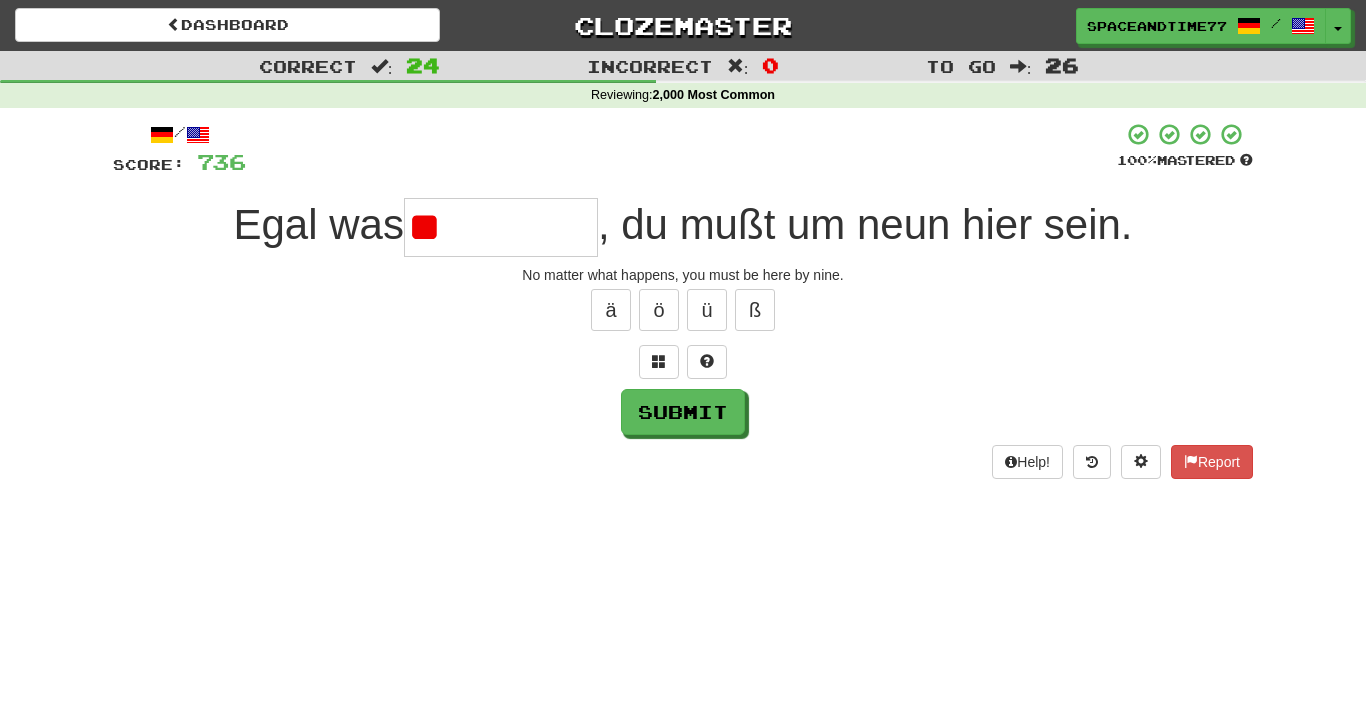 type on "*" 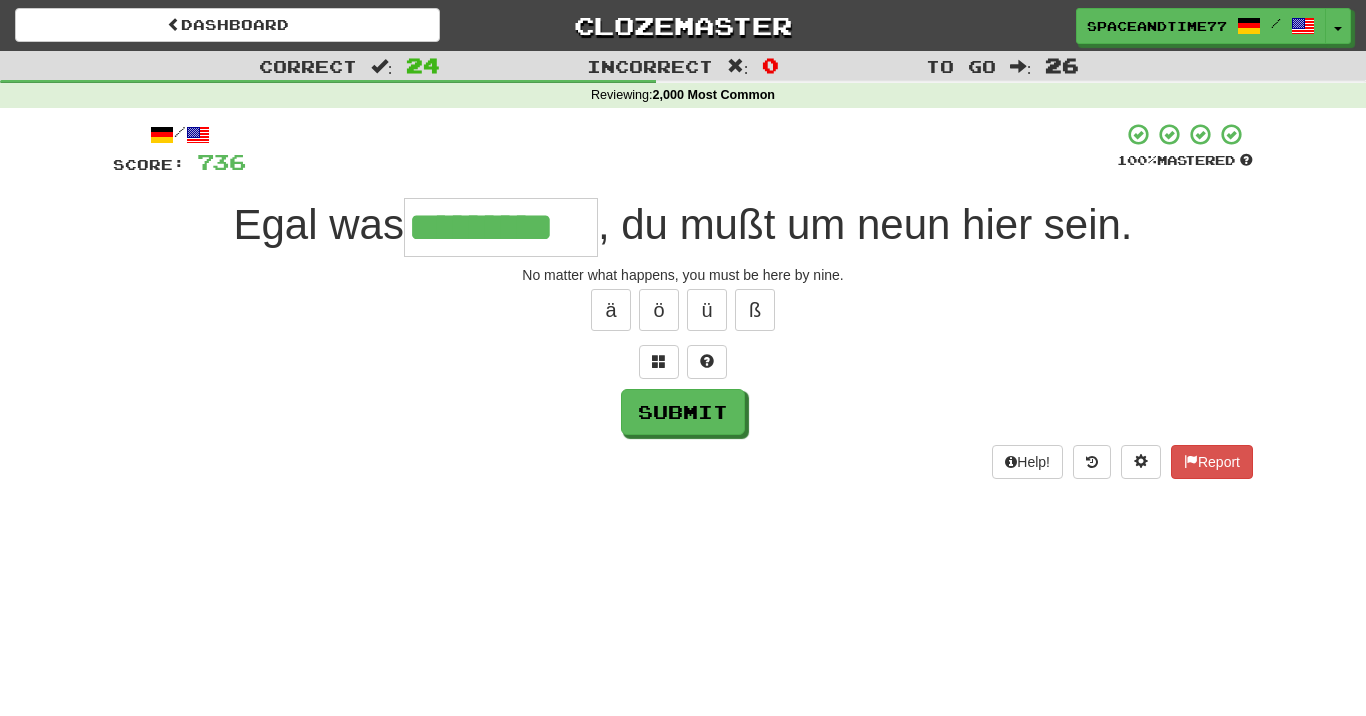 type on "*********" 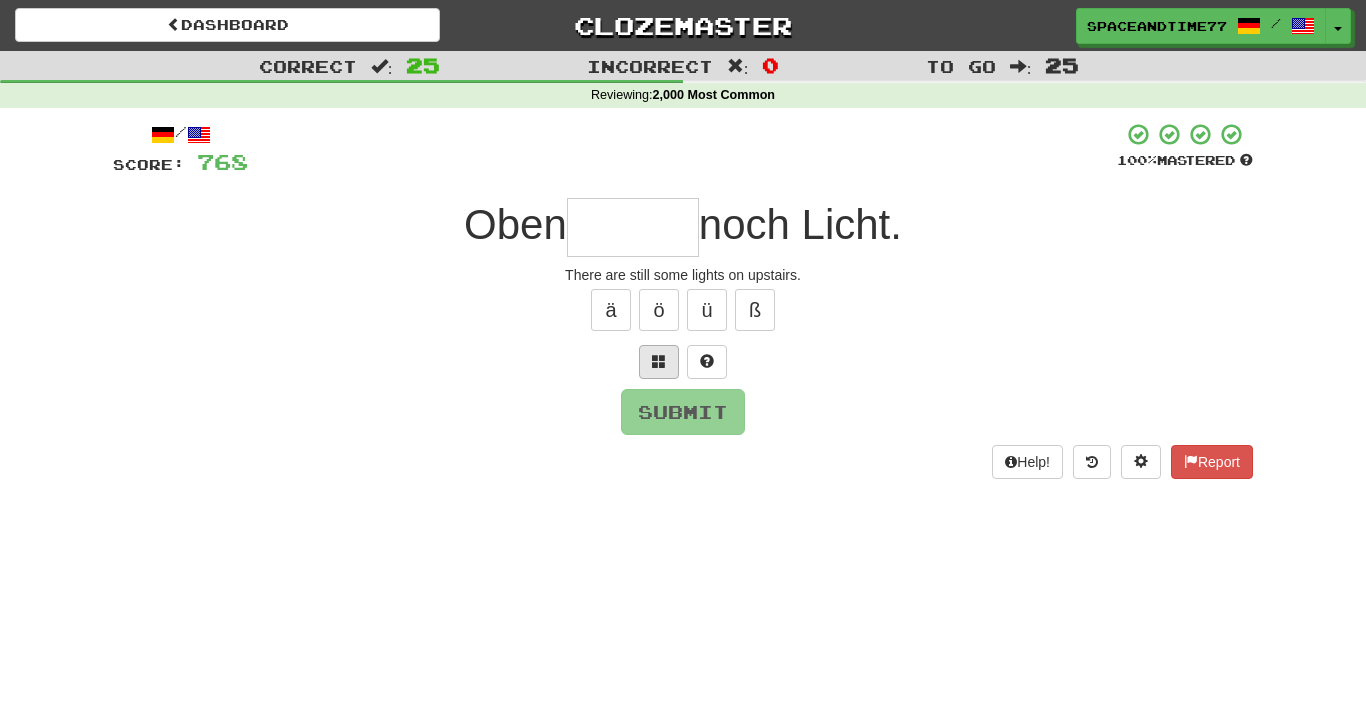 click at bounding box center [659, 362] 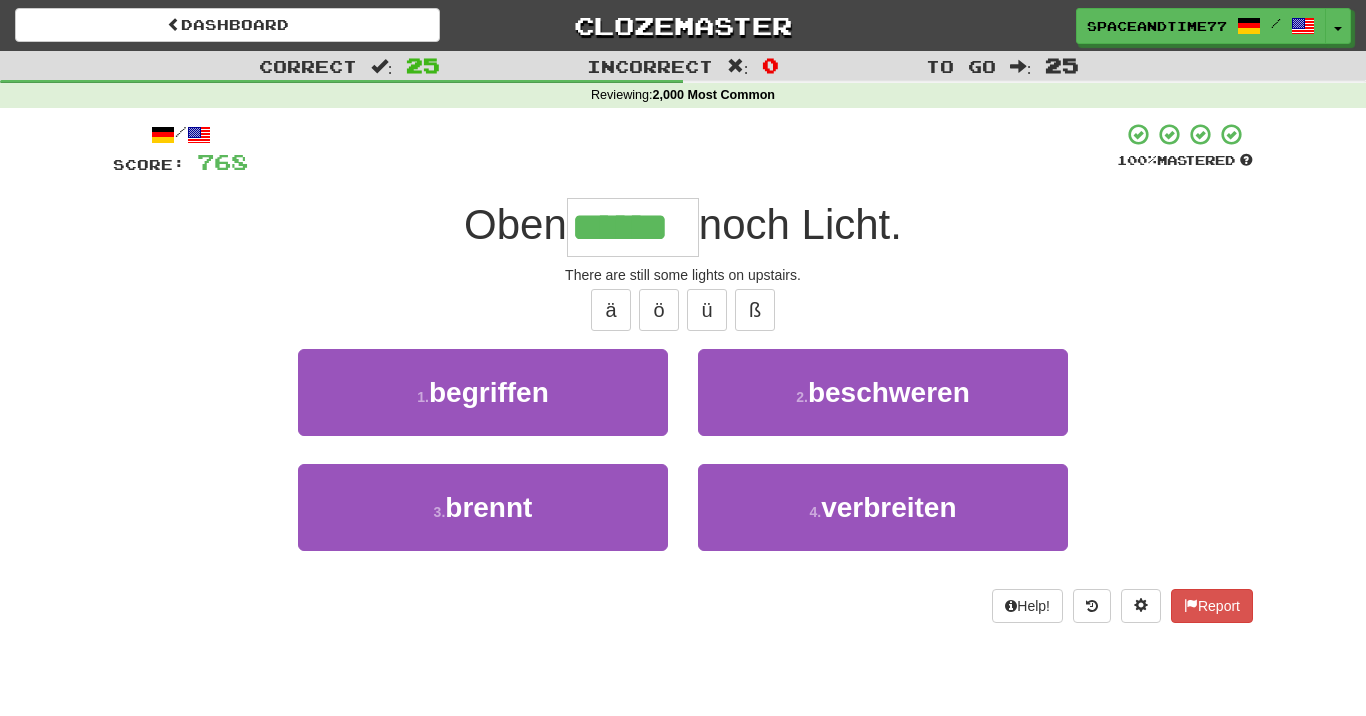 type on "******" 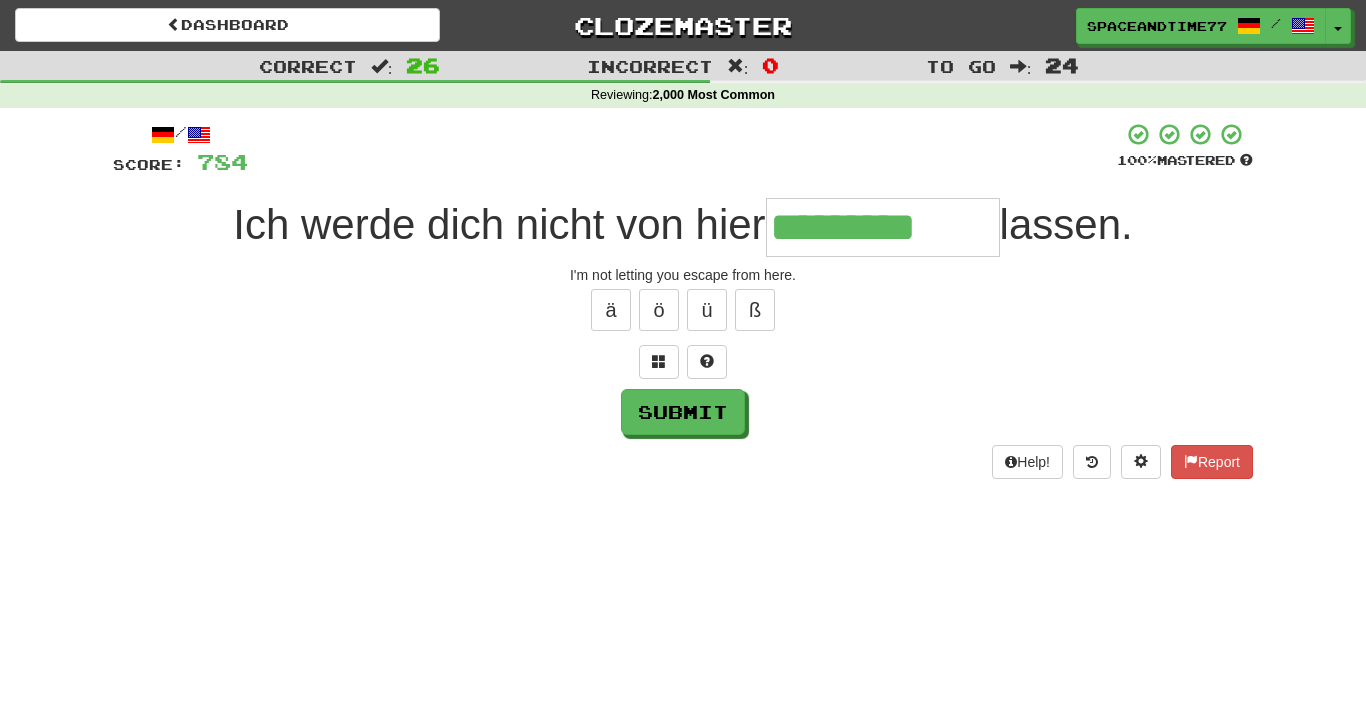 type on "*********" 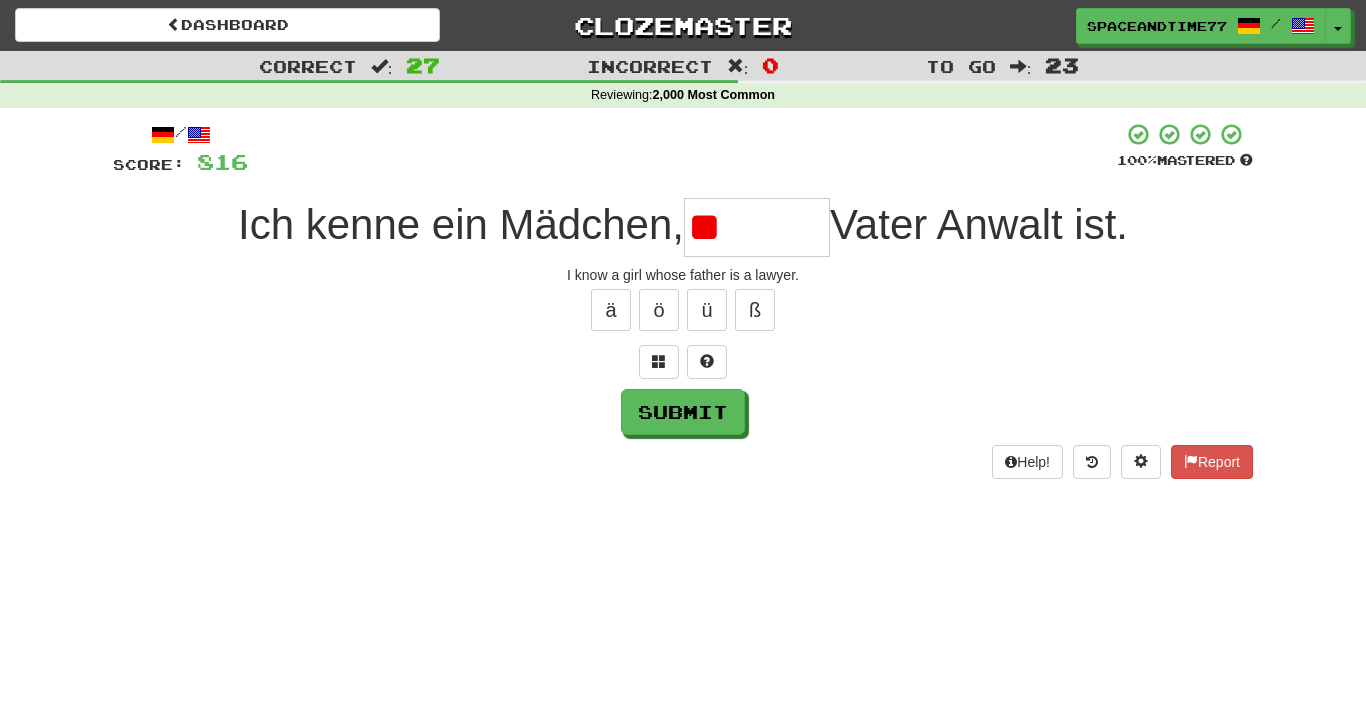 type on "*" 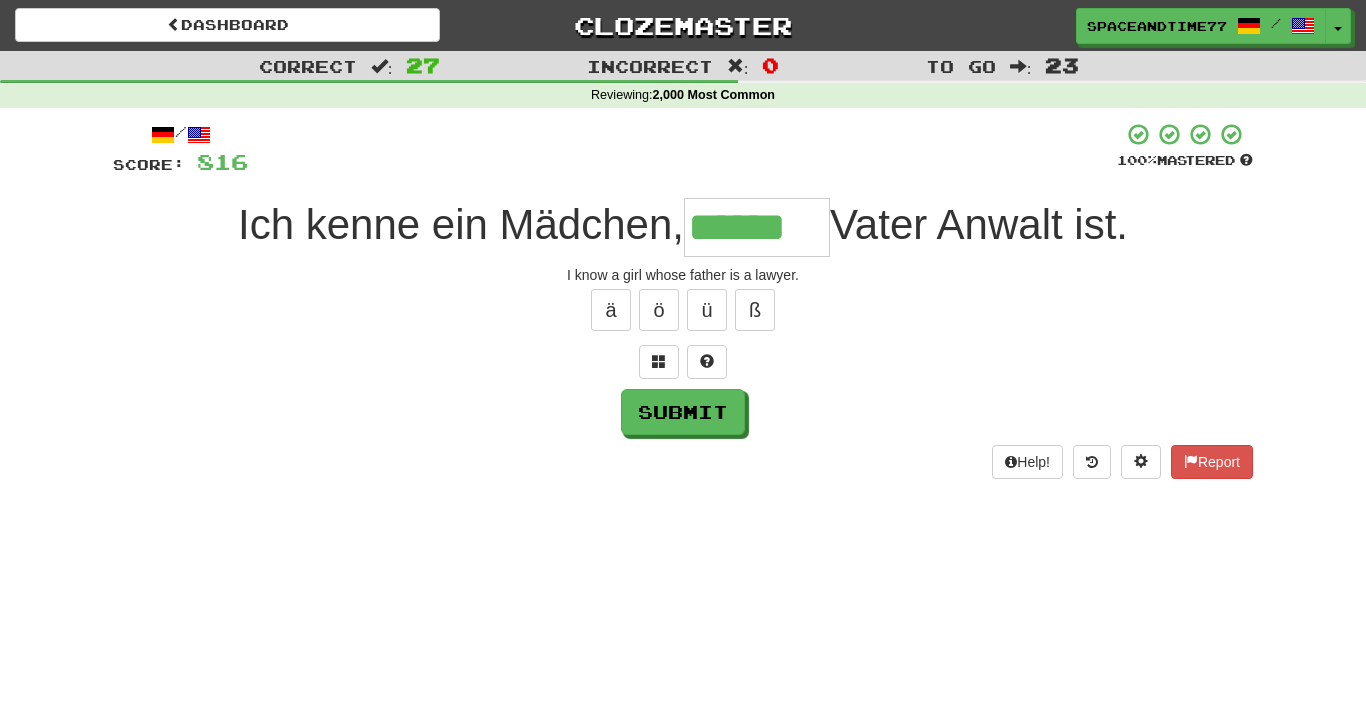 type on "******" 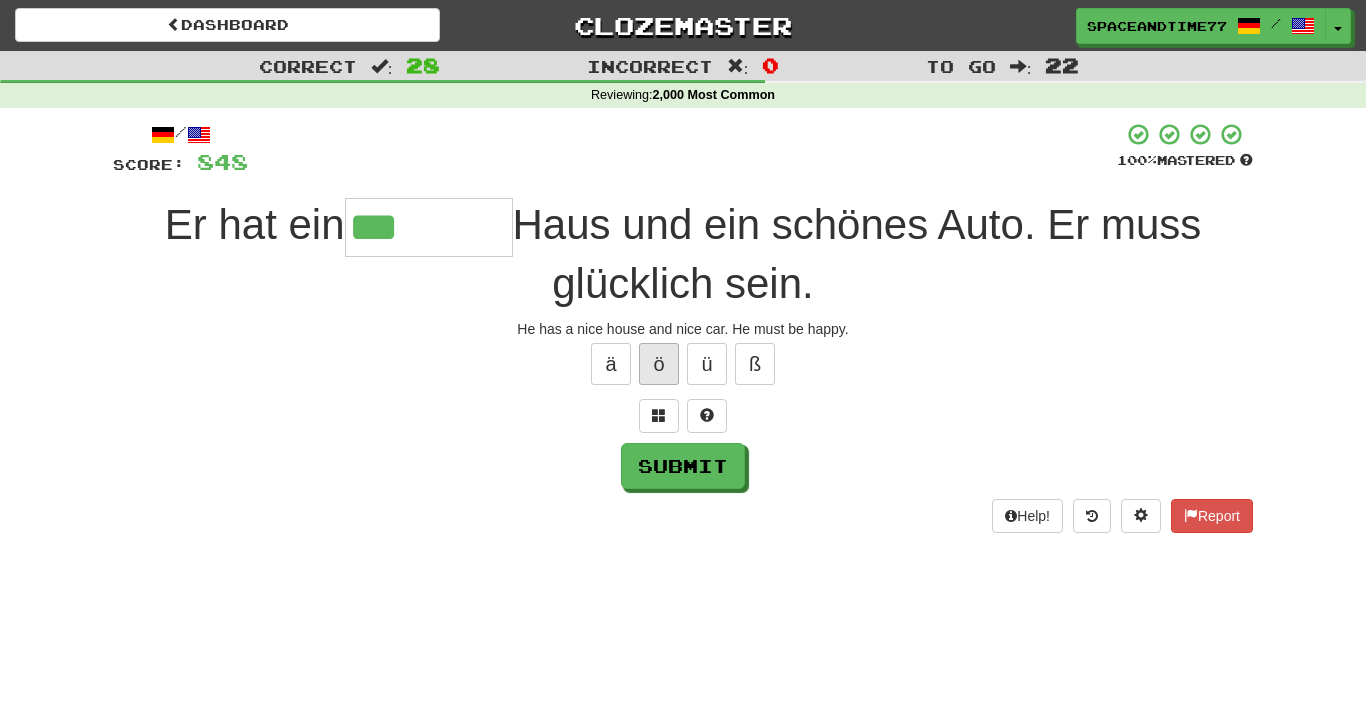 click on "ö" at bounding box center (659, 364) 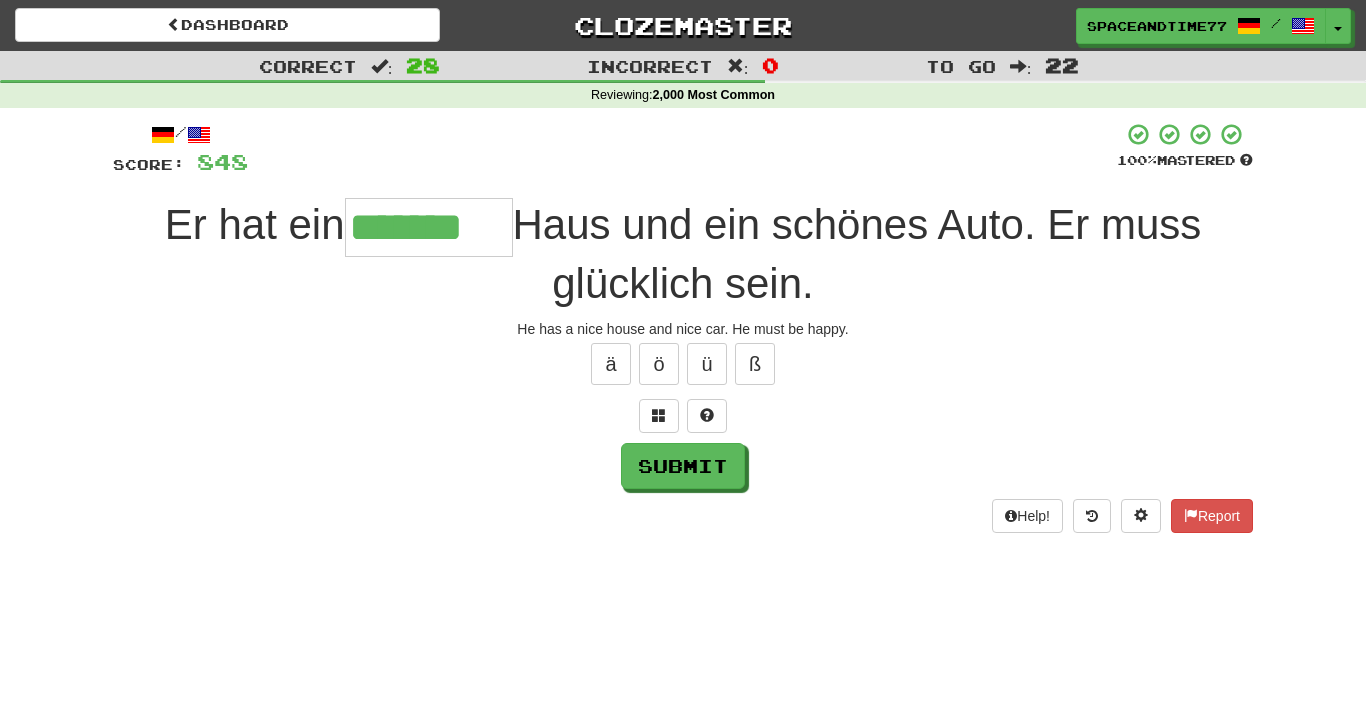 type on "*******" 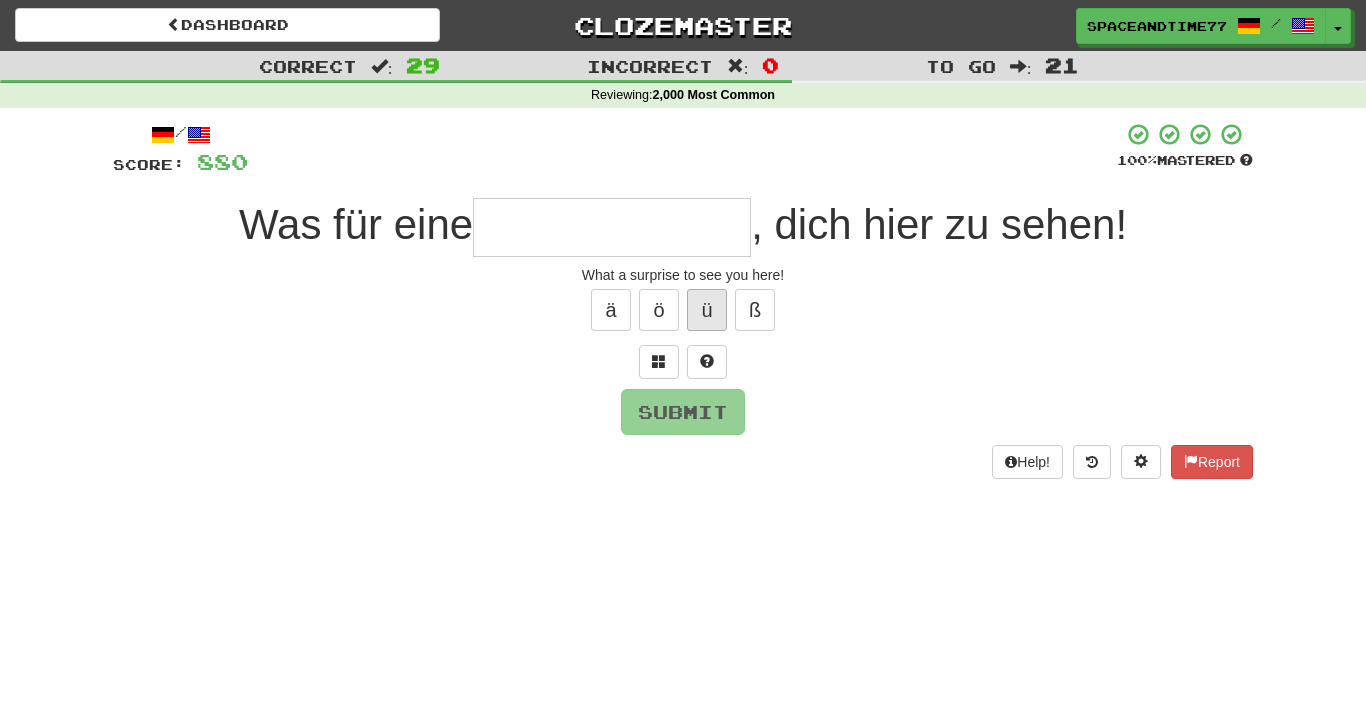 click on "ü" at bounding box center (707, 310) 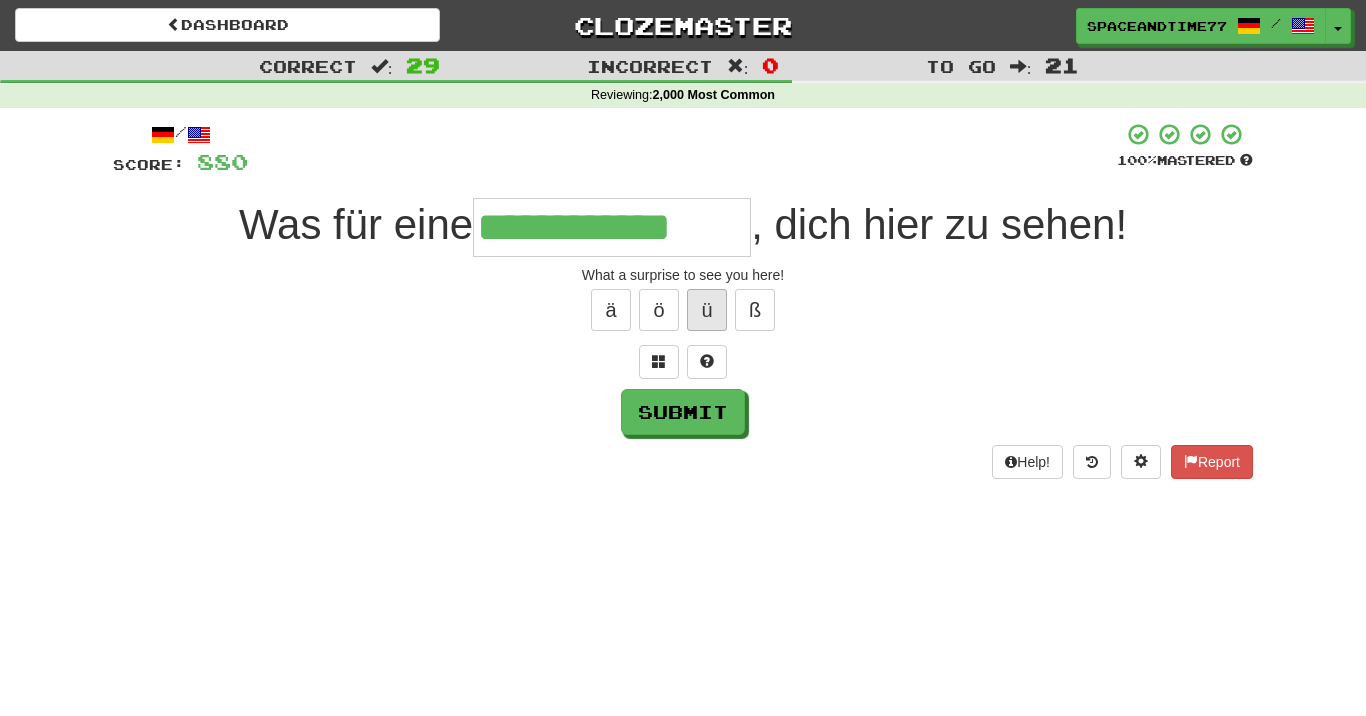 type on "**********" 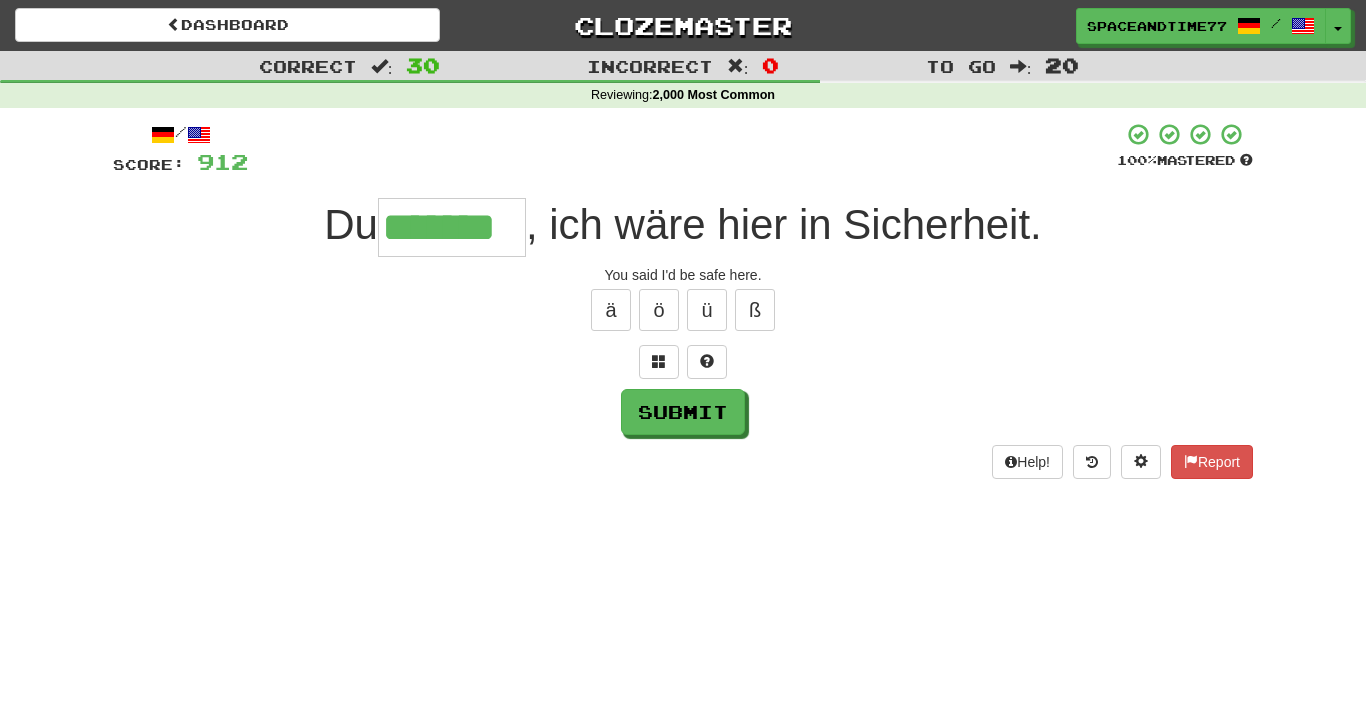 type on "*******" 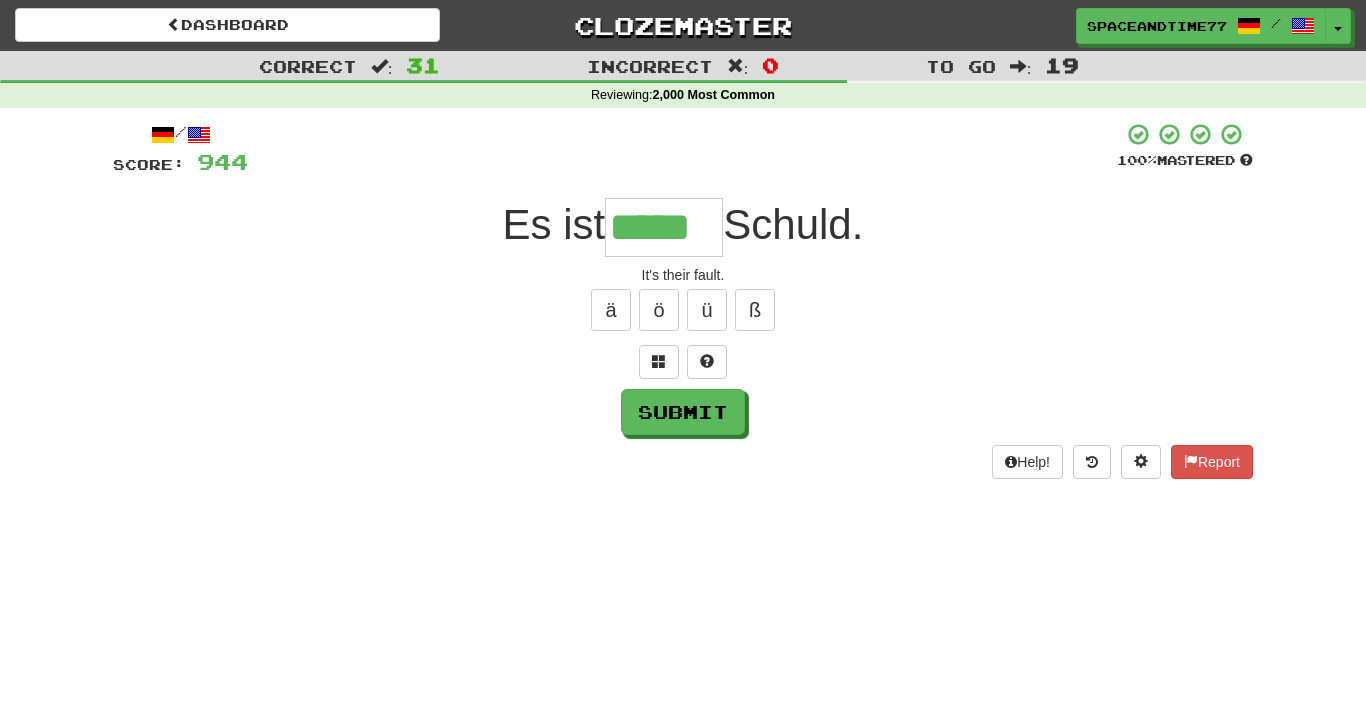 type on "*****" 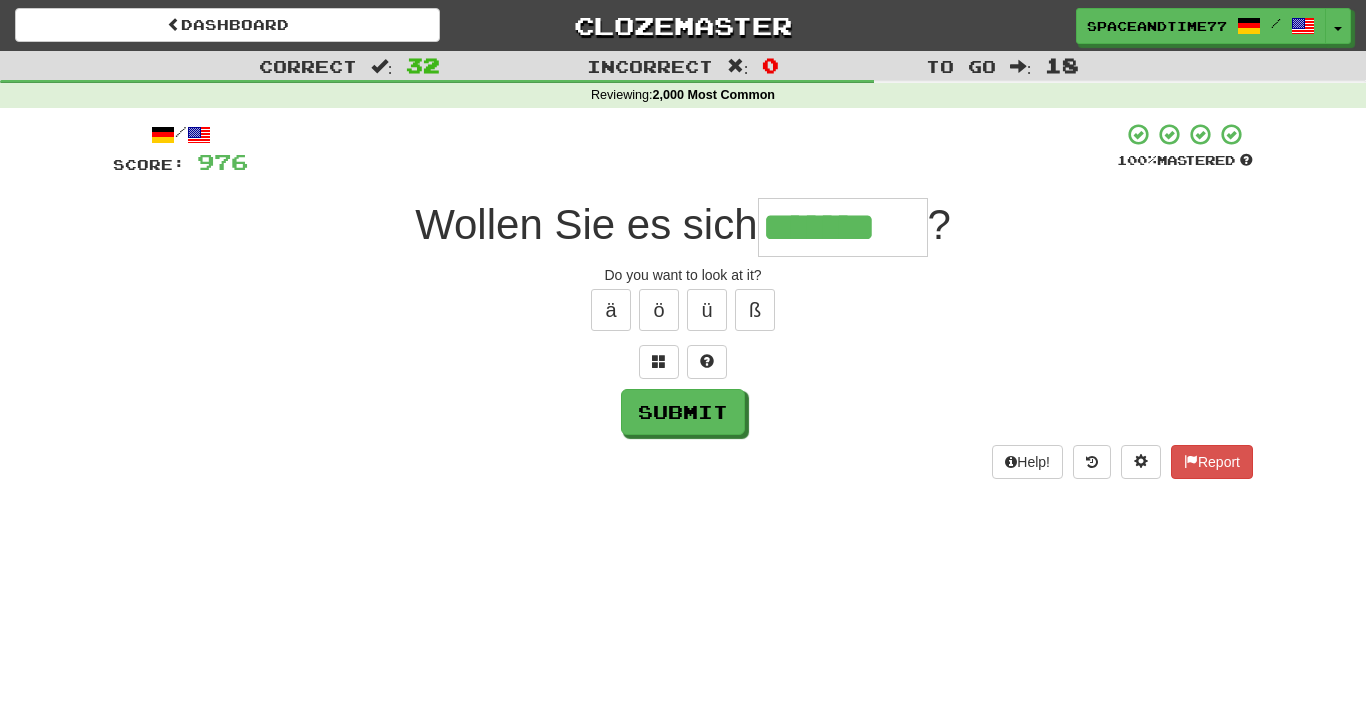 type on "*******" 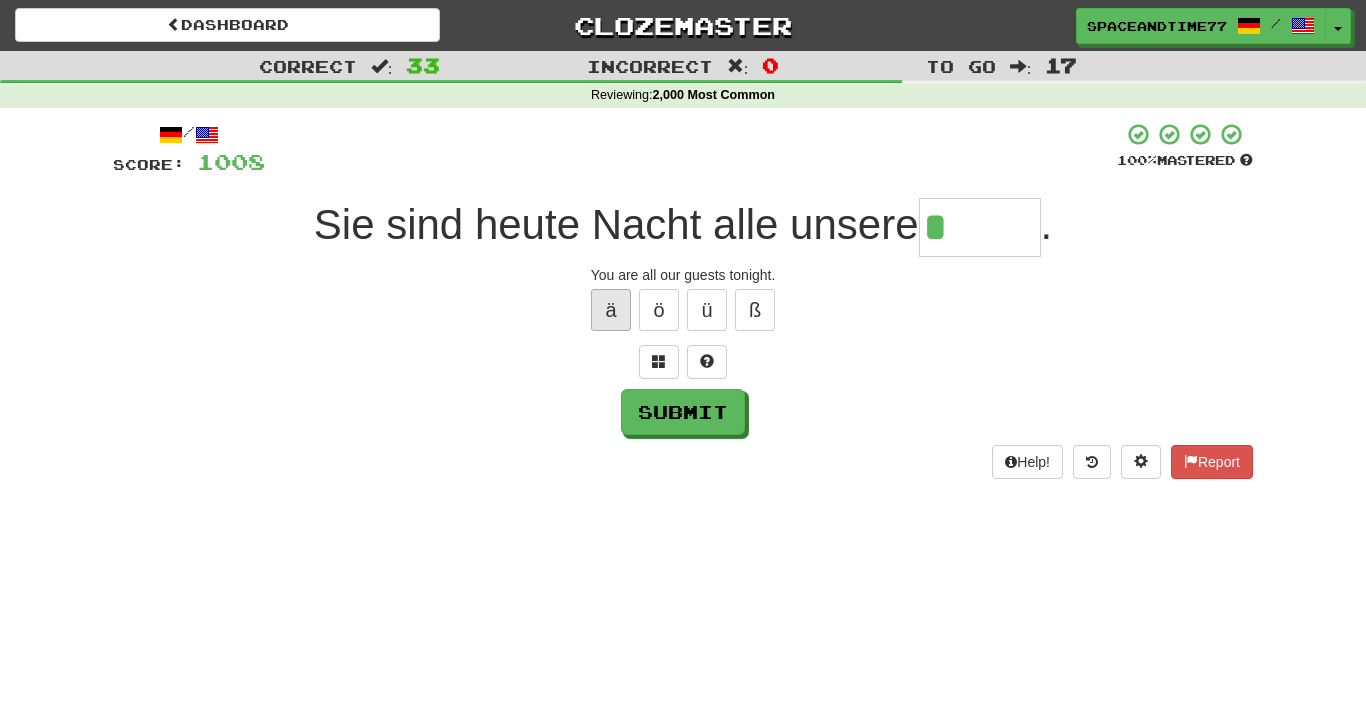 click on "ä" at bounding box center [611, 310] 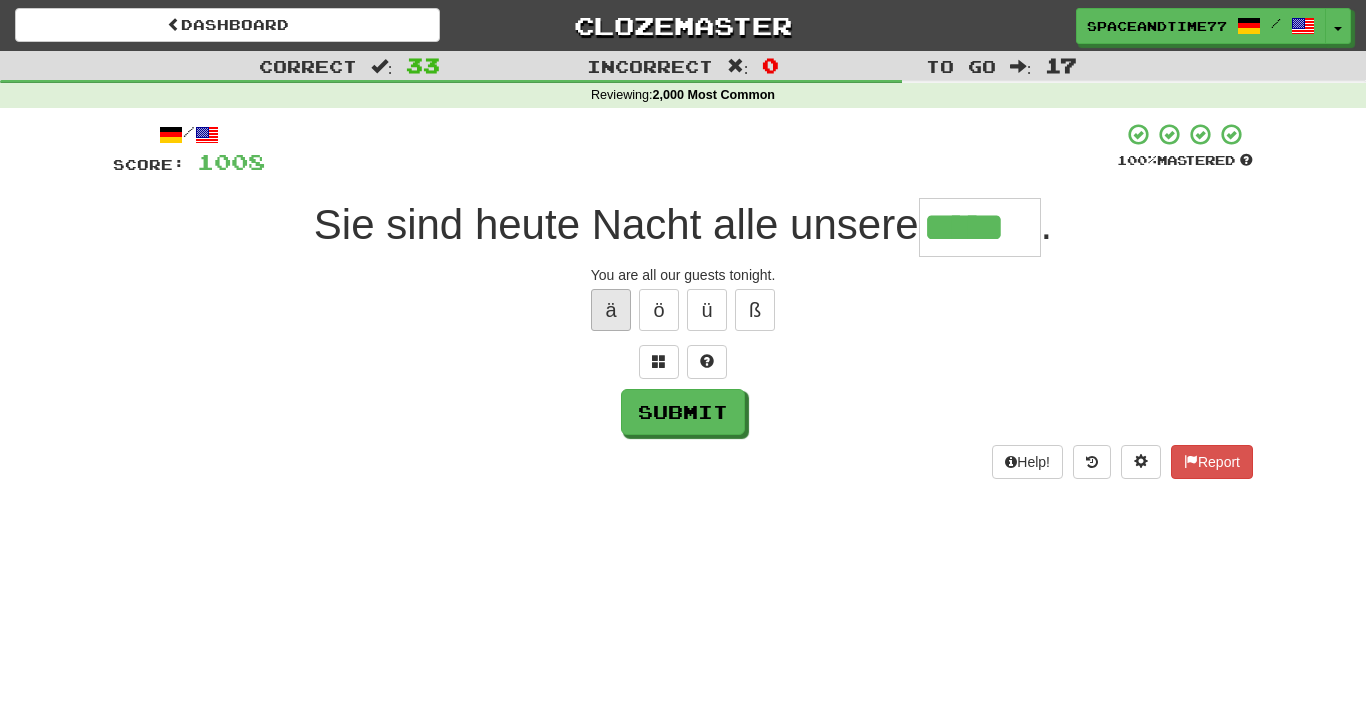 type on "*****" 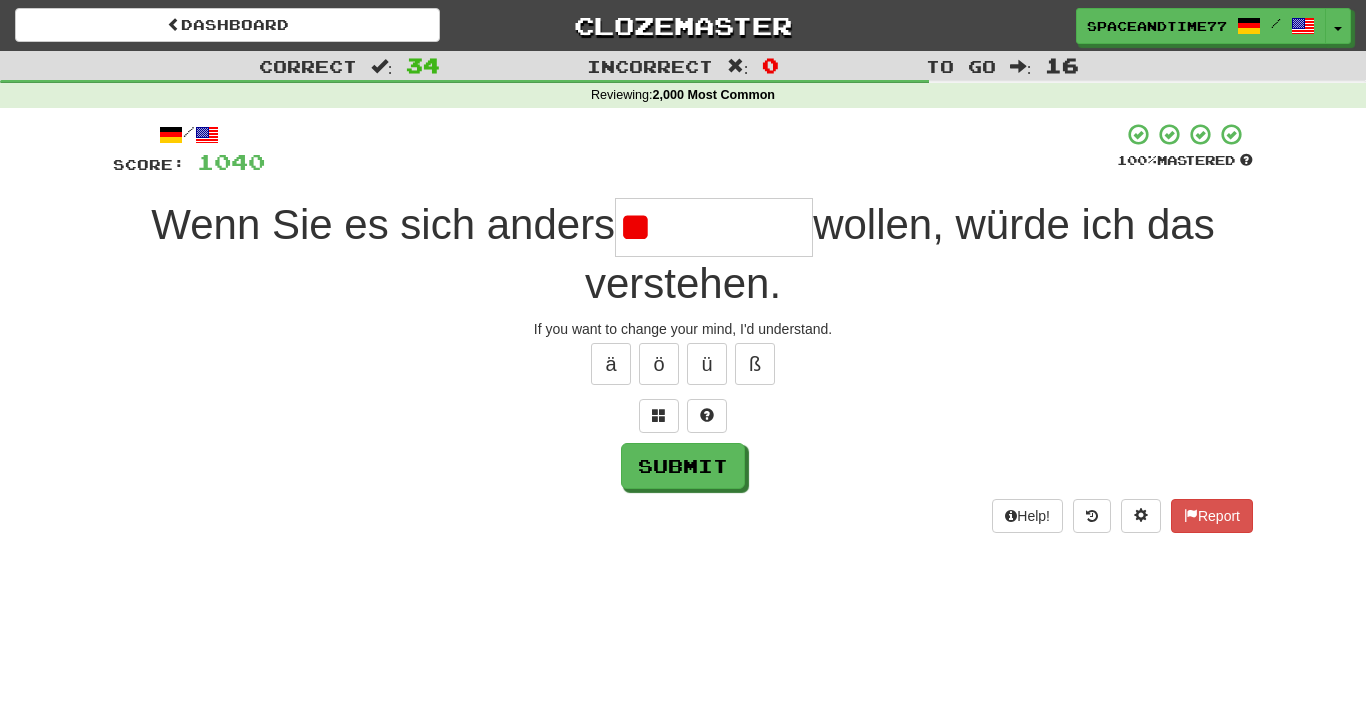 type on "*" 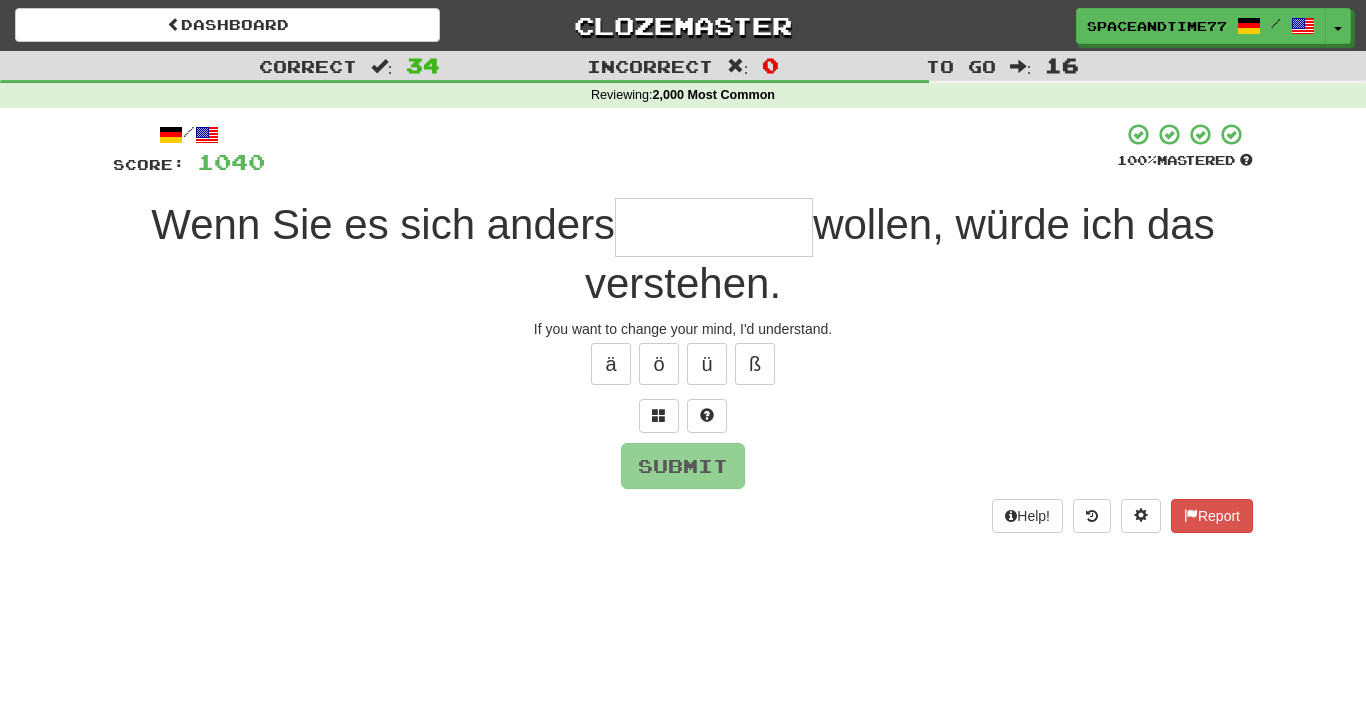 type on "*" 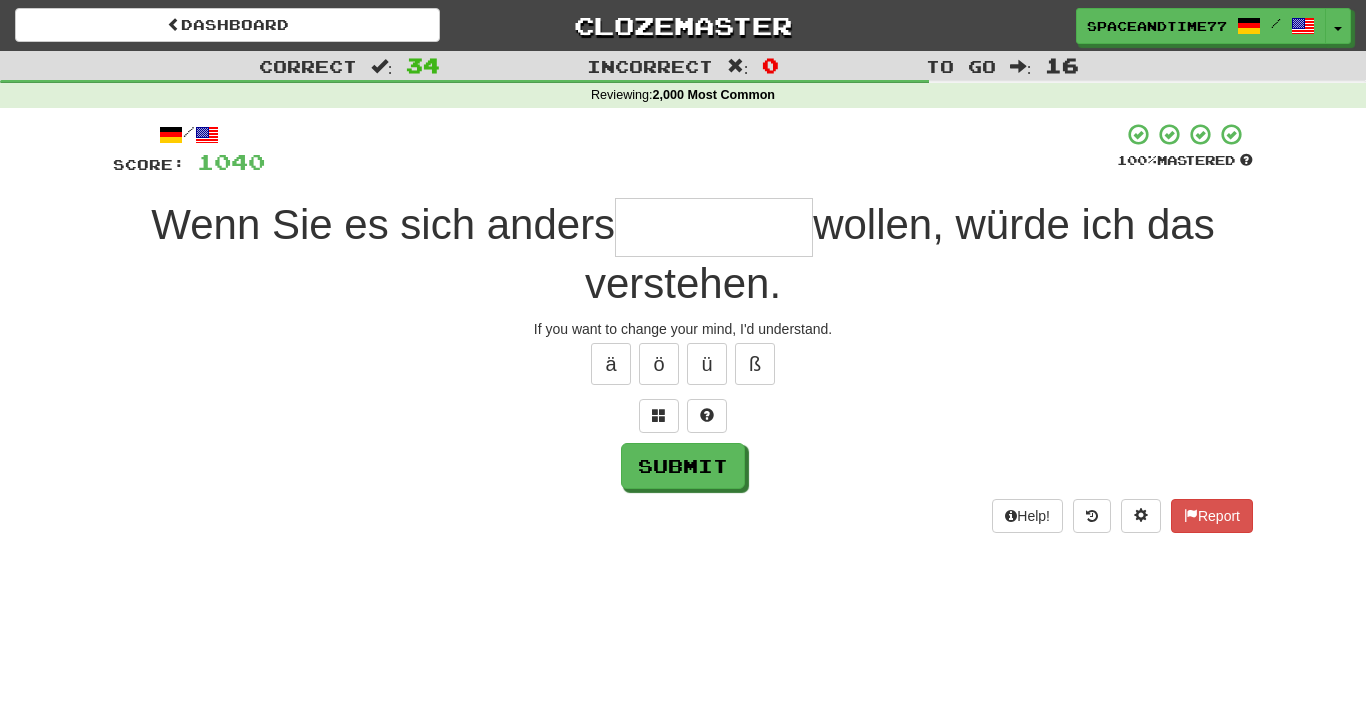 type on "*" 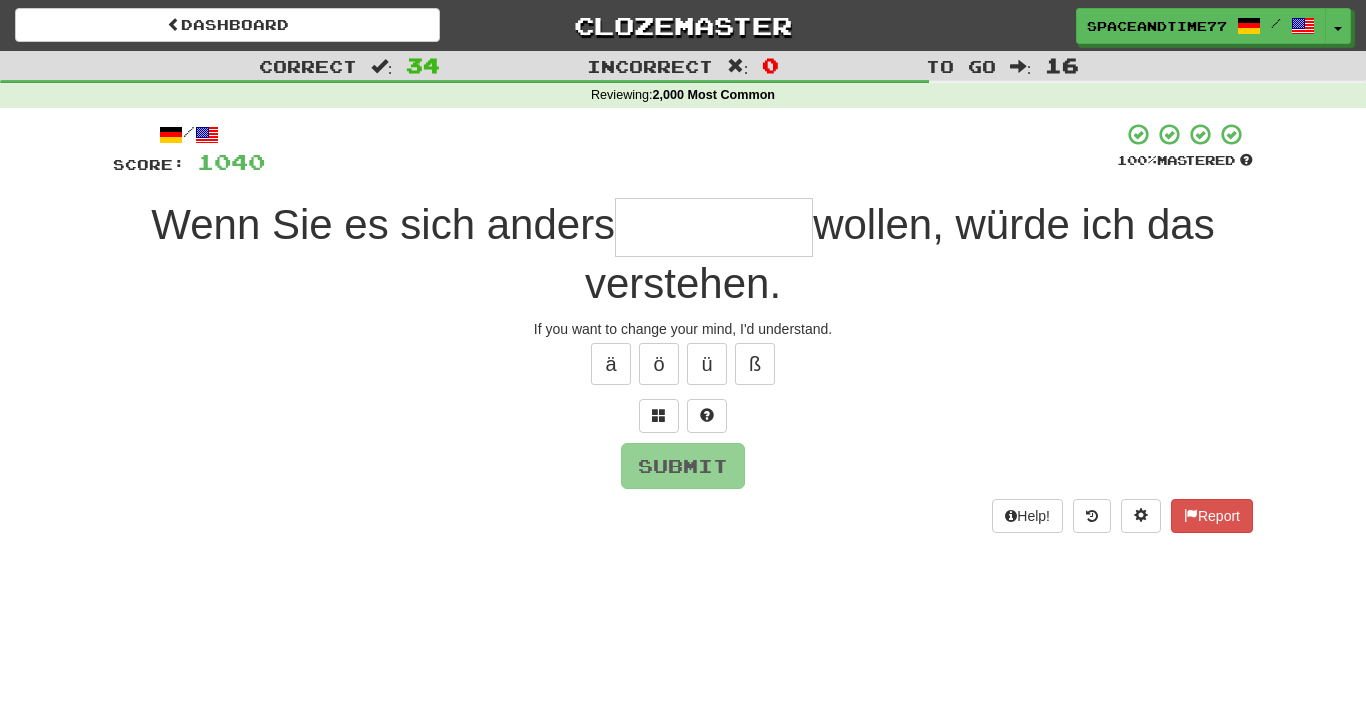 type on "*" 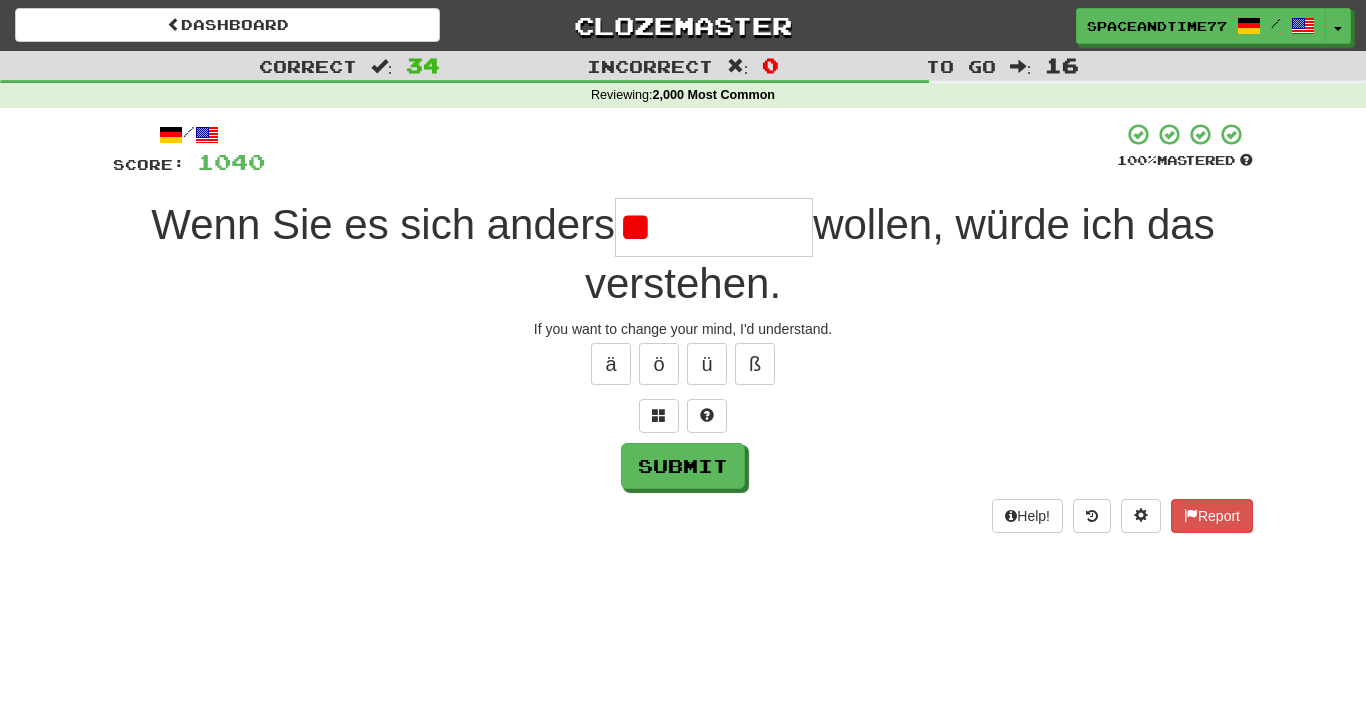 type on "*" 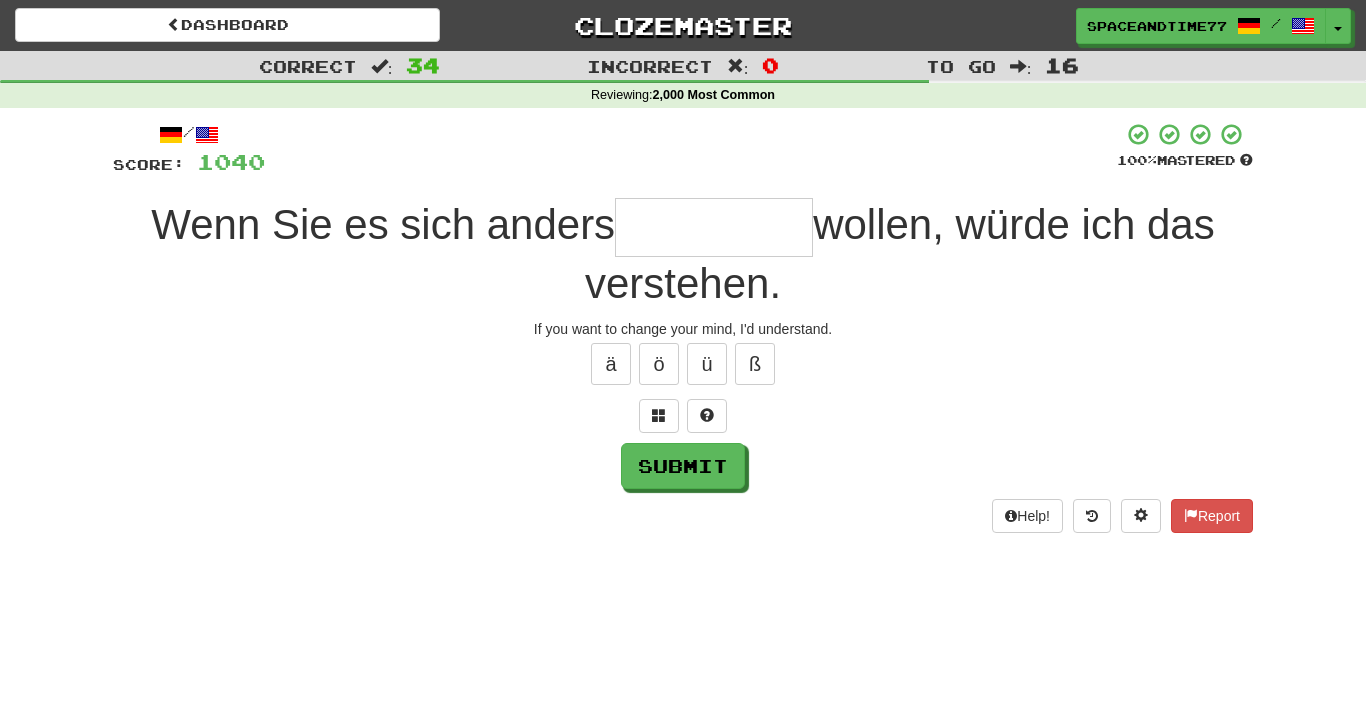 type on "*" 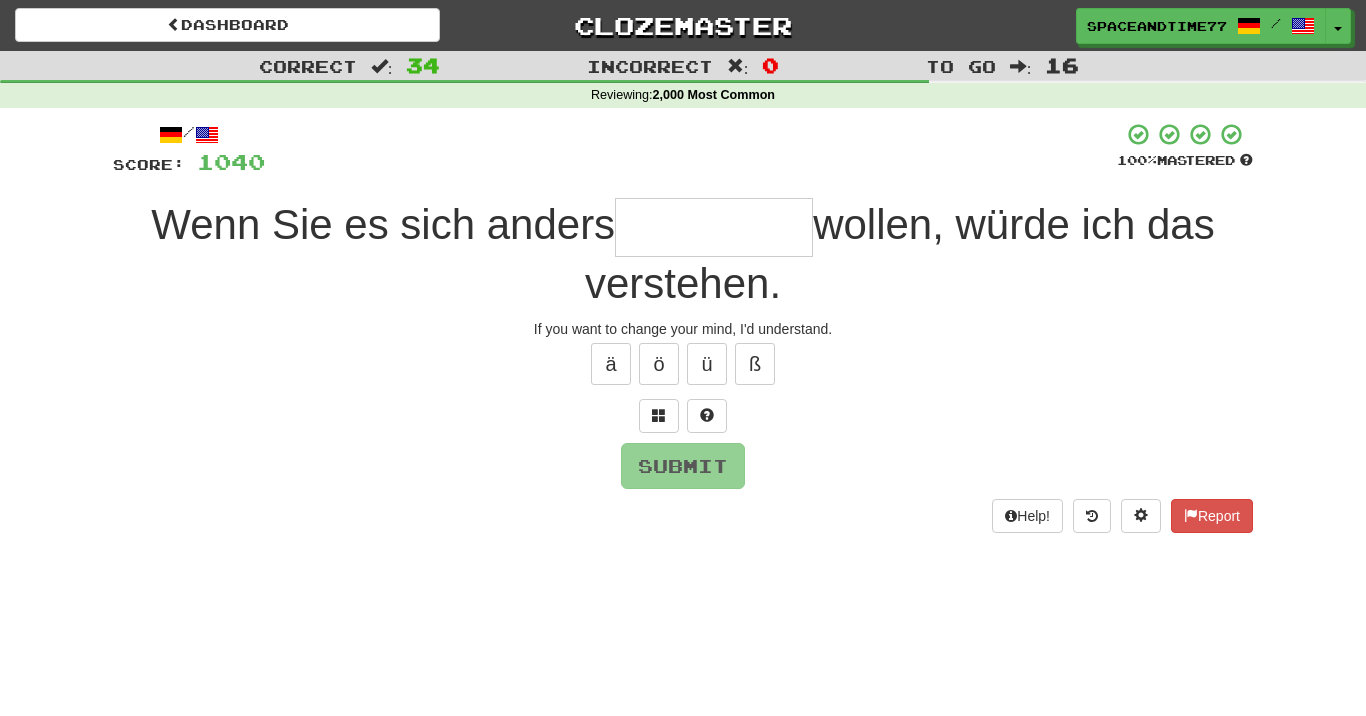type on "*" 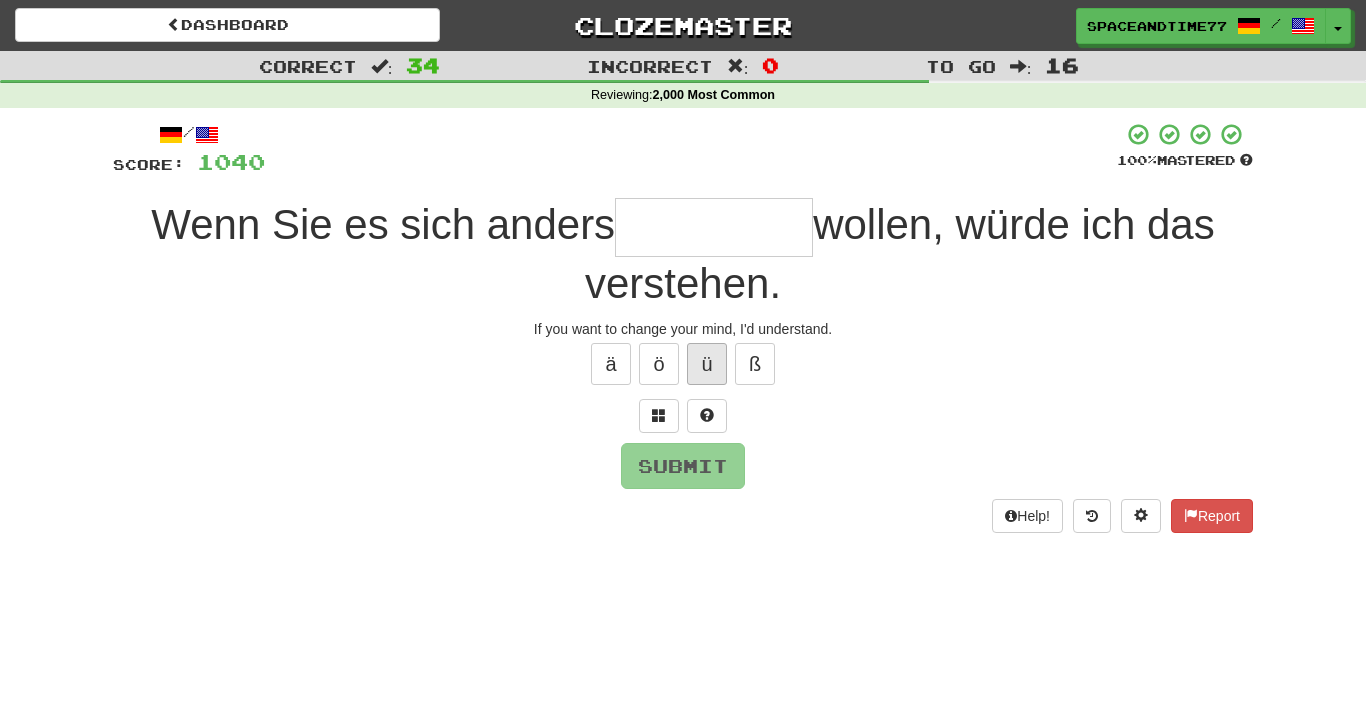 click on "ü" at bounding box center (707, 364) 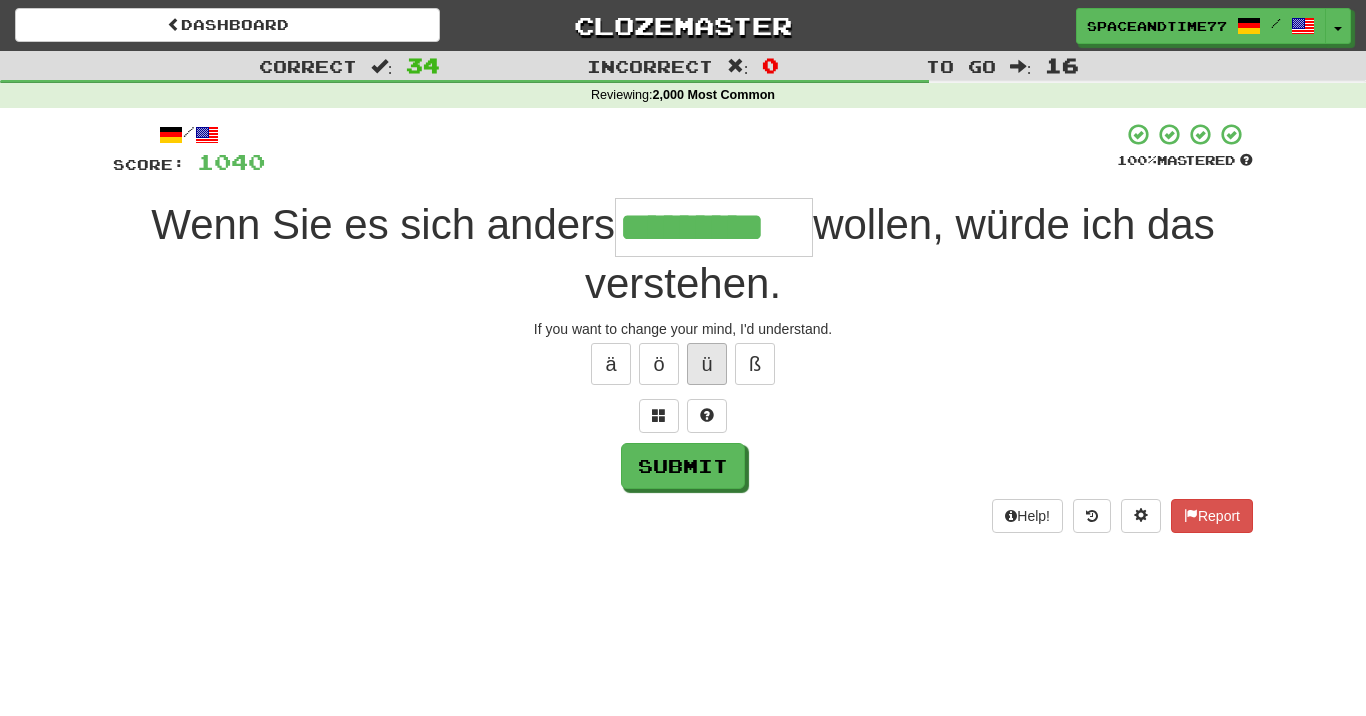 type on "*********" 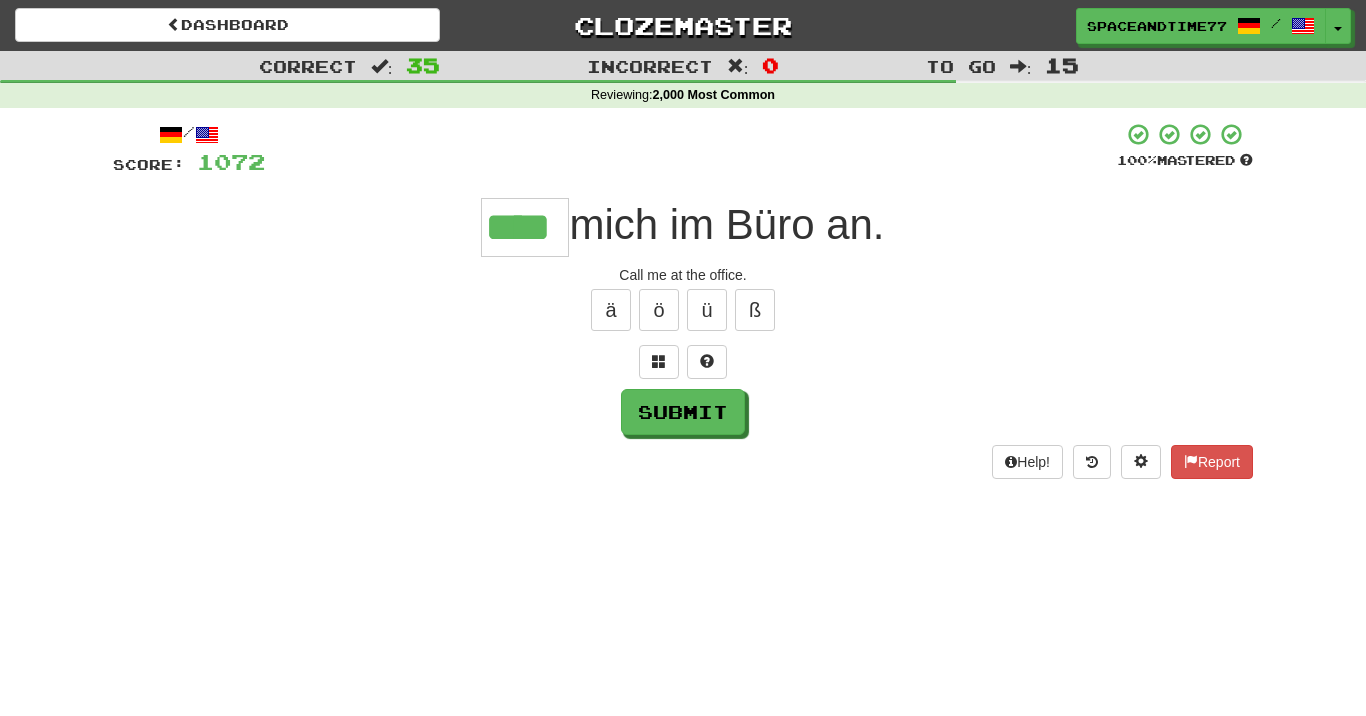 type on "****" 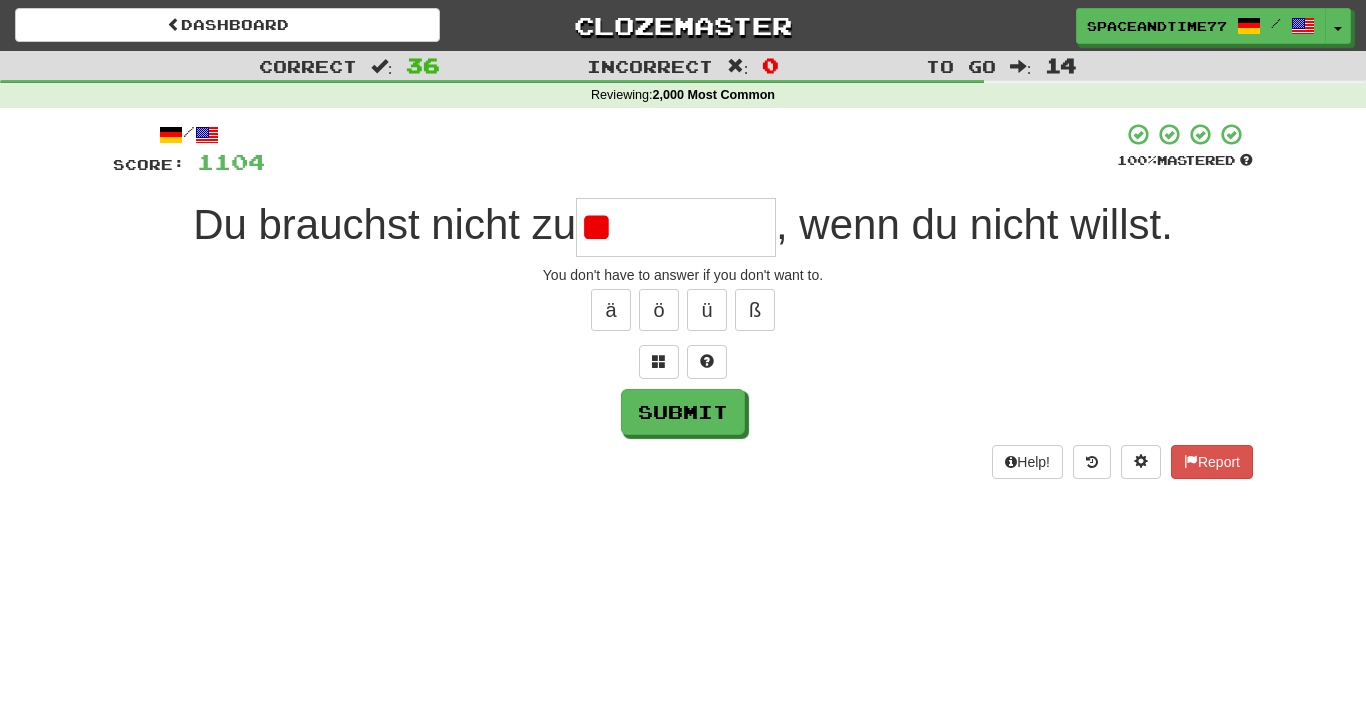 type on "*" 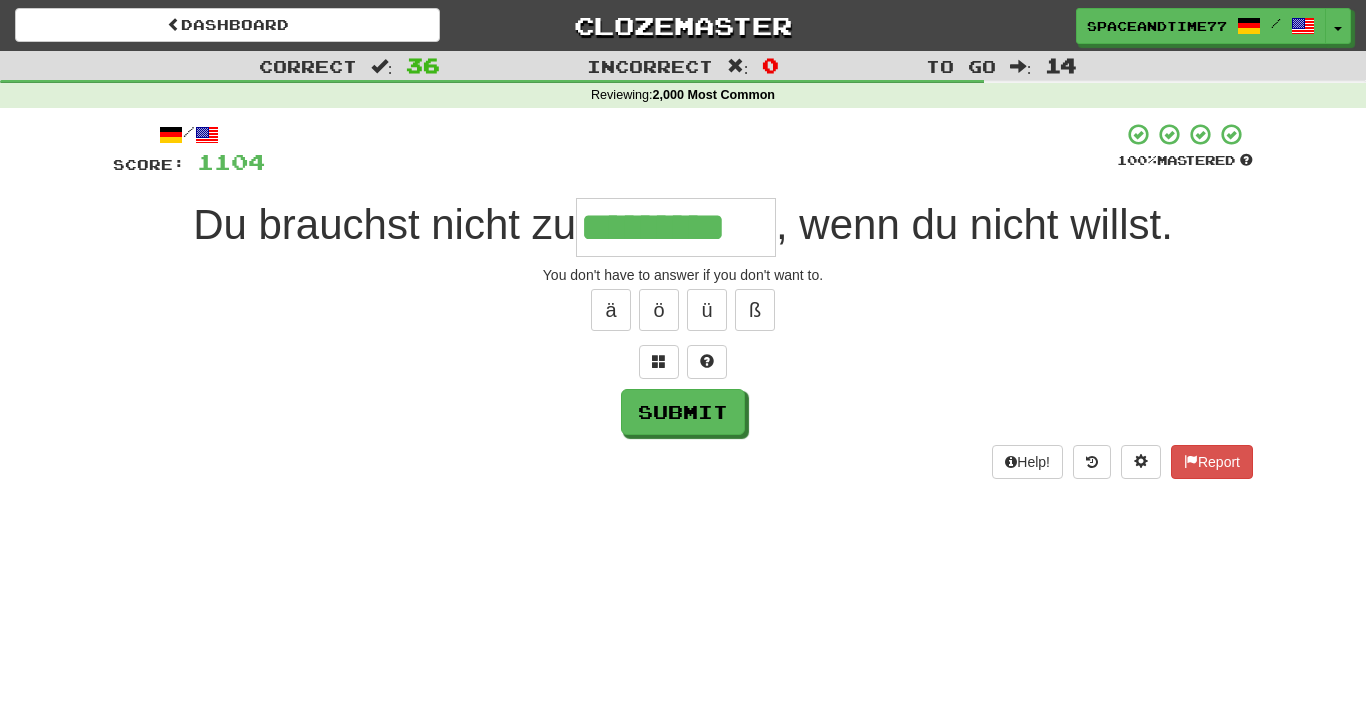 type on "*********" 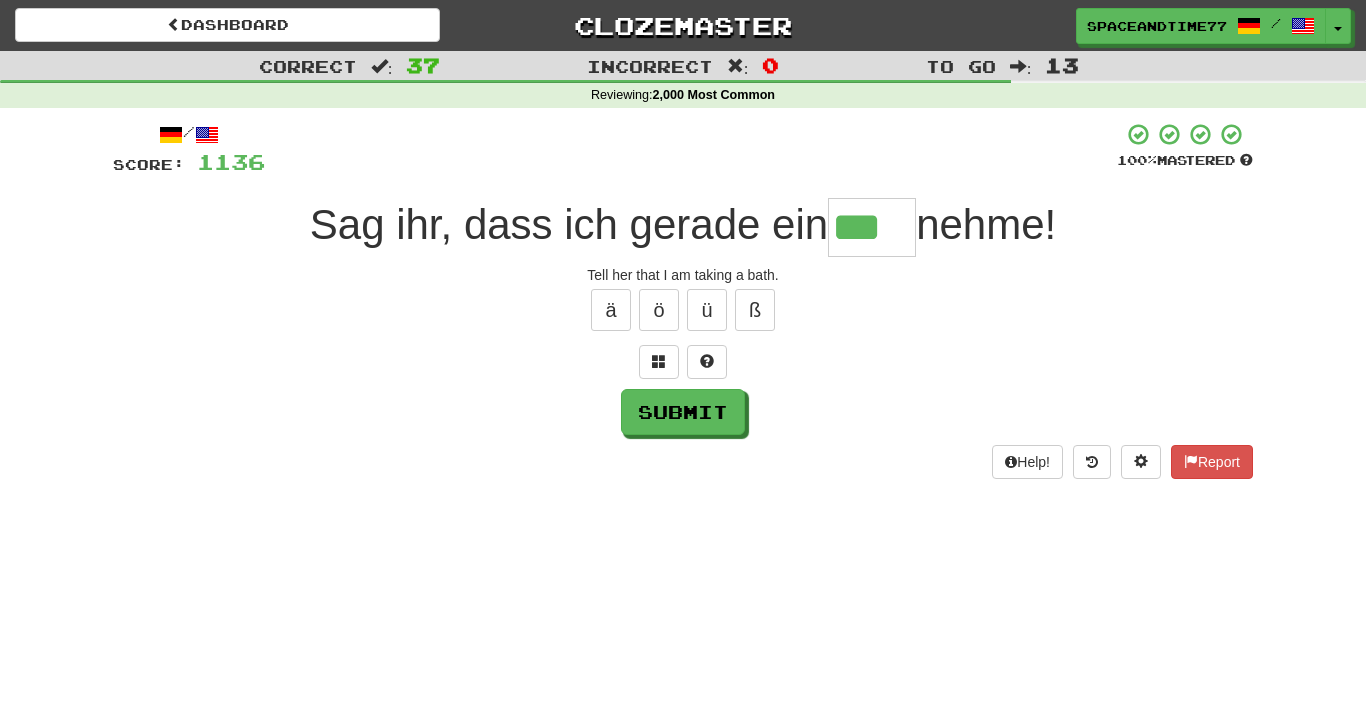 type on "***" 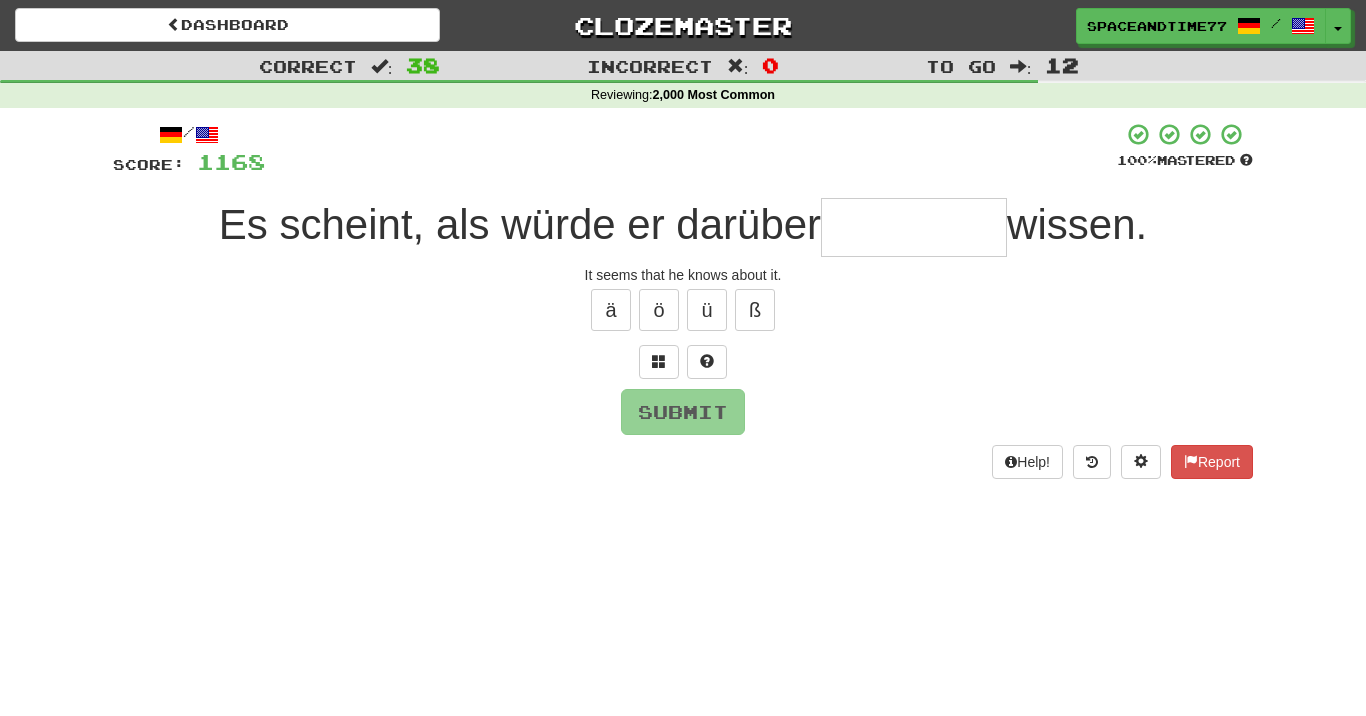 type on "*" 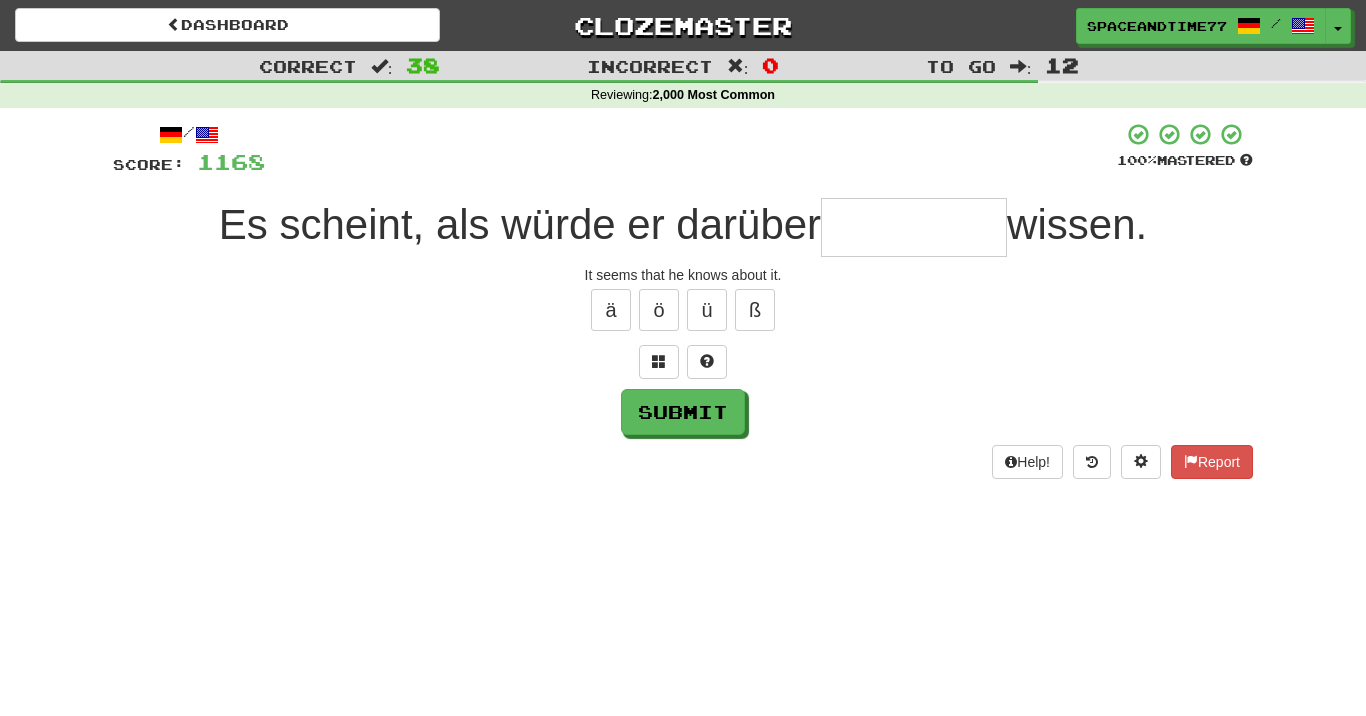 type on "*" 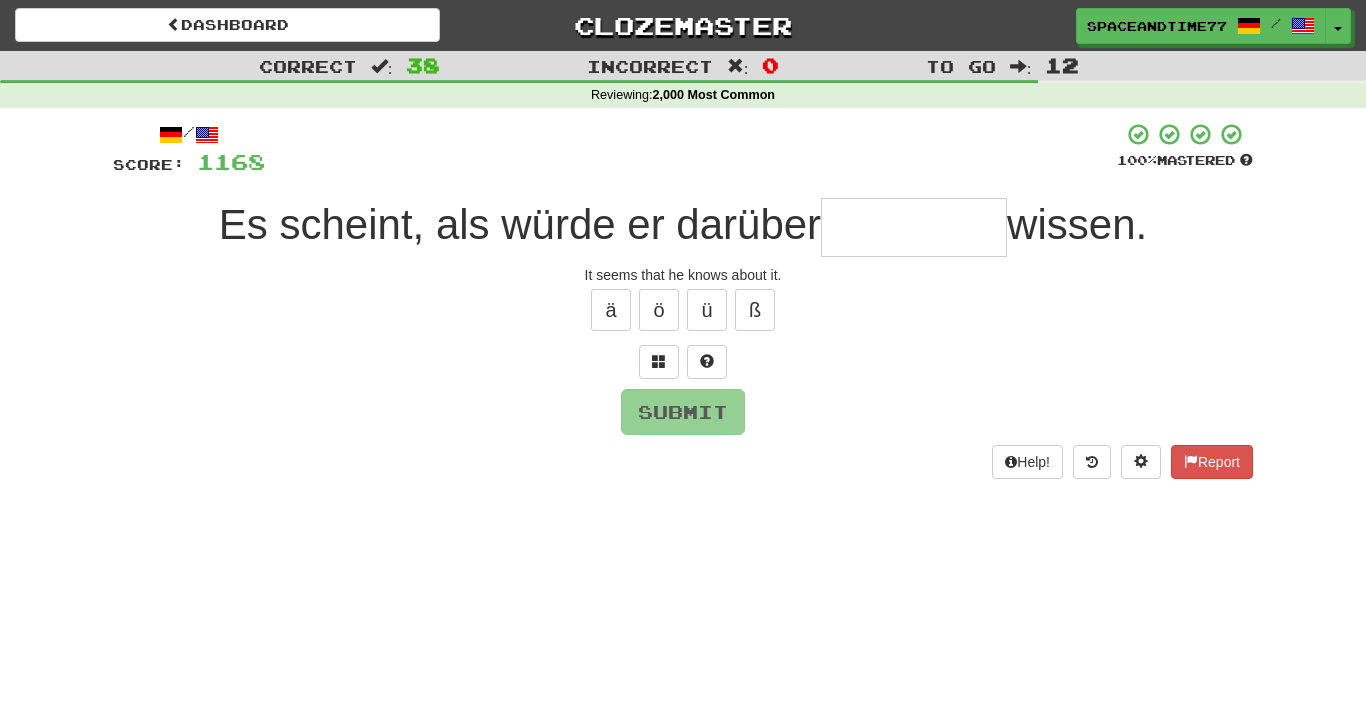 type on "*" 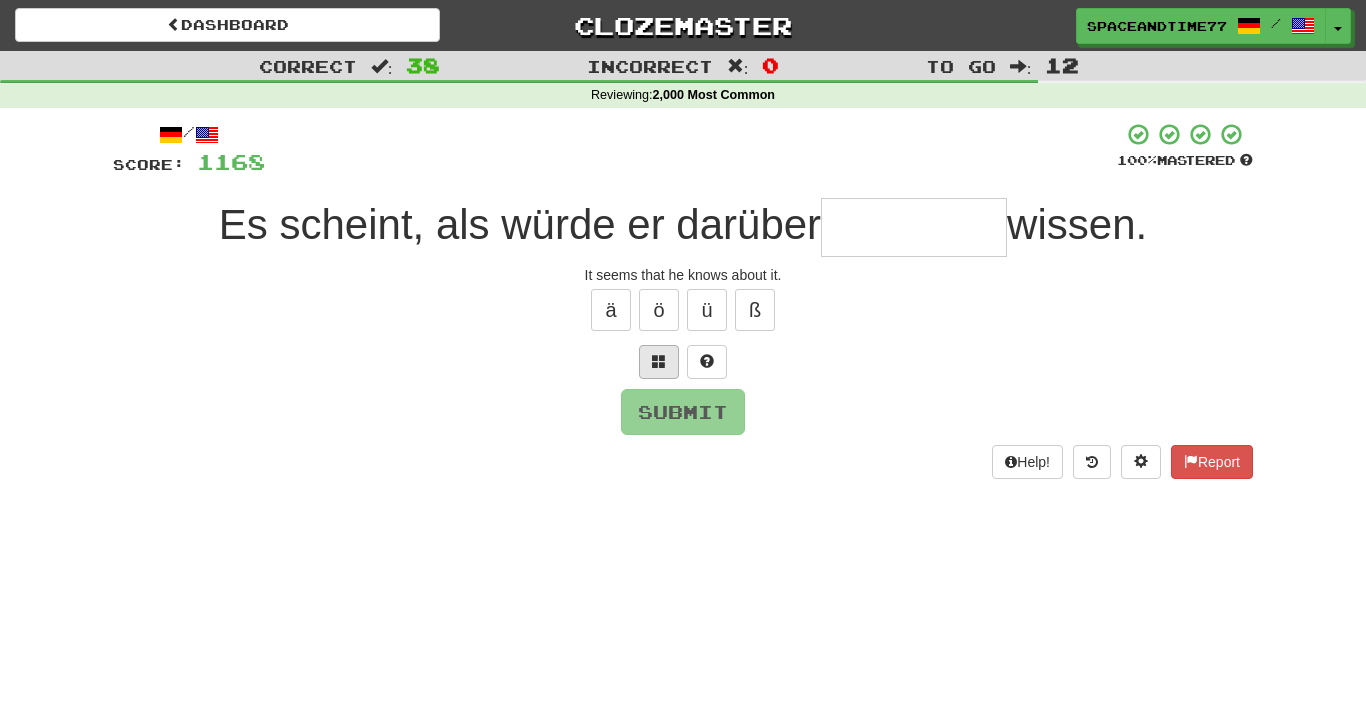 click at bounding box center [659, 361] 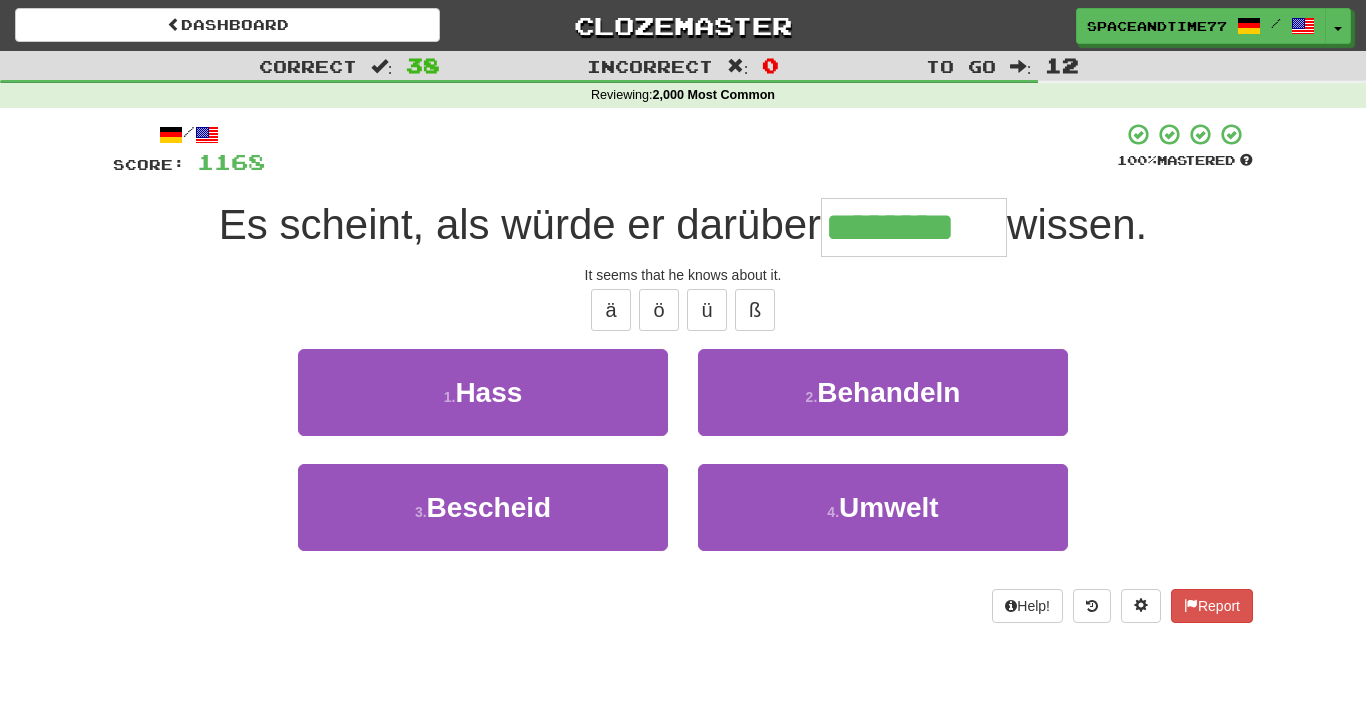 type on "********" 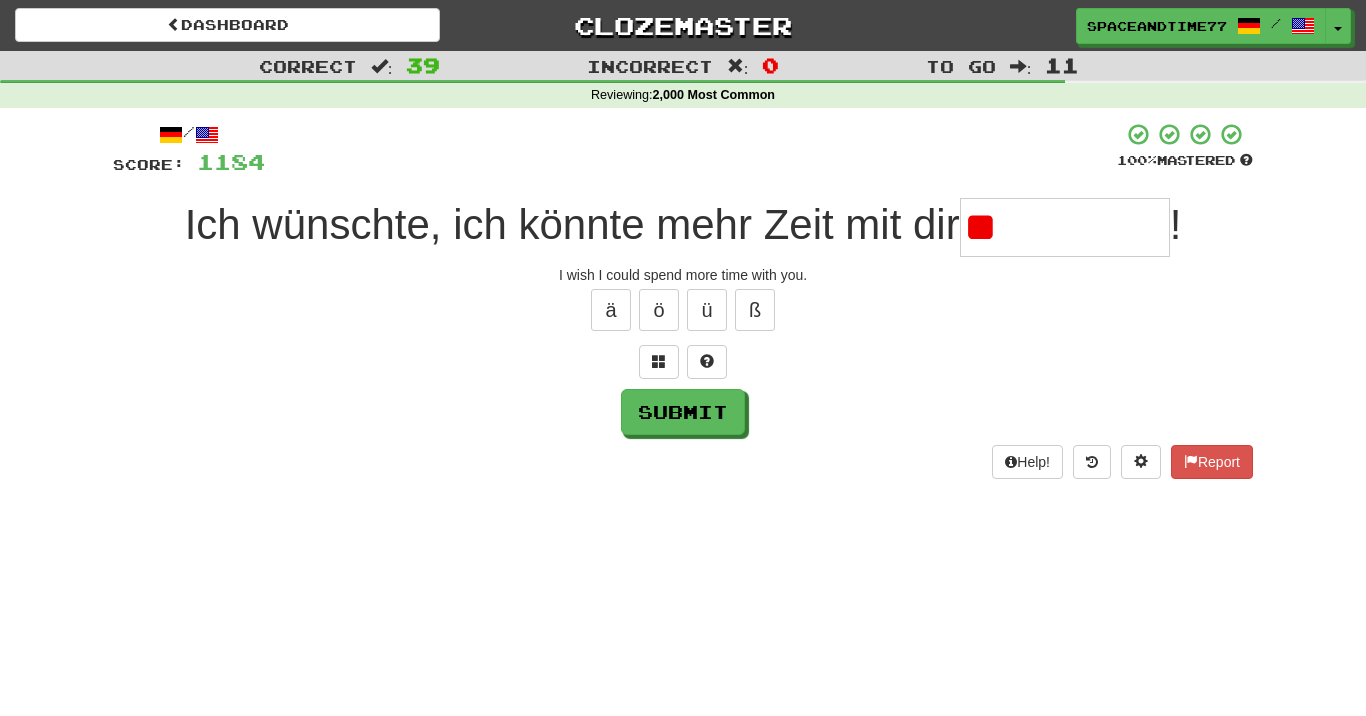 type on "*" 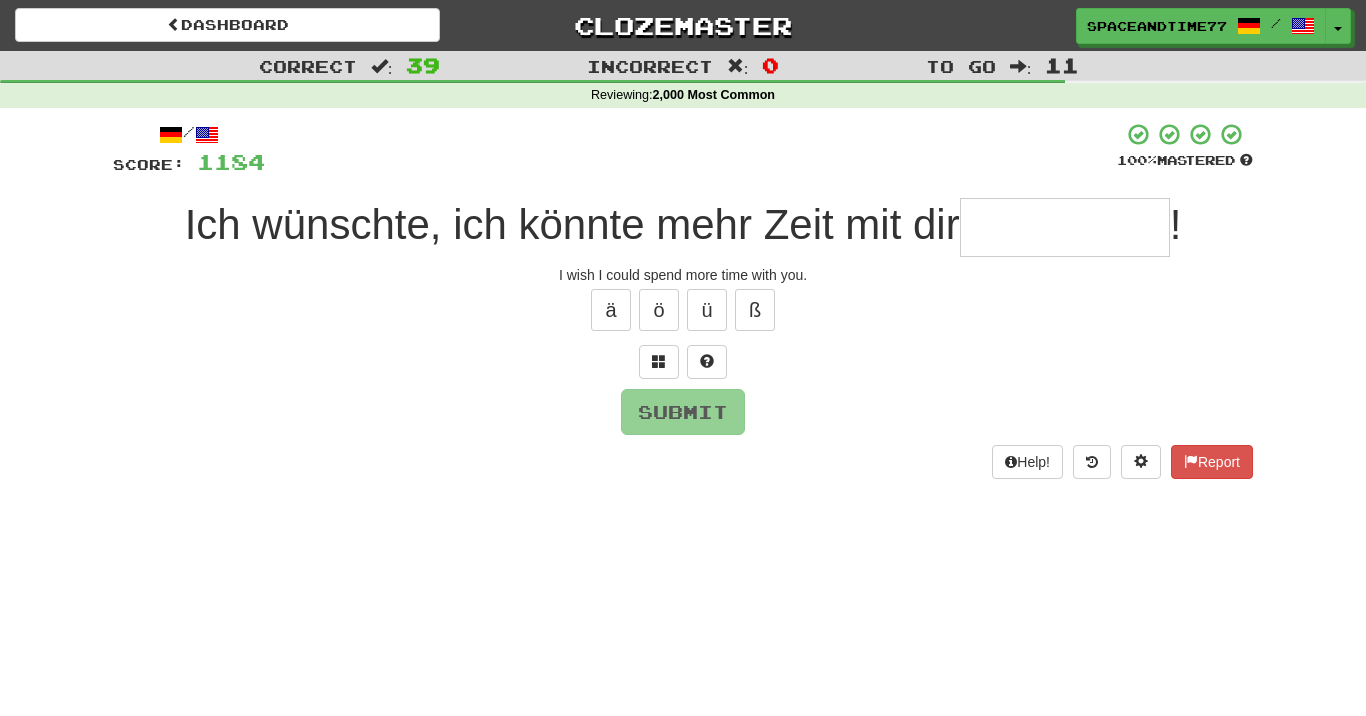 type on "*" 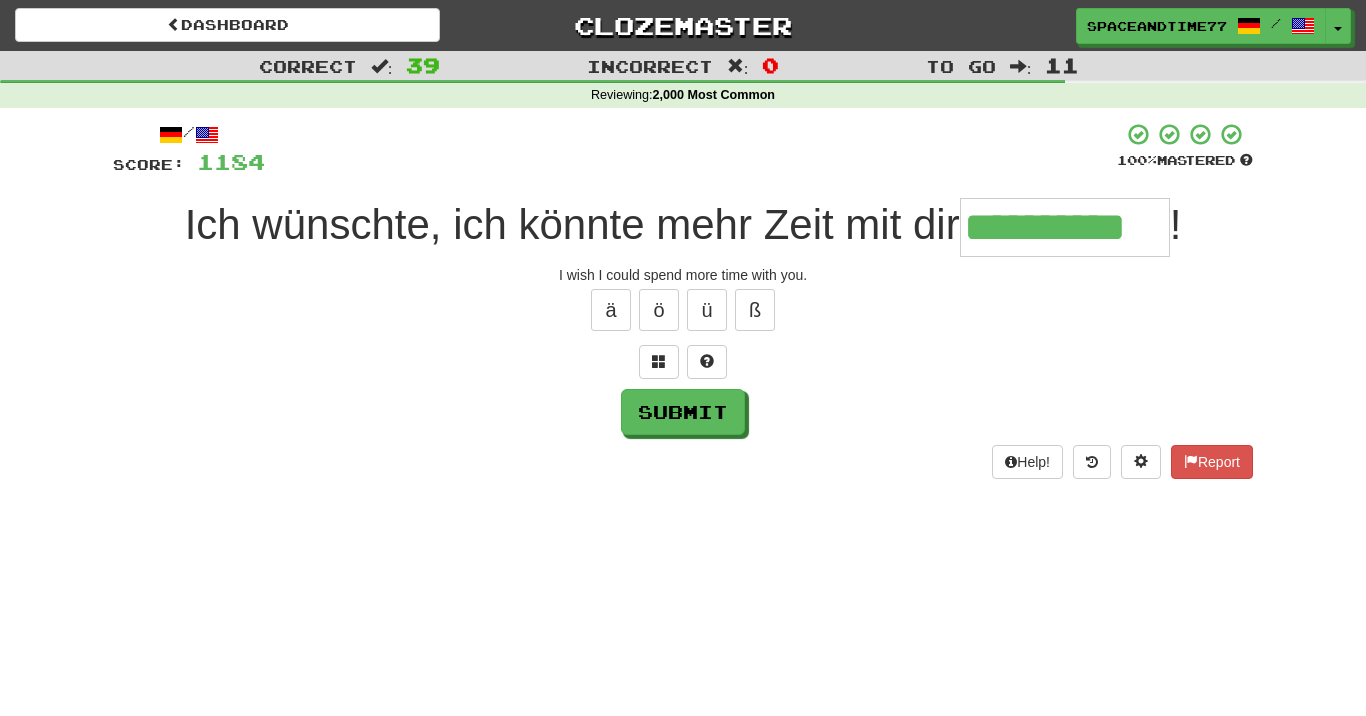 type on "**********" 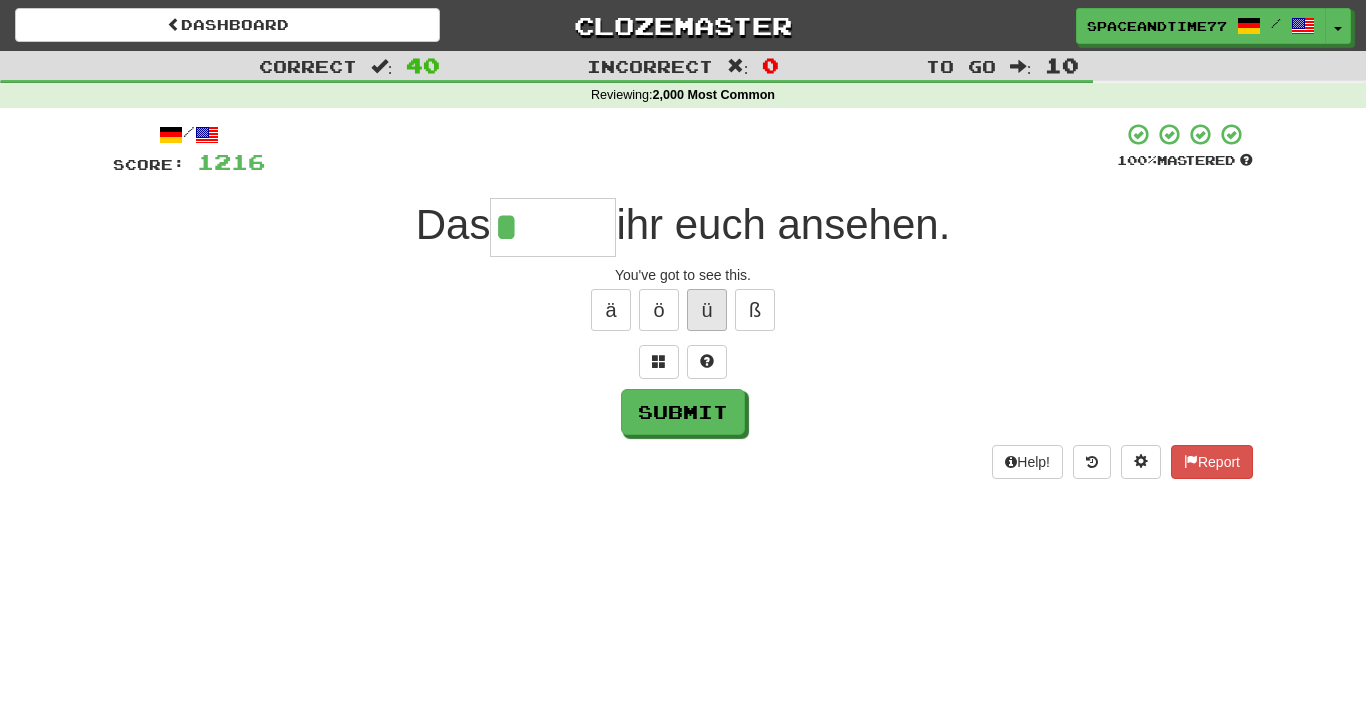 click on "ü" at bounding box center [707, 310] 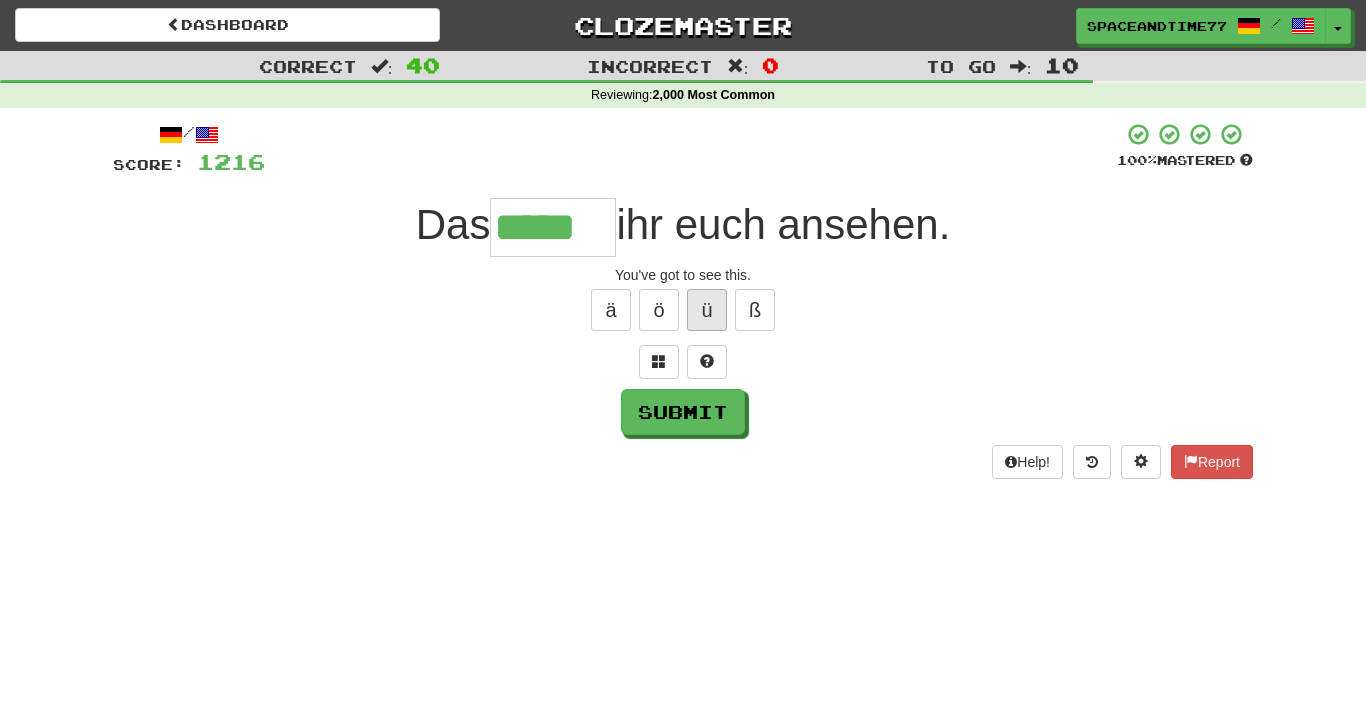 type on "*****" 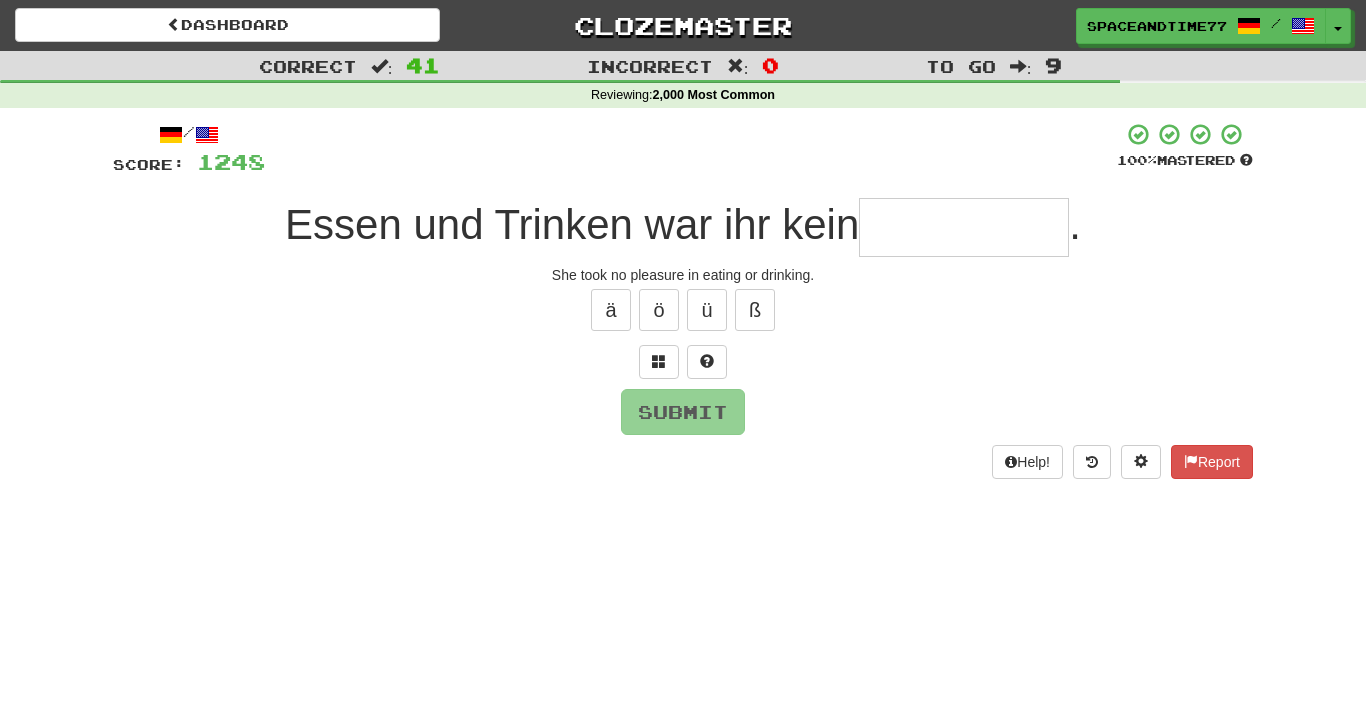 type on "*" 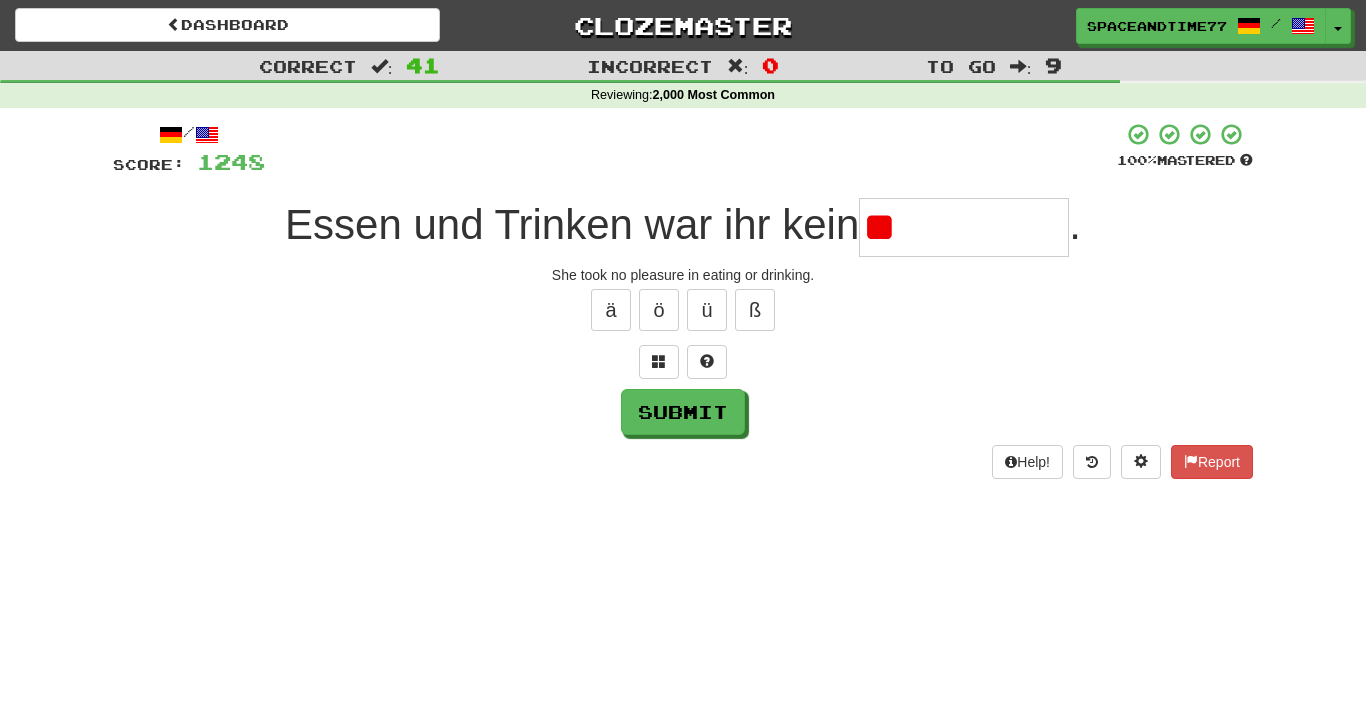 type on "*" 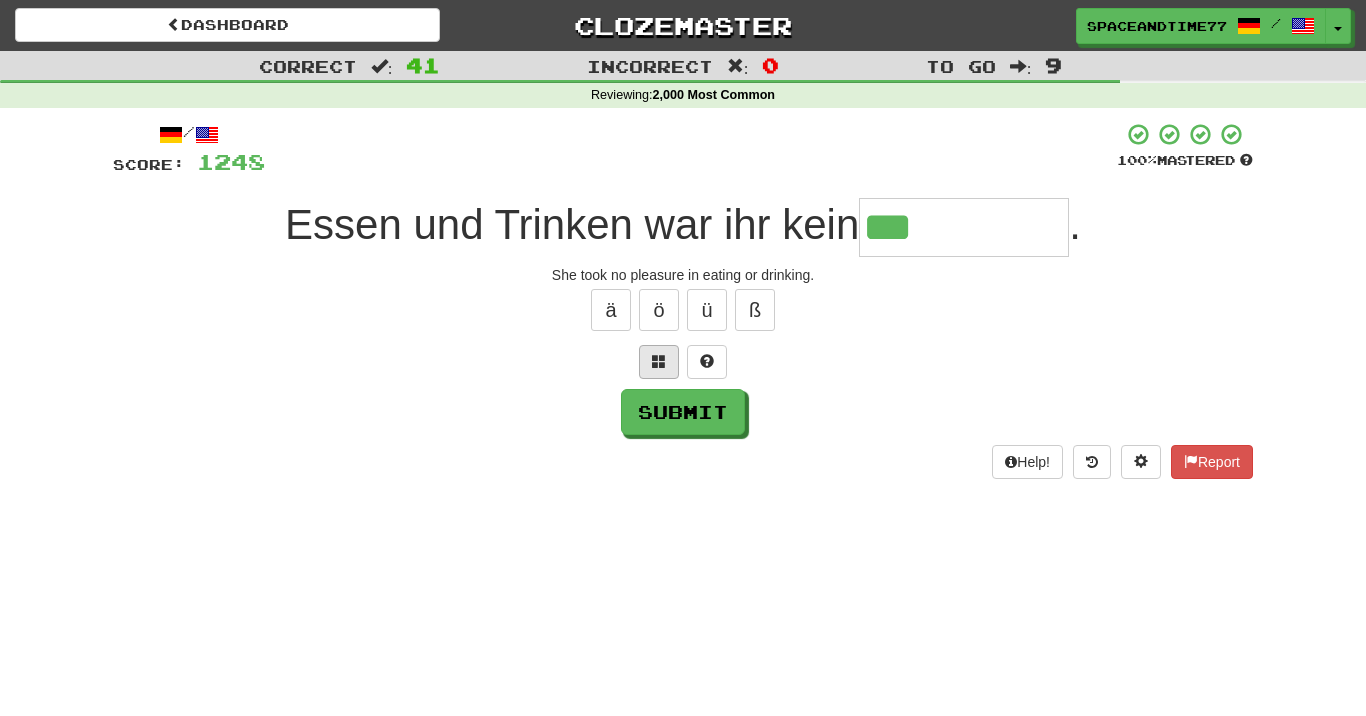 click at bounding box center [659, 361] 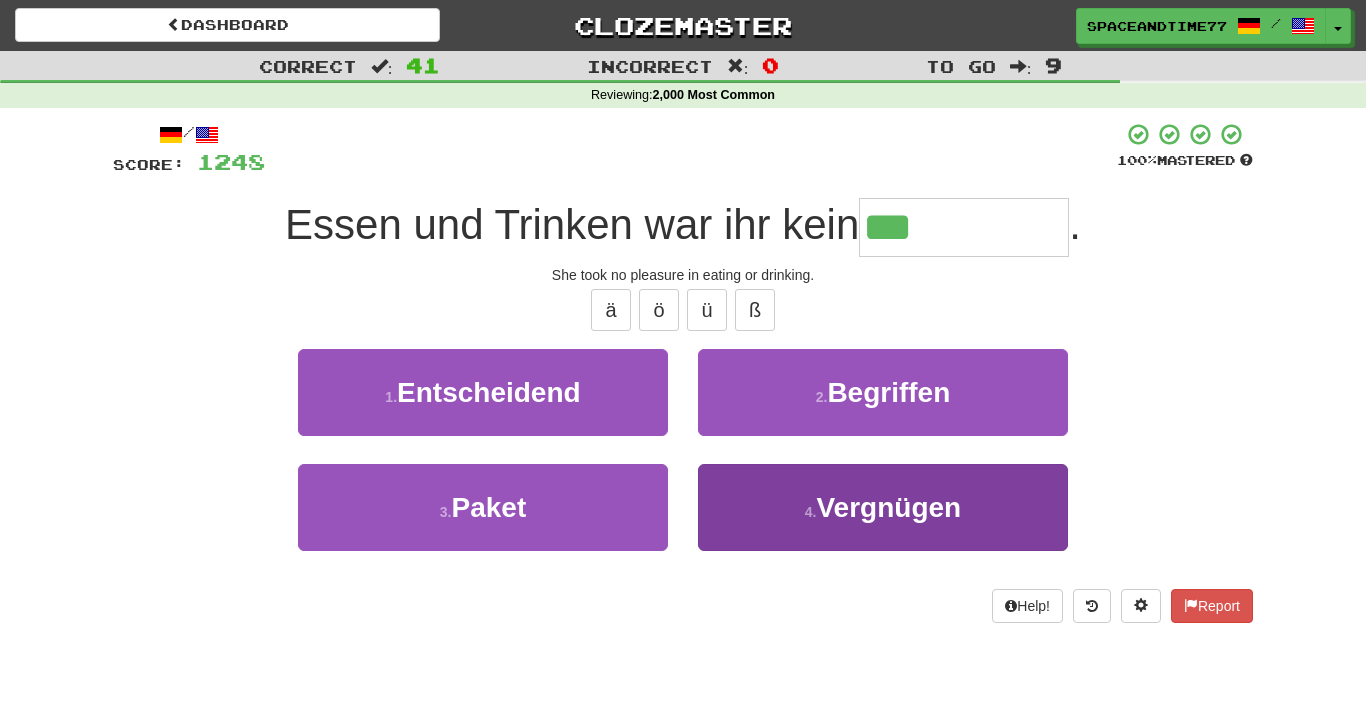 click on "4 .  Vergnügen" at bounding box center (883, 507) 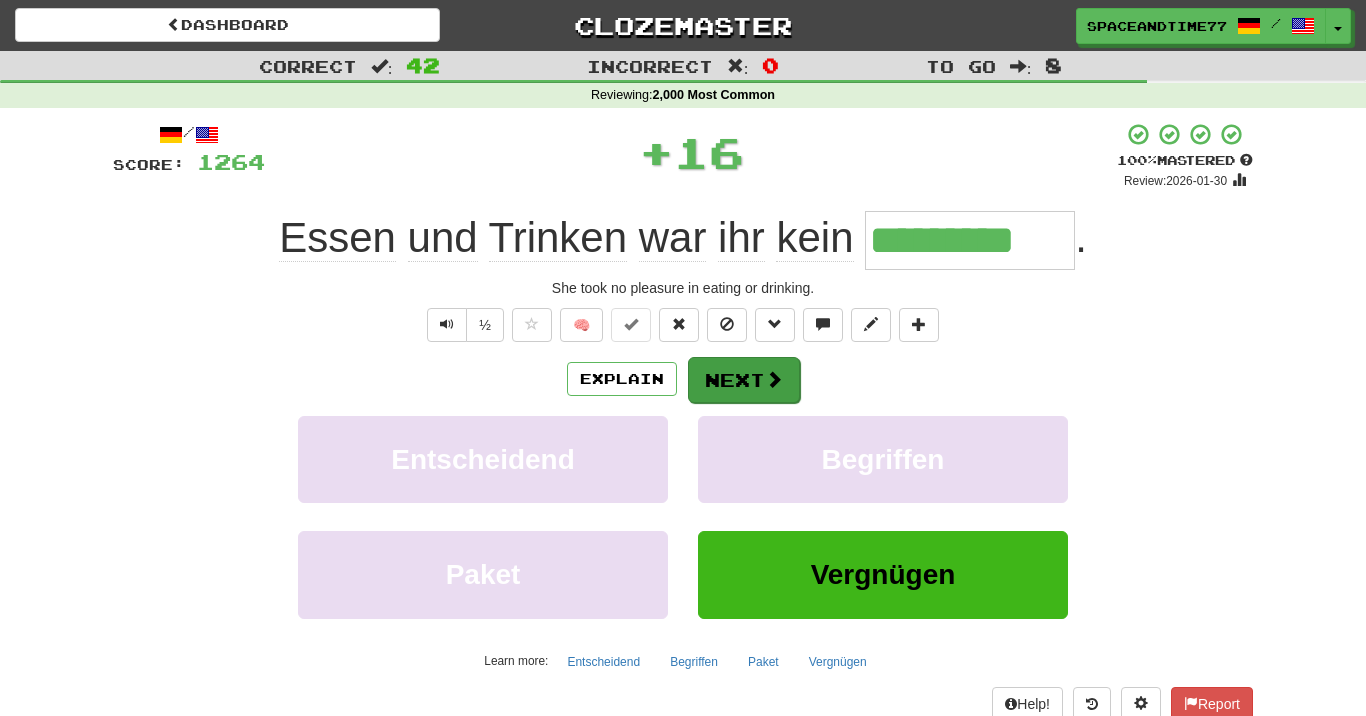 click on "Next" at bounding box center [744, 380] 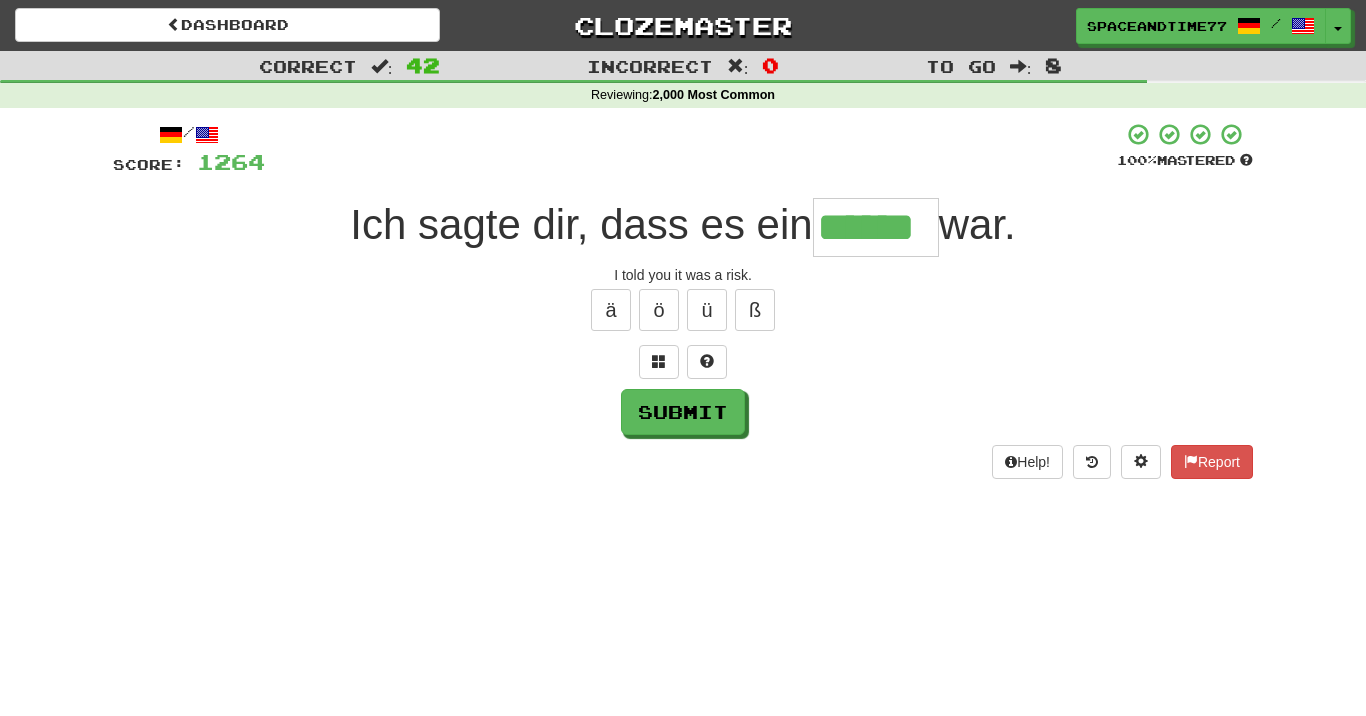 type on "******" 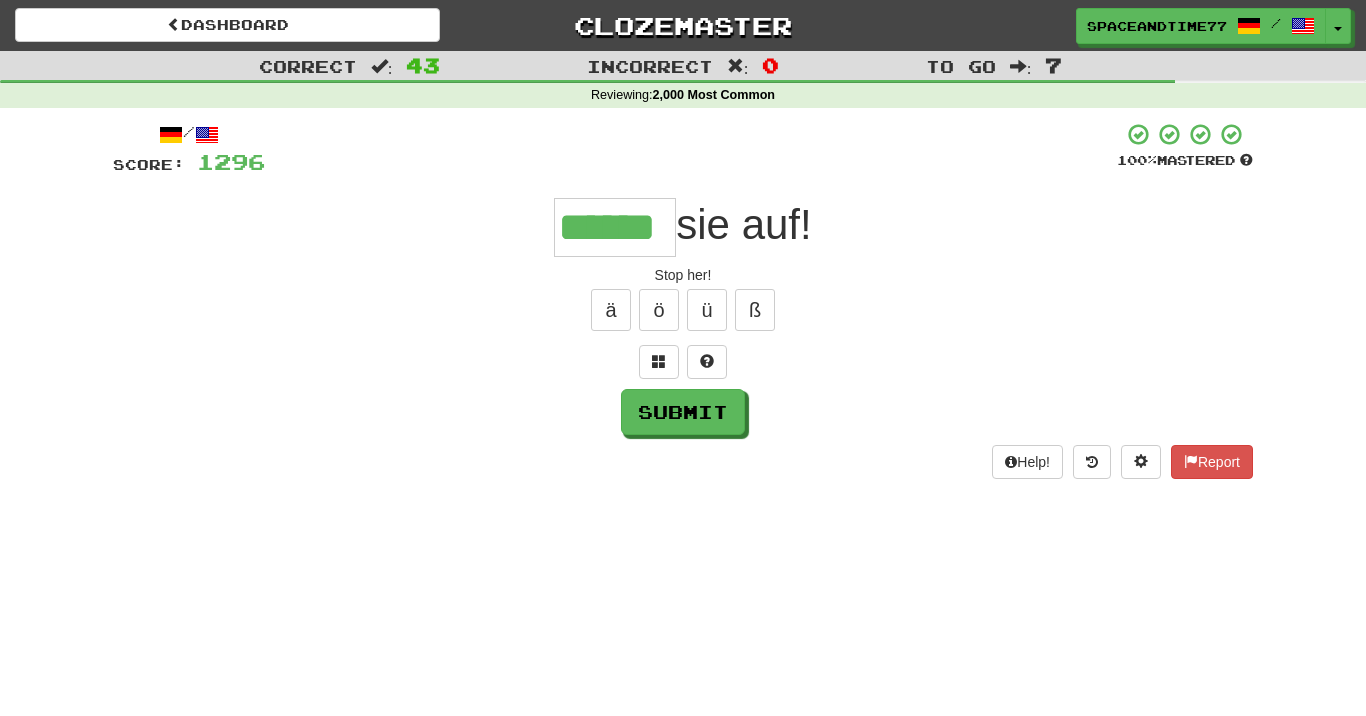 type on "******" 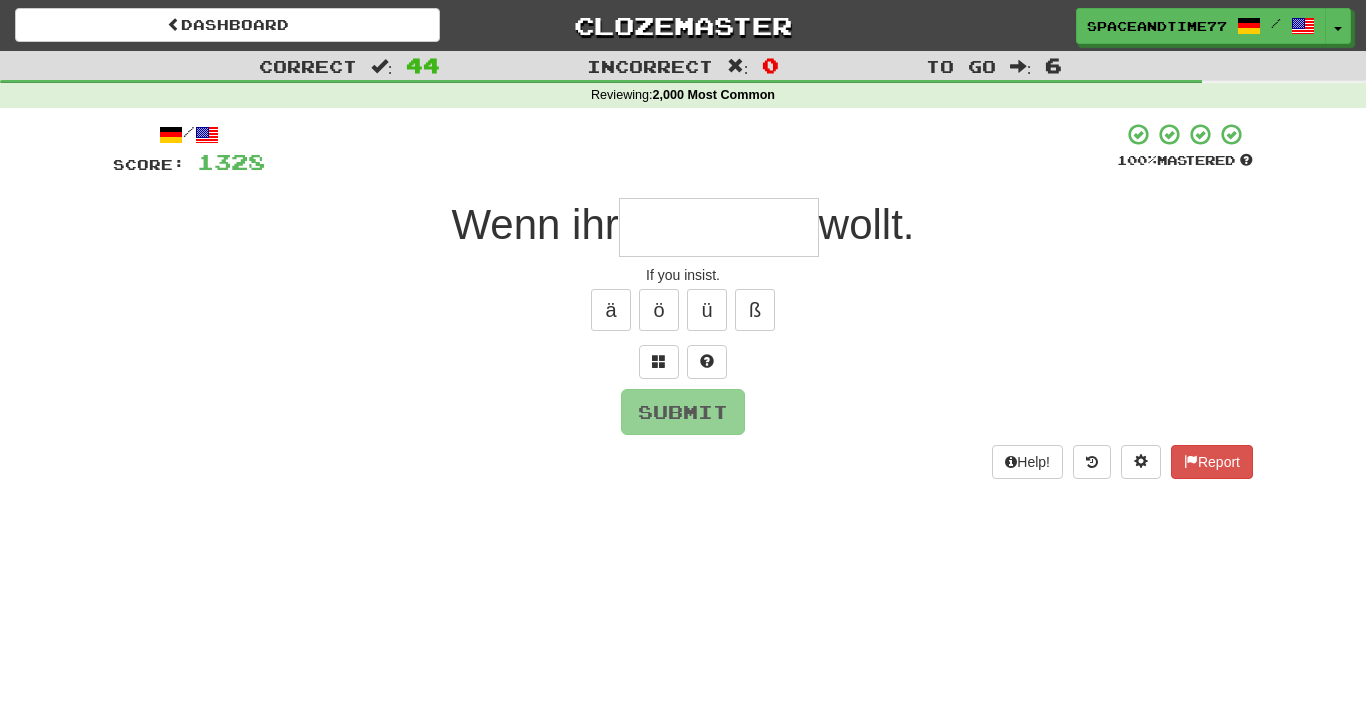 type on "*" 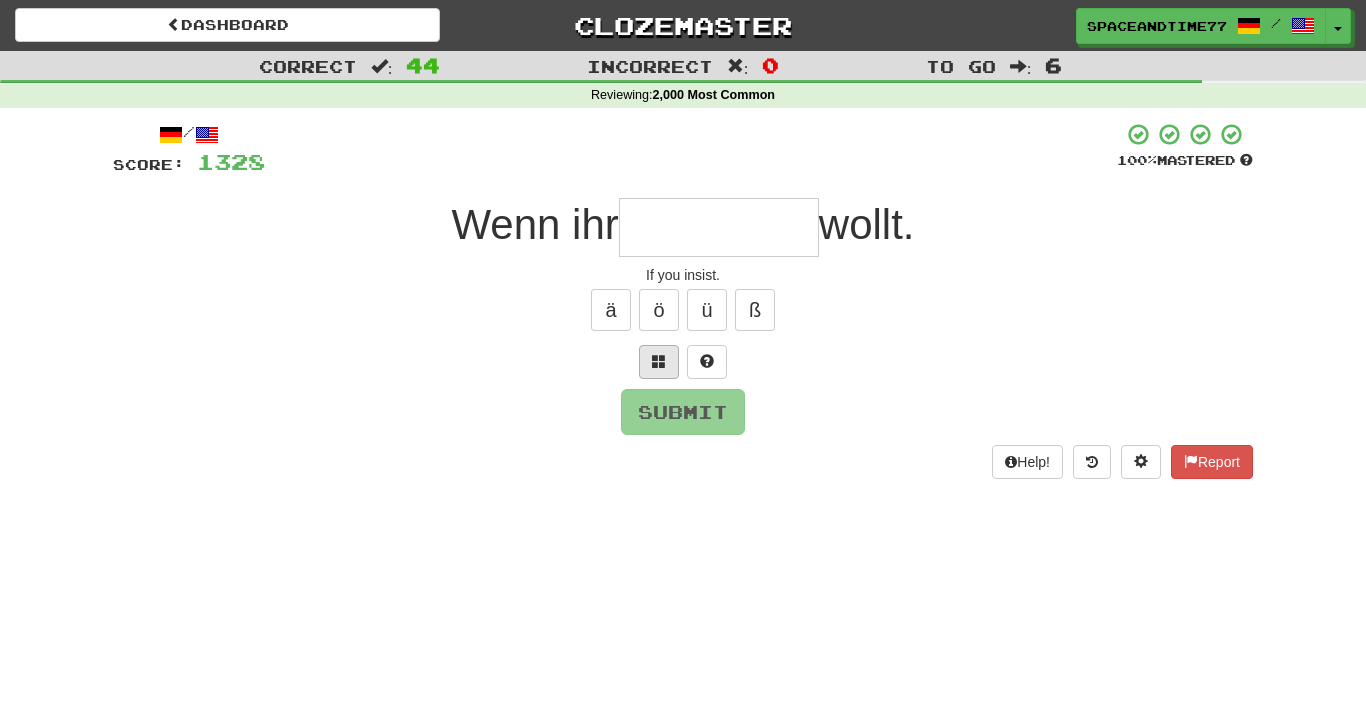 click at bounding box center [659, 362] 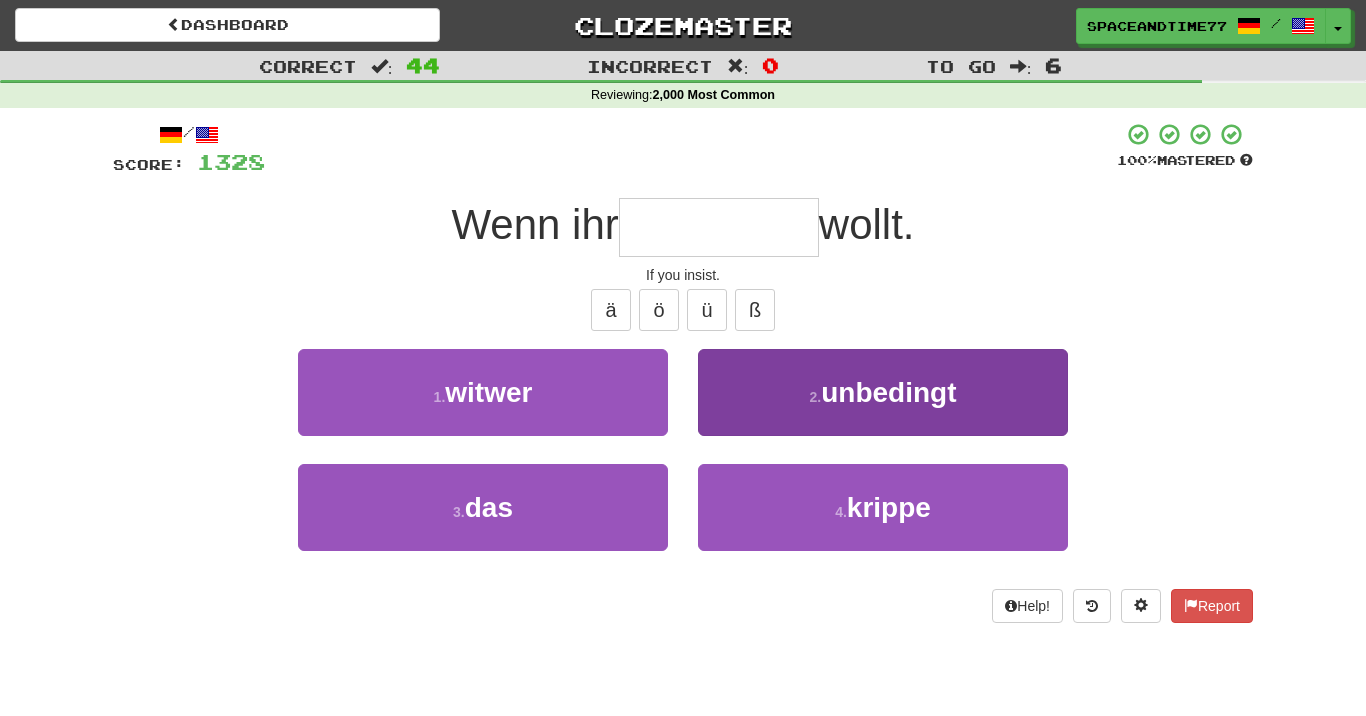 click on "2 .  unbedingt" at bounding box center [883, 392] 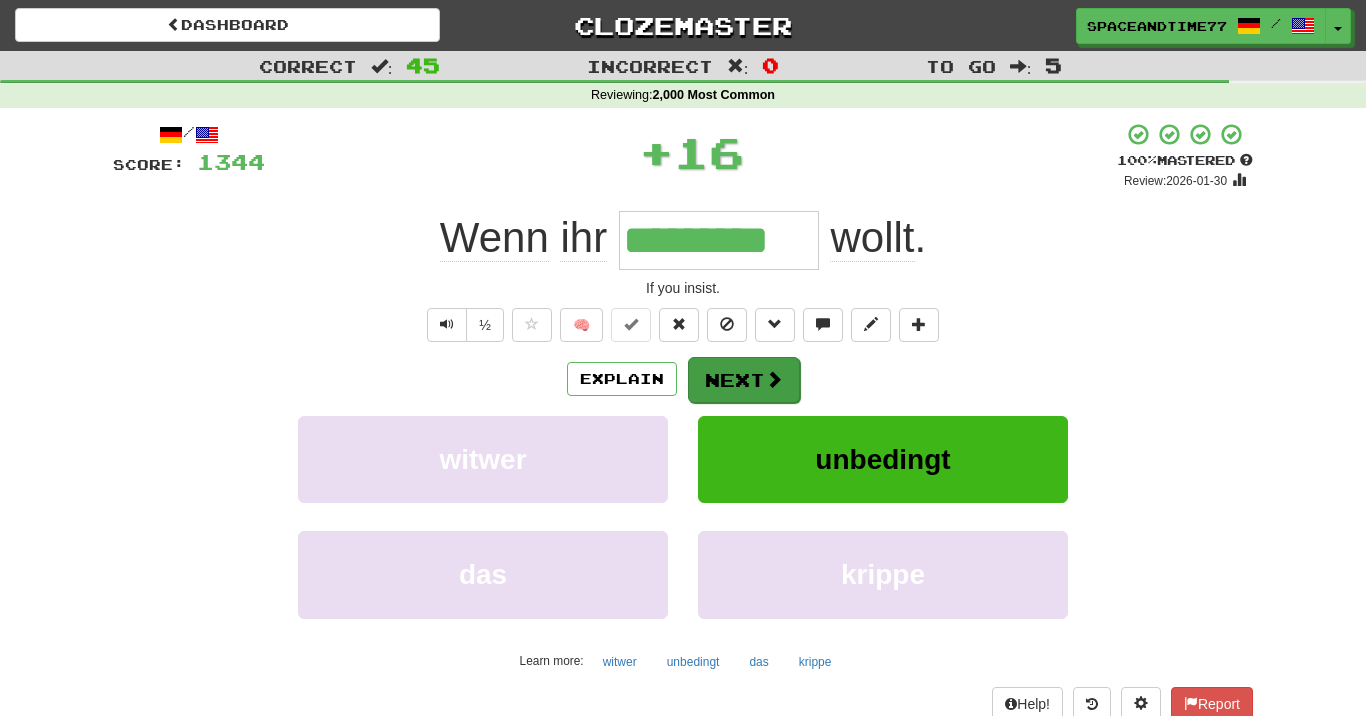 click on "Next" at bounding box center (744, 380) 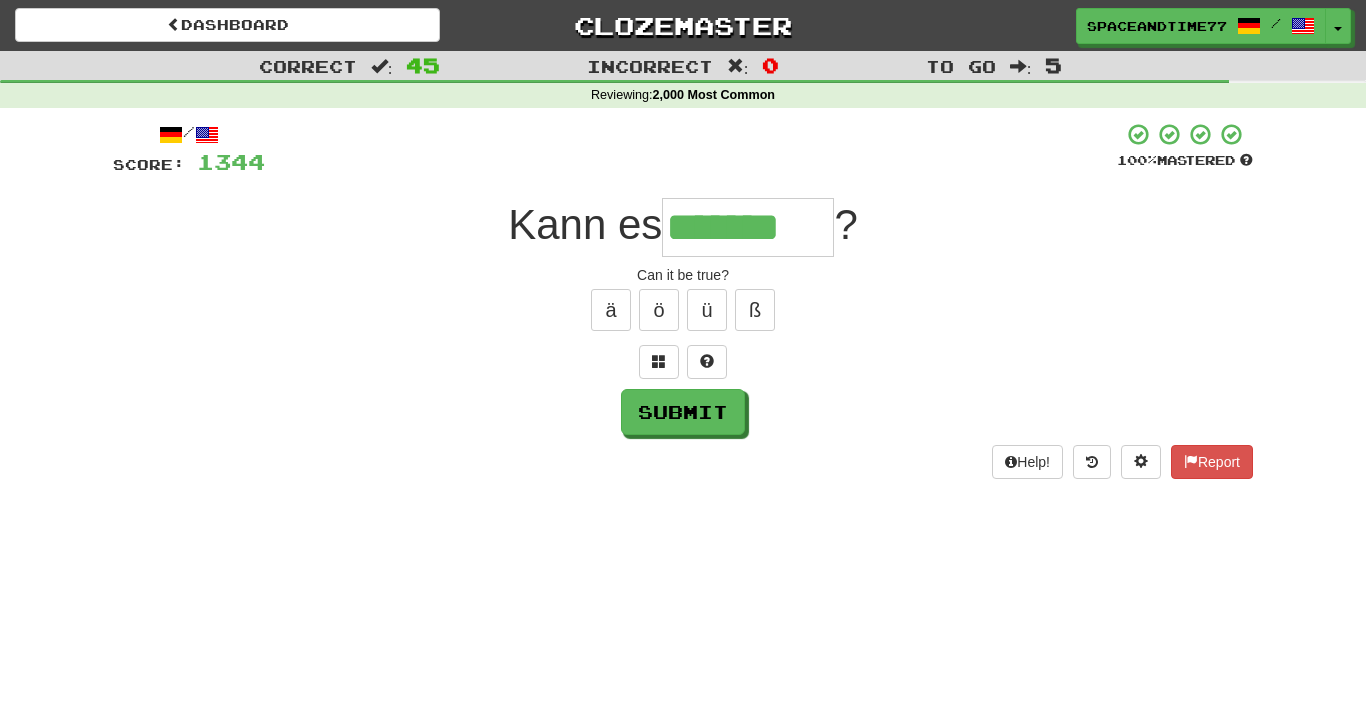 type on "*******" 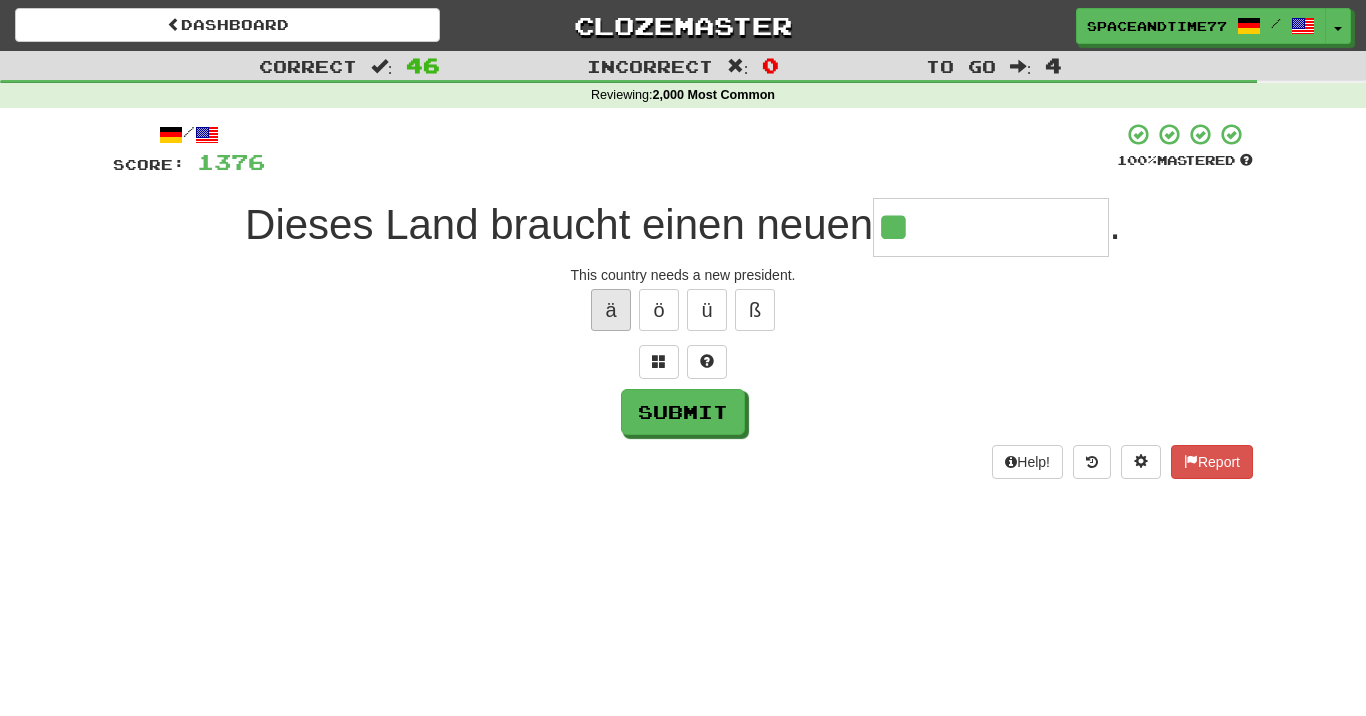 click on "ä" at bounding box center [611, 310] 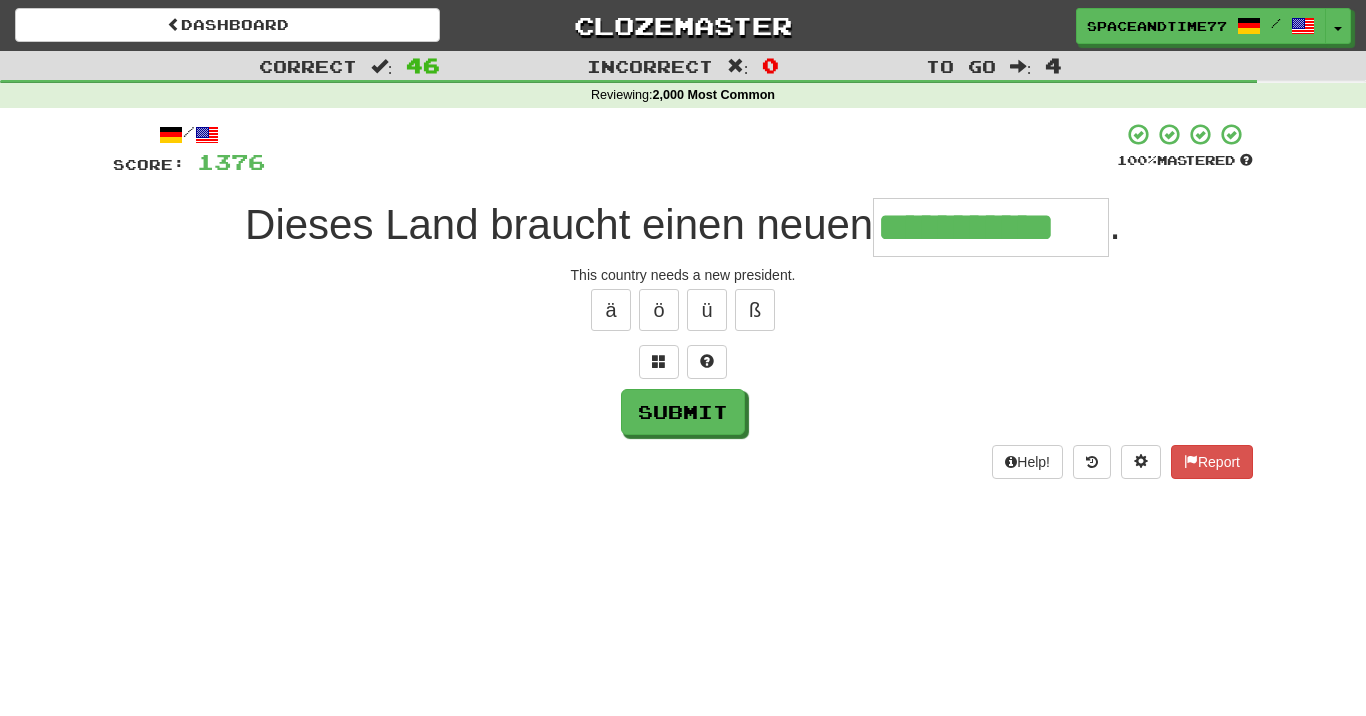 type on "**********" 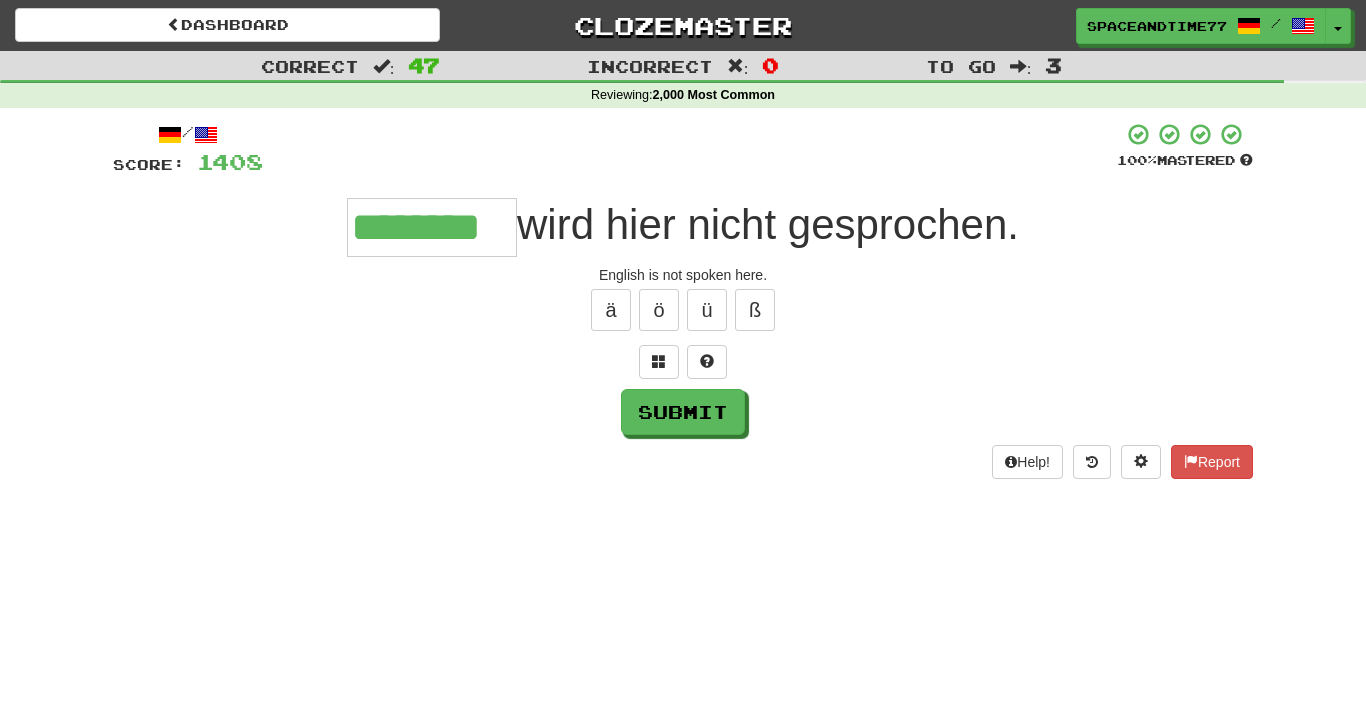 type on "********" 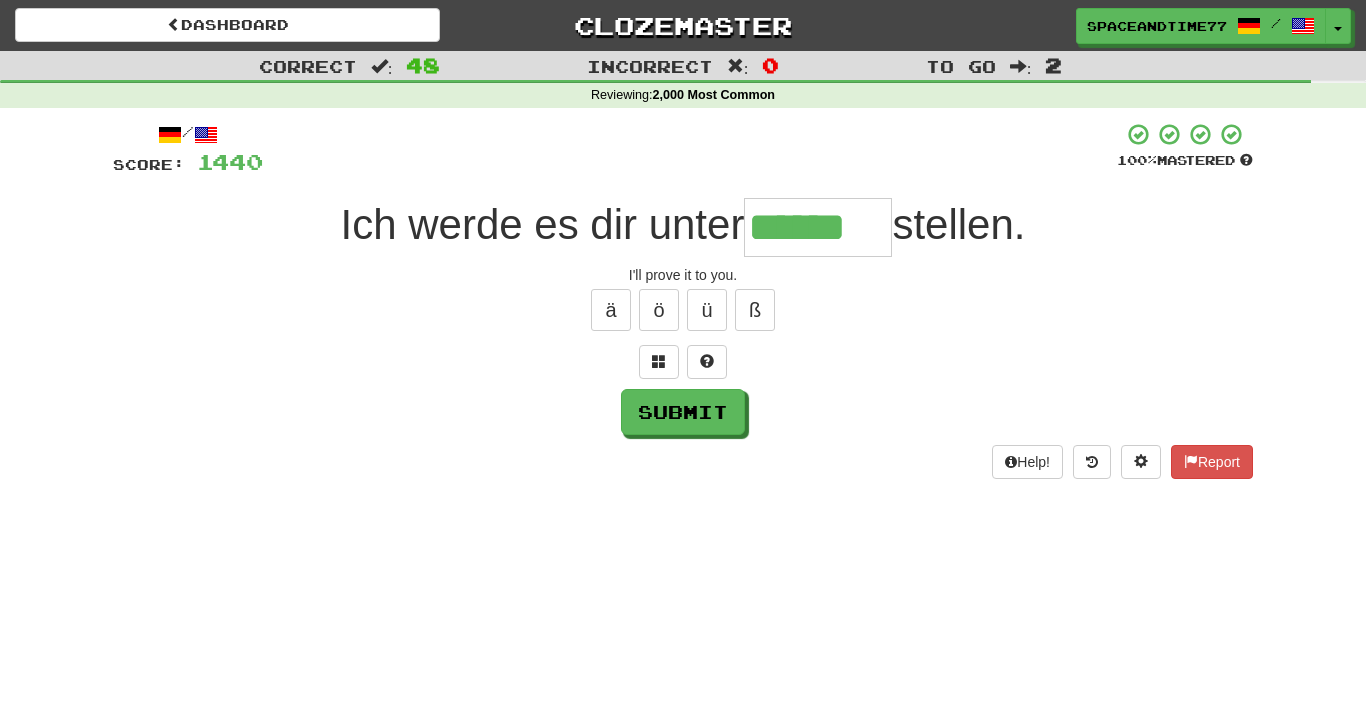 type on "******" 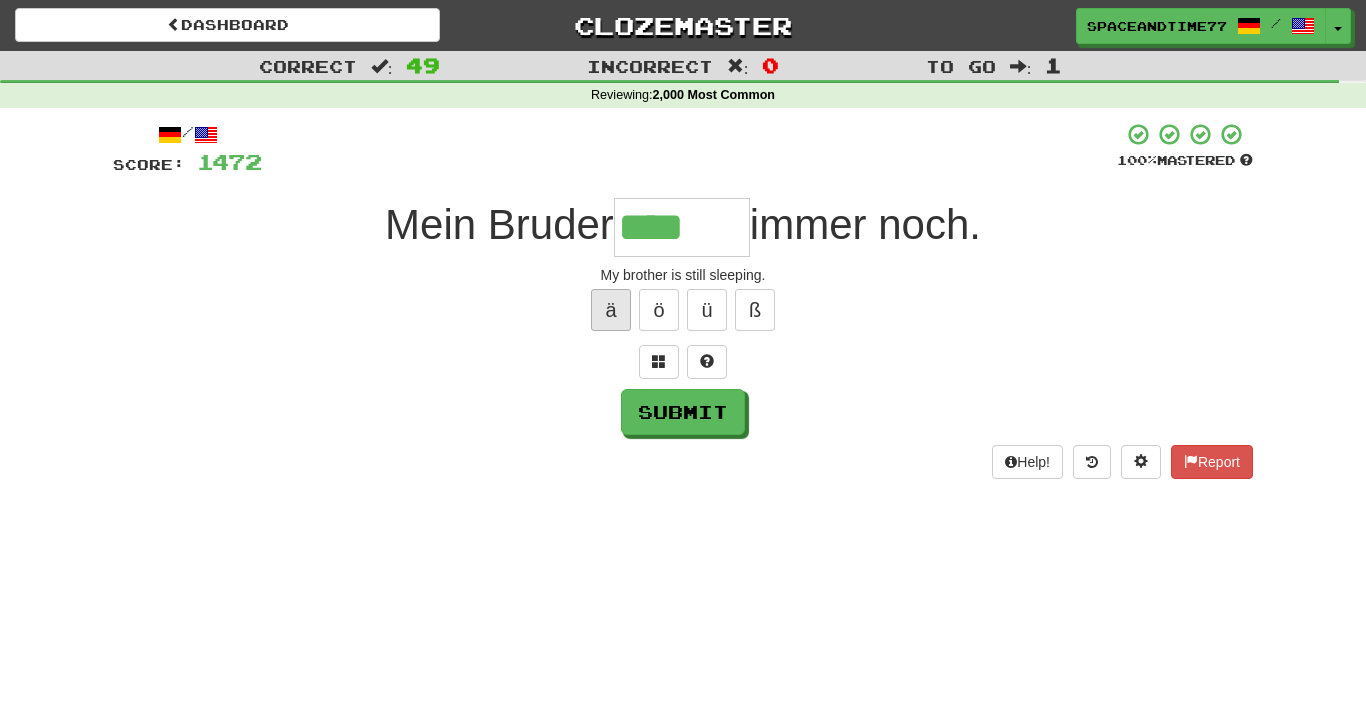 click on "ä" at bounding box center [611, 310] 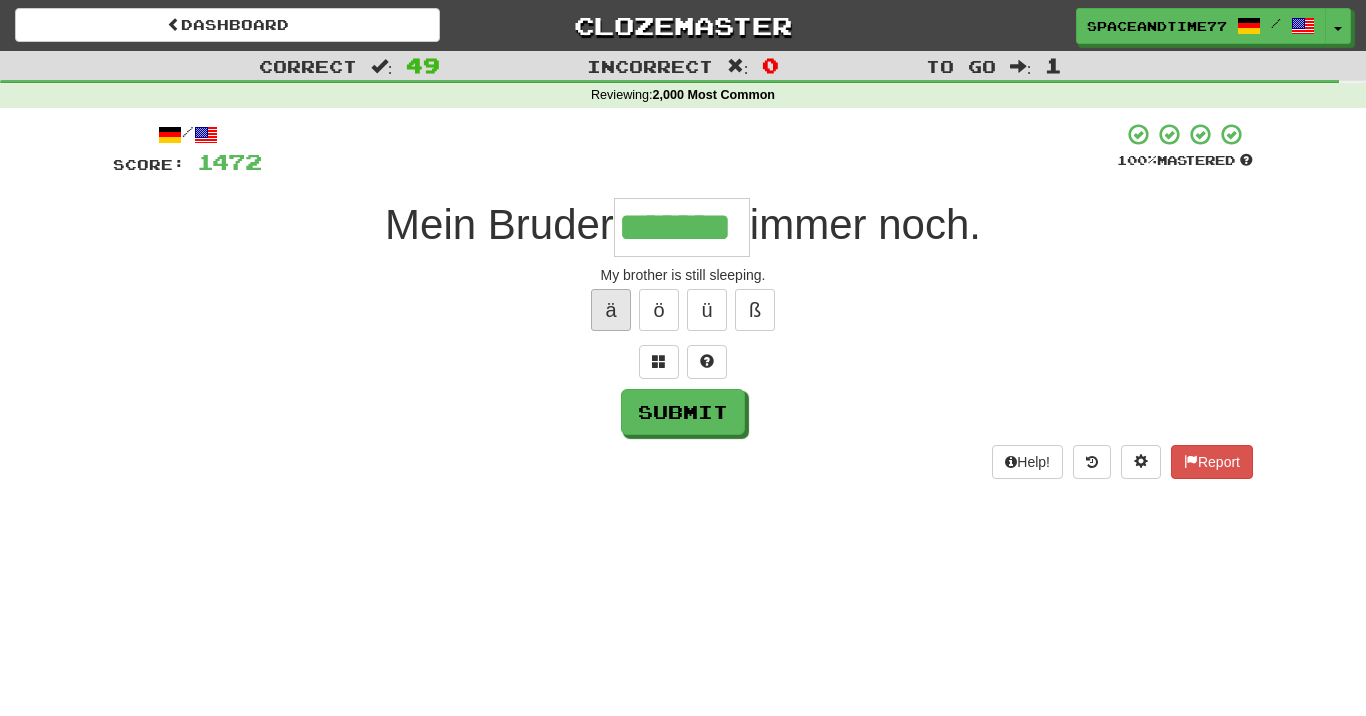 type on "*******" 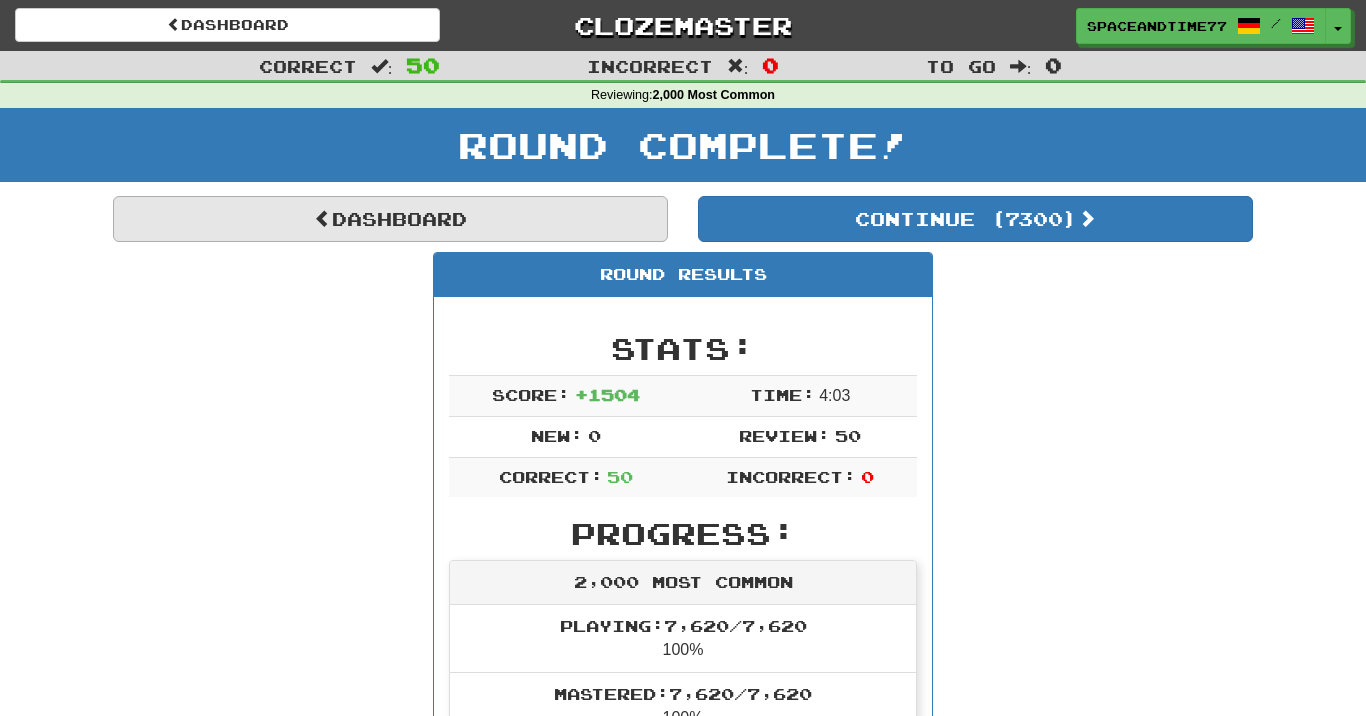 click on "Dashboard" at bounding box center [390, 219] 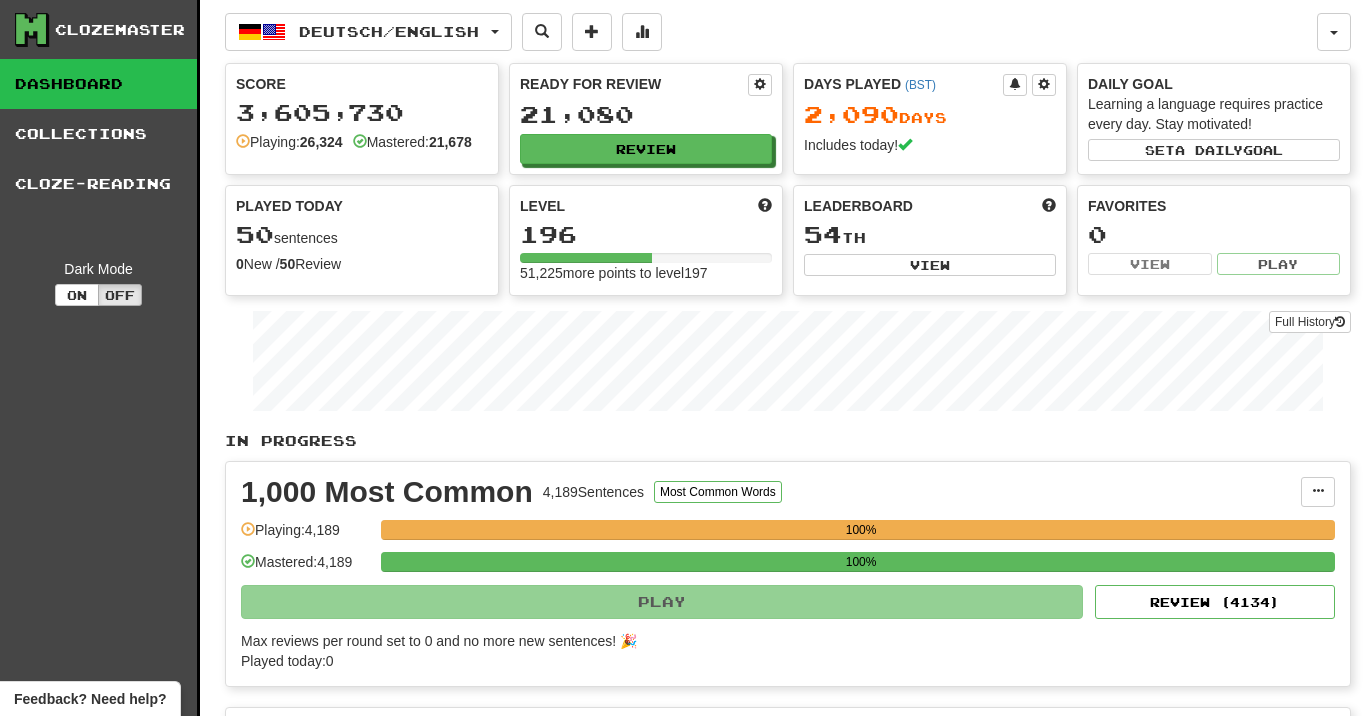 scroll, scrollTop: 0, scrollLeft: 0, axis: both 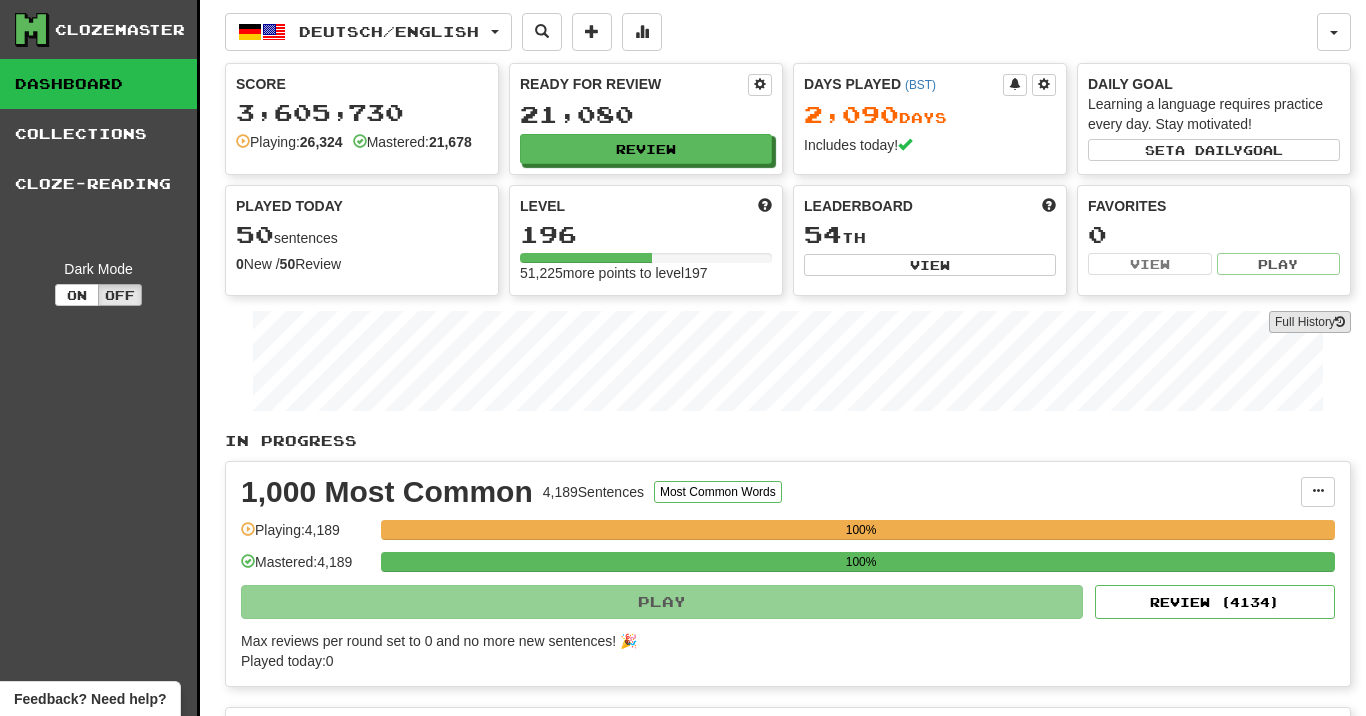 click on "Full History" at bounding box center (1310, 322) 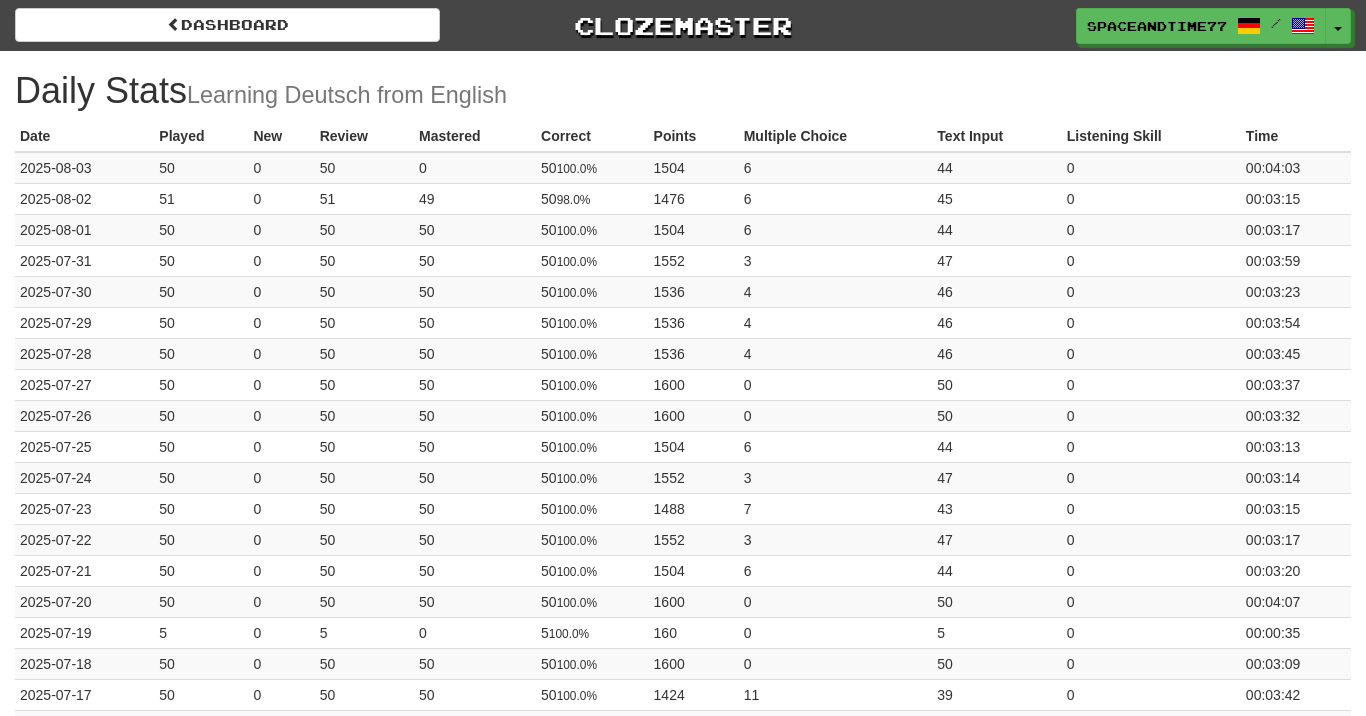 scroll, scrollTop: 0, scrollLeft: 0, axis: both 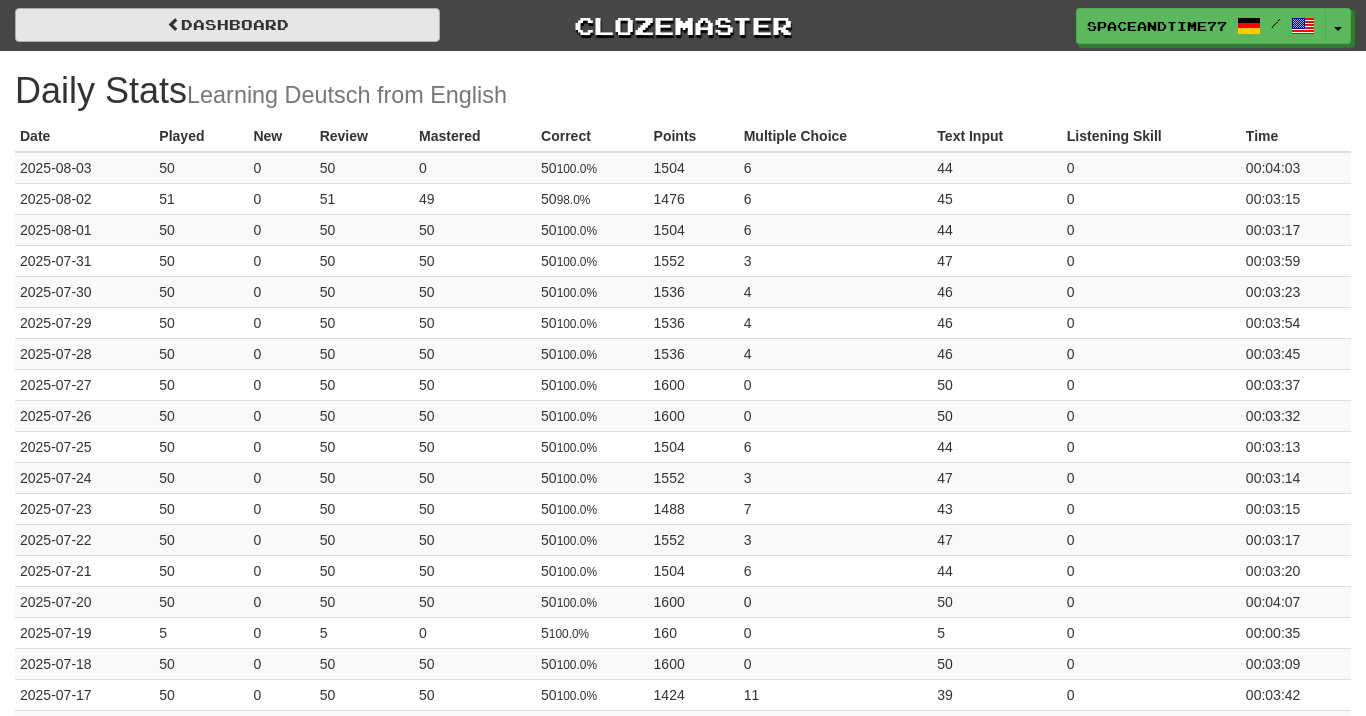 click on "Dashboard" at bounding box center (227, 25) 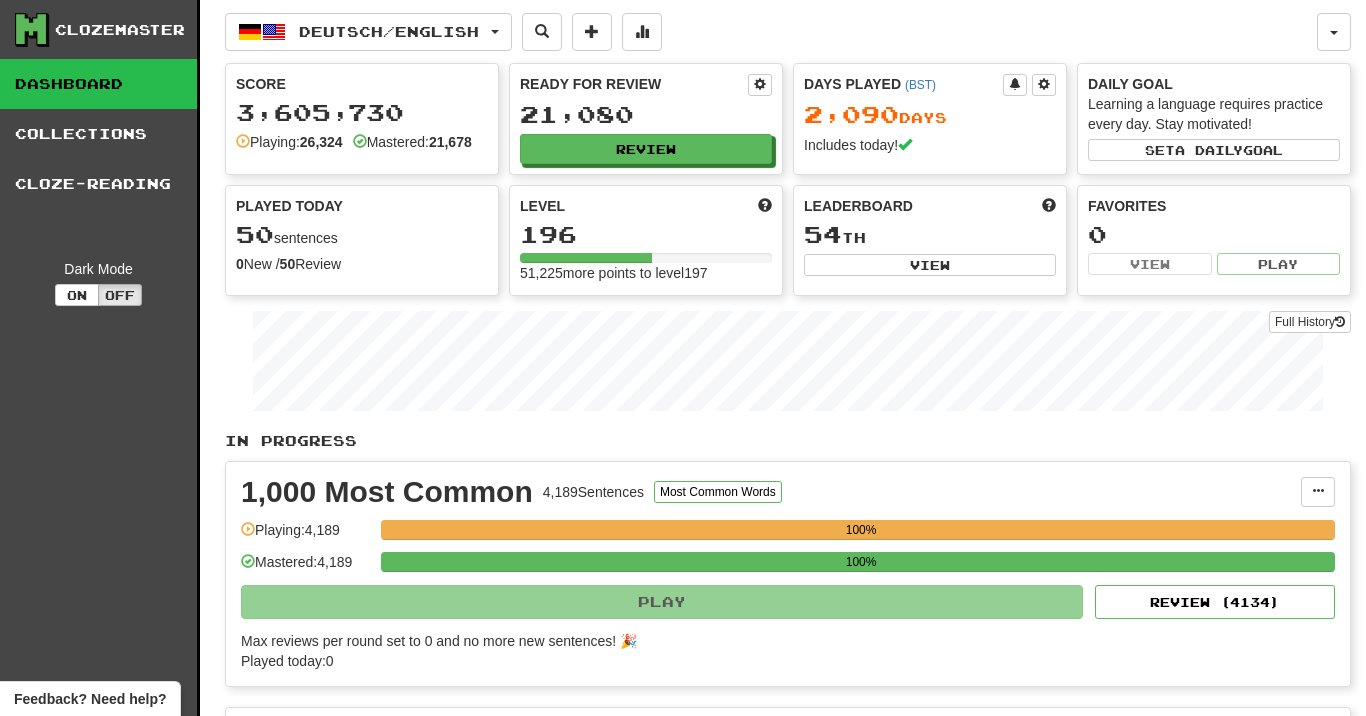 scroll, scrollTop: 0, scrollLeft: 0, axis: both 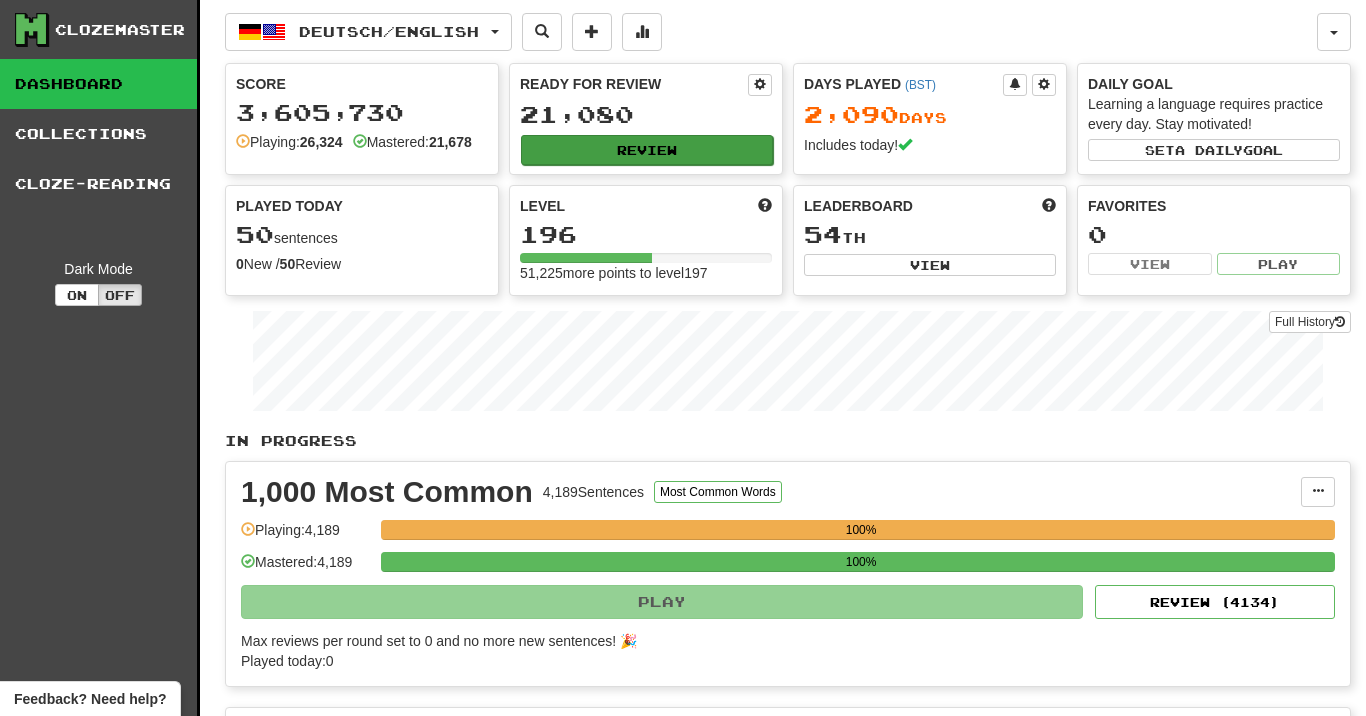 click on "Review" at bounding box center [647, 150] 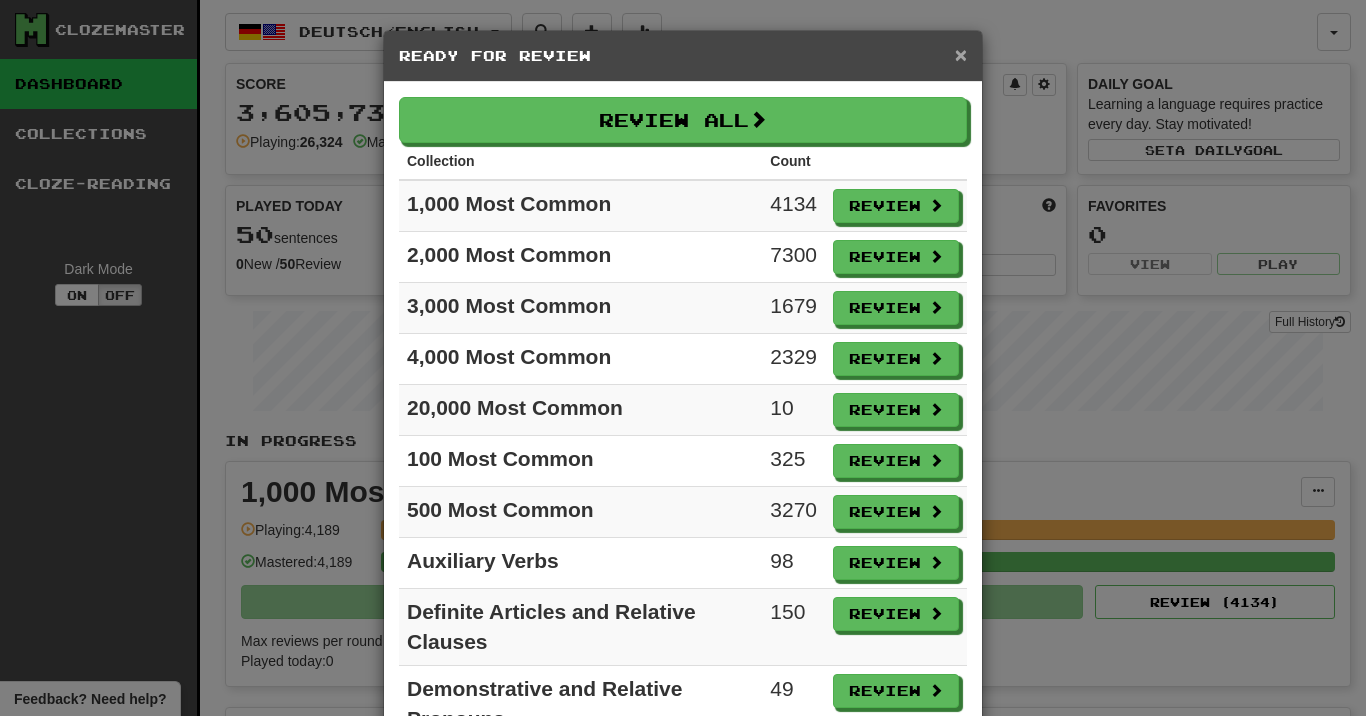 click on "×" at bounding box center (961, 54) 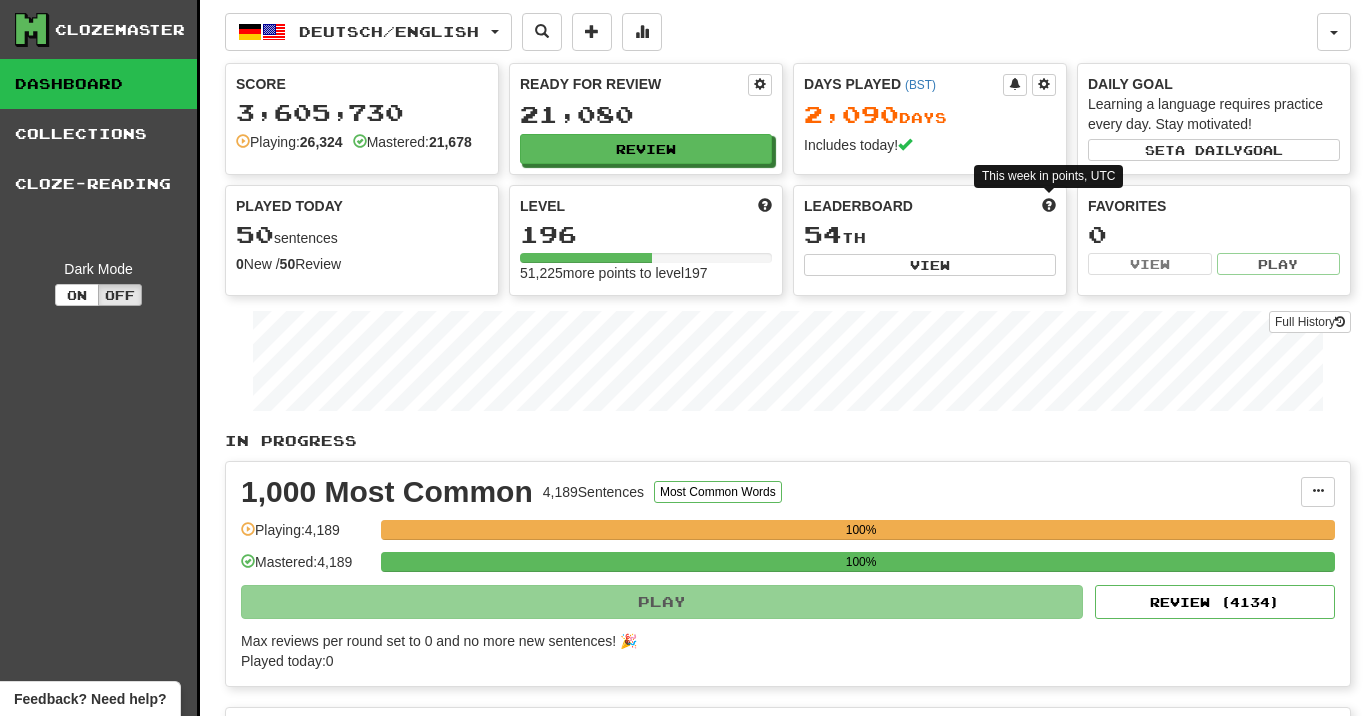 scroll, scrollTop: 0, scrollLeft: 0, axis: both 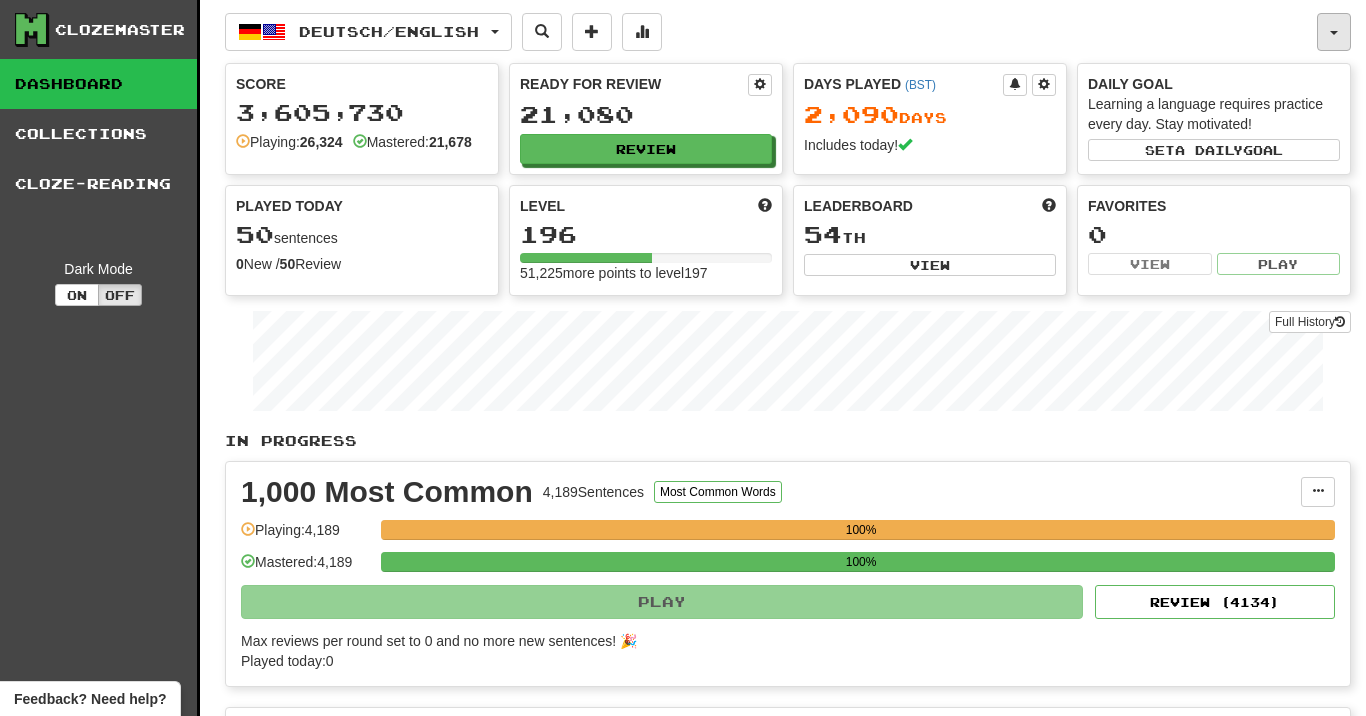 click at bounding box center (1334, 32) 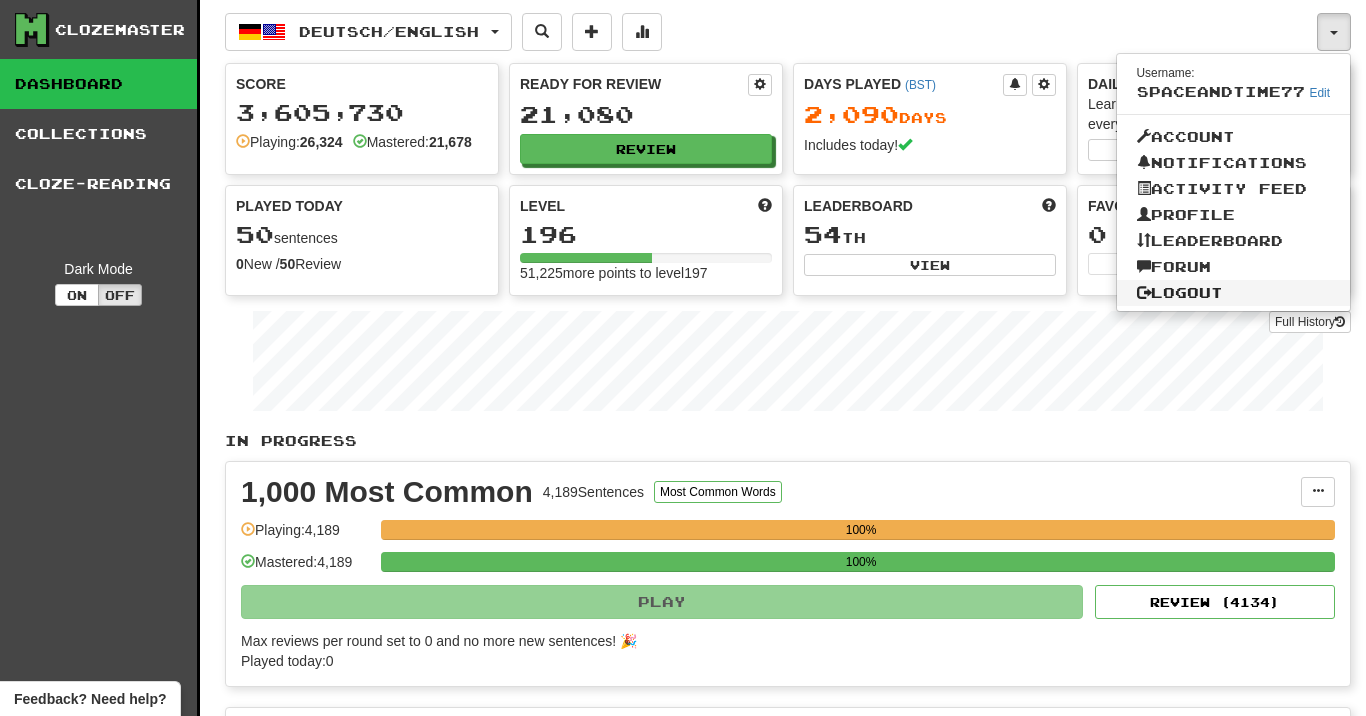 click on "Logout" at bounding box center (1234, 293) 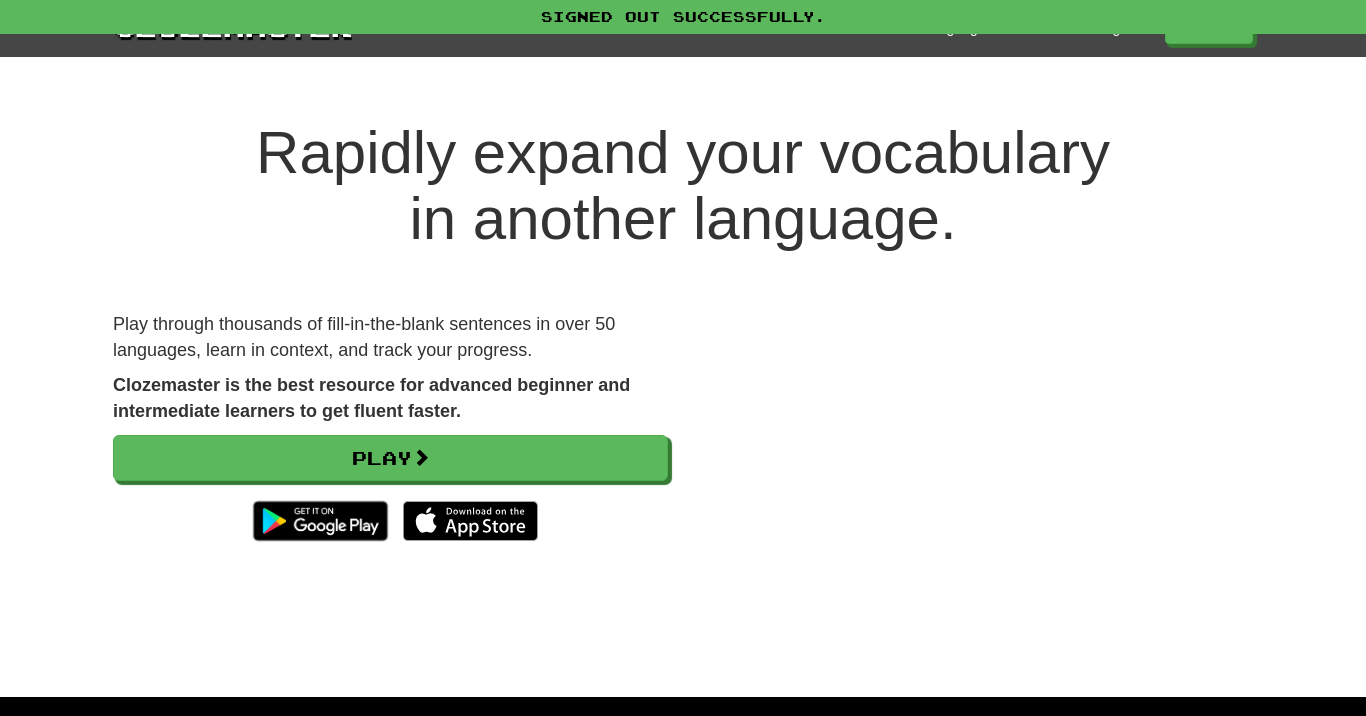 scroll, scrollTop: 0, scrollLeft: 0, axis: both 